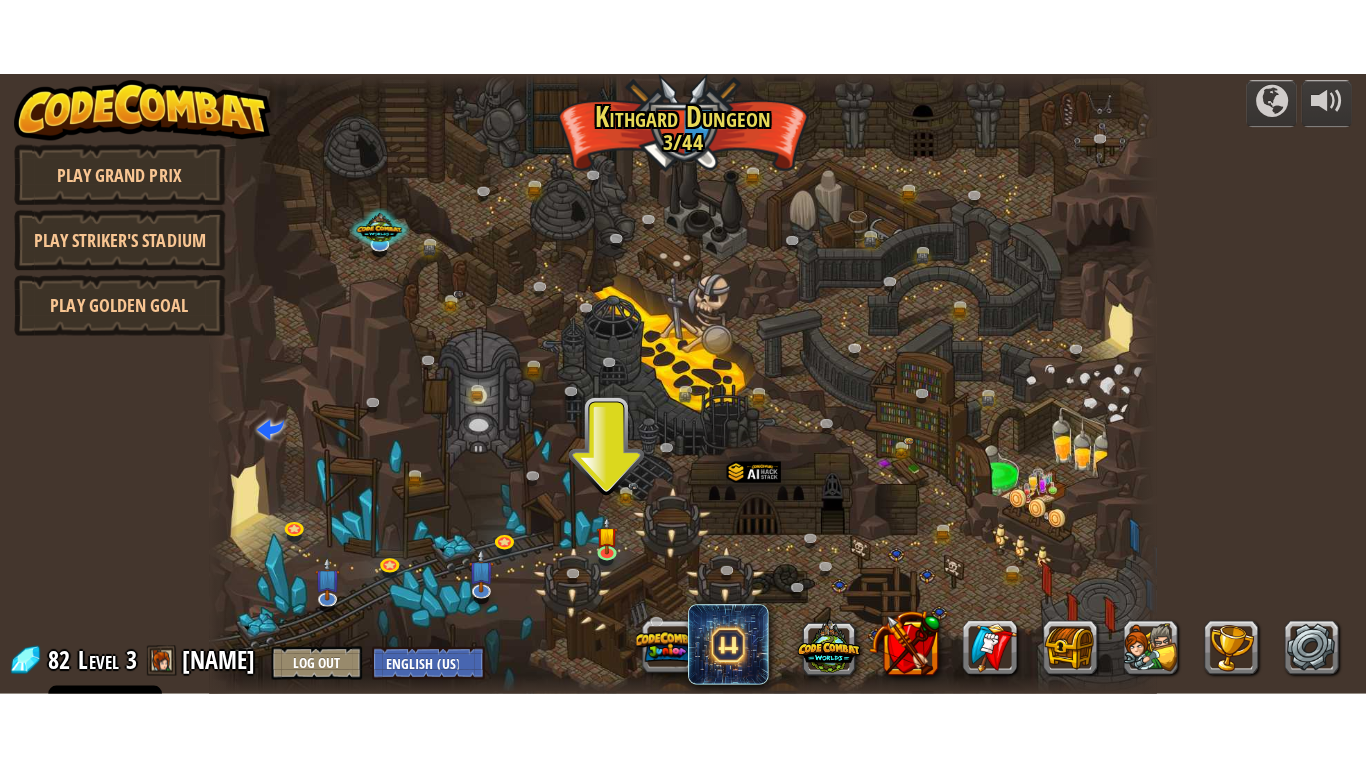 scroll, scrollTop: 0, scrollLeft: 0, axis: both 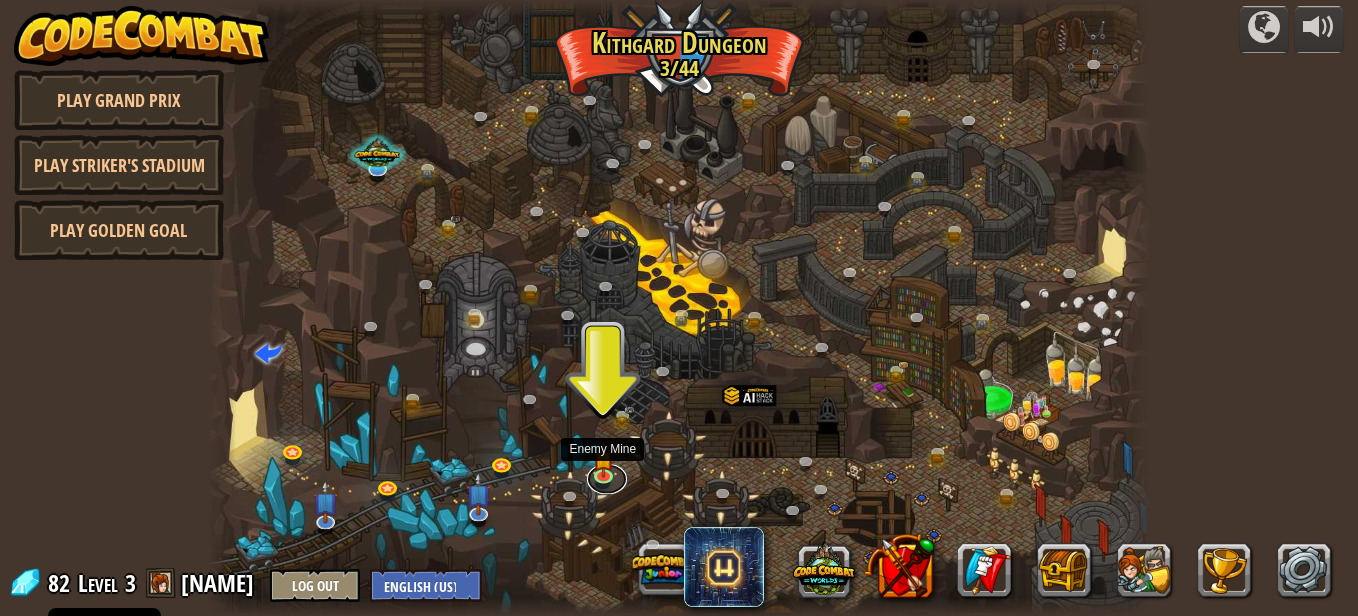 click at bounding box center (607, 479) 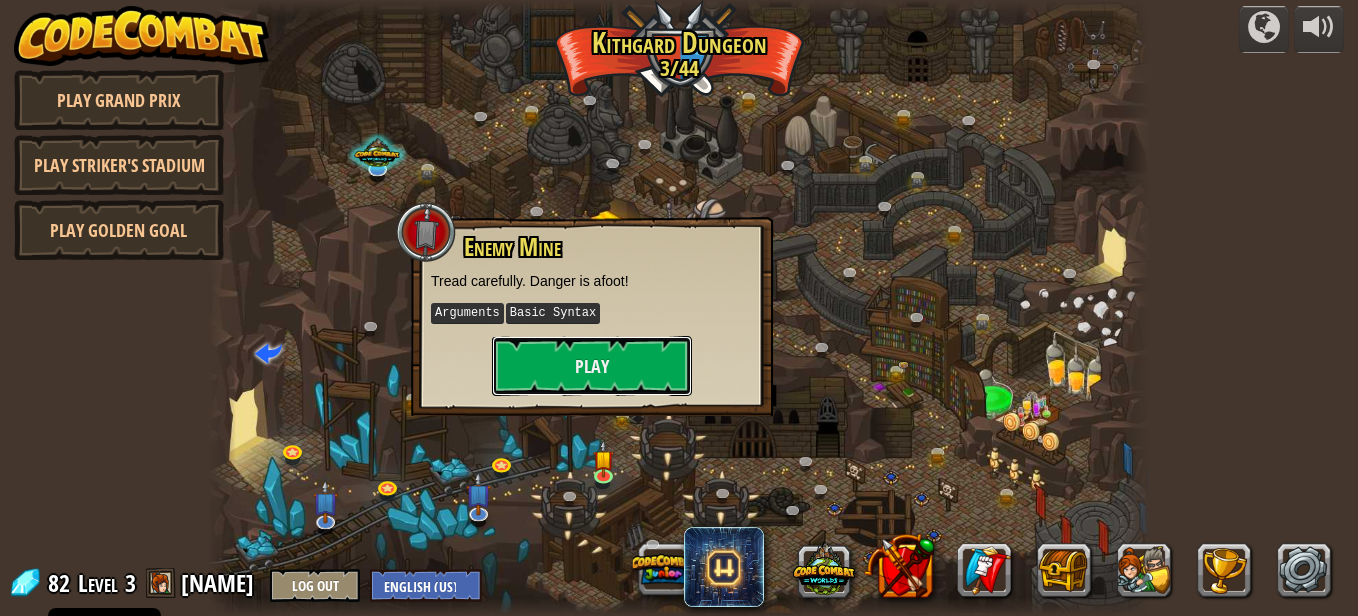drag, startPoint x: 583, startPoint y: 349, endPoint x: 510, endPoint y: 351, distance: 73.02739 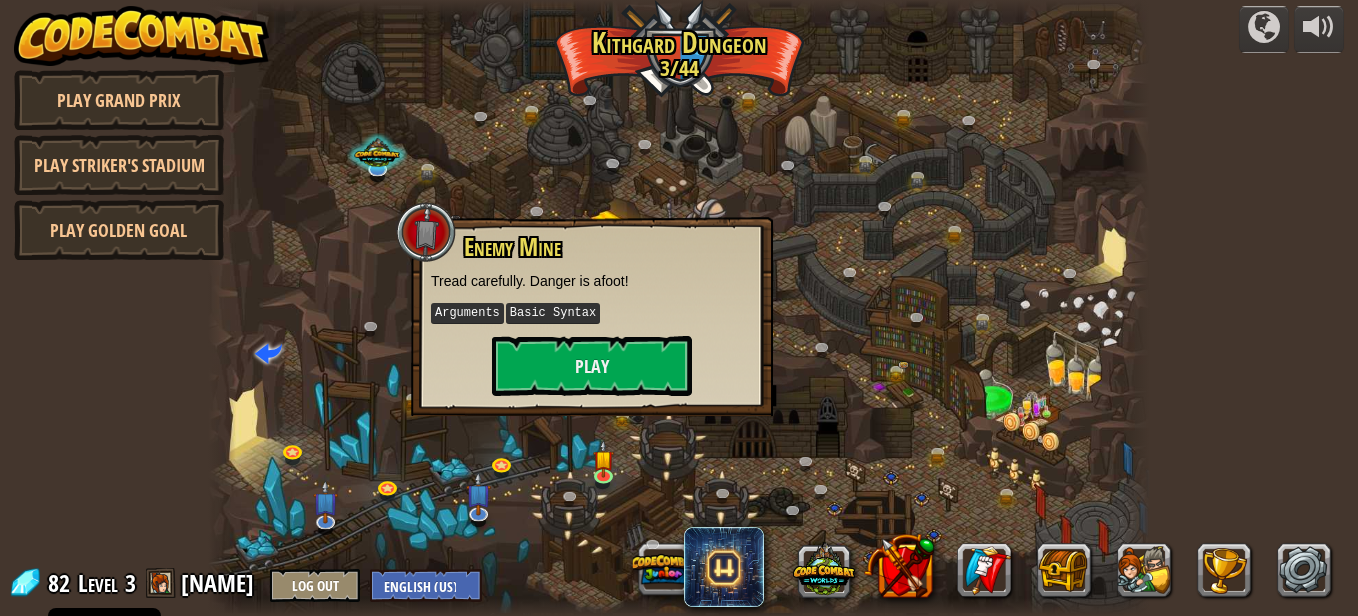 drag, startPoint x: 510, startPoint y: 352, endPoint x: 464, endPoint y: 380, distance: 53.851646 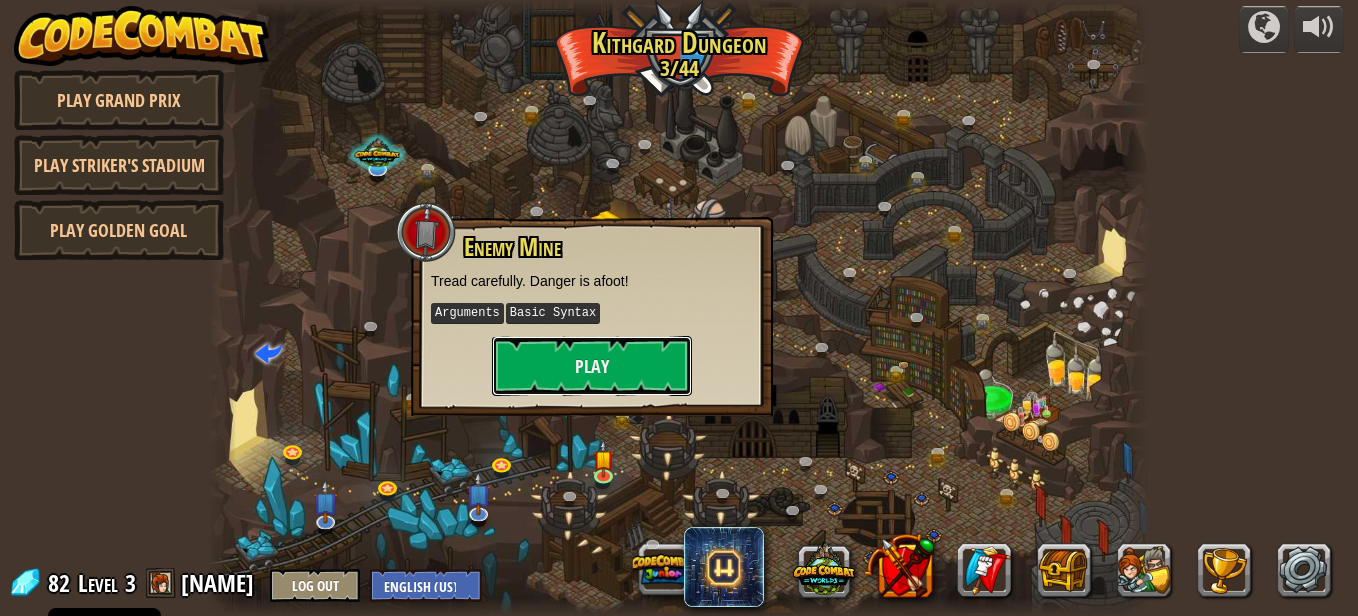 click on "Play" at bounding box center (592, 366) 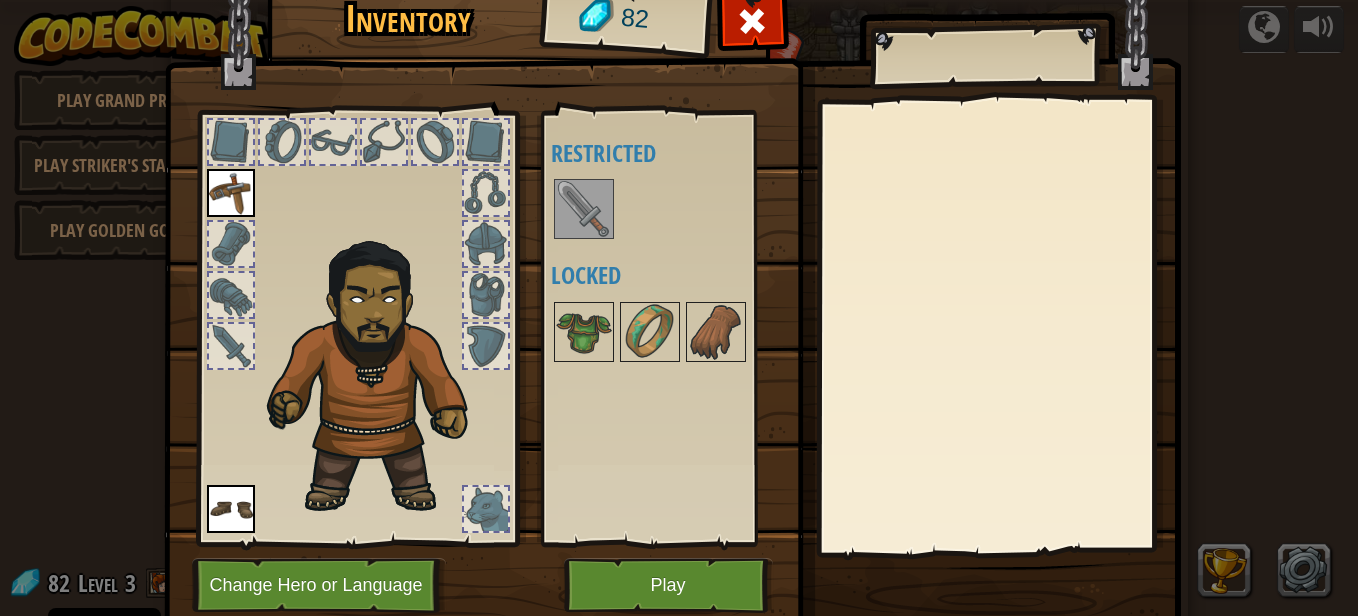 drag, startPoint x: 567, startPoint y: 203, endPoint x: 575, endPoint y: 174, distance: 30.083218 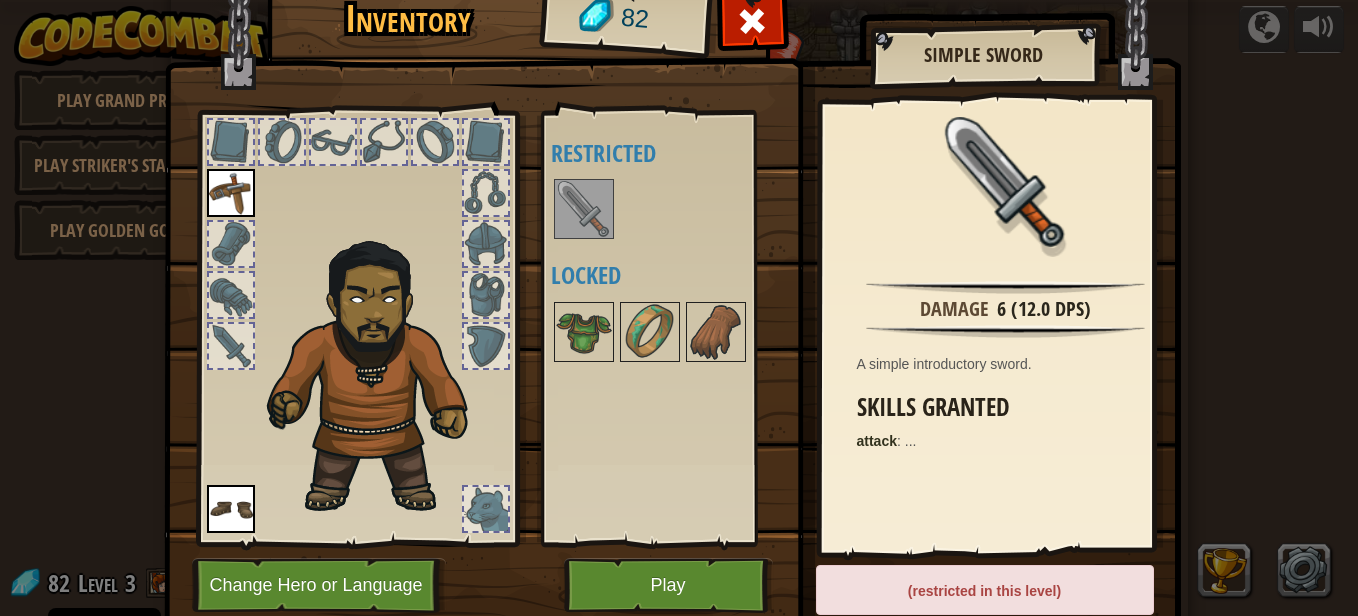 drag, startPoint x: 652, startPoint y: 302, endPoint x: 596, endPoint y: 209, distance: 108.55874 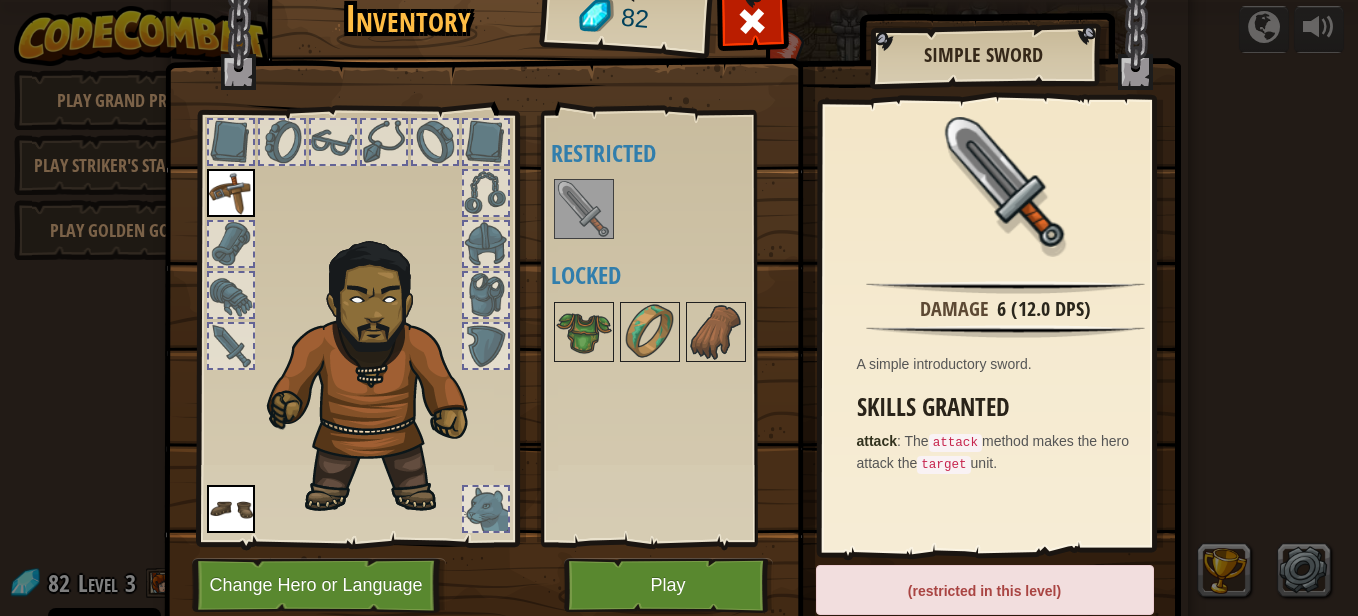 click at bounding box center [584, 209] 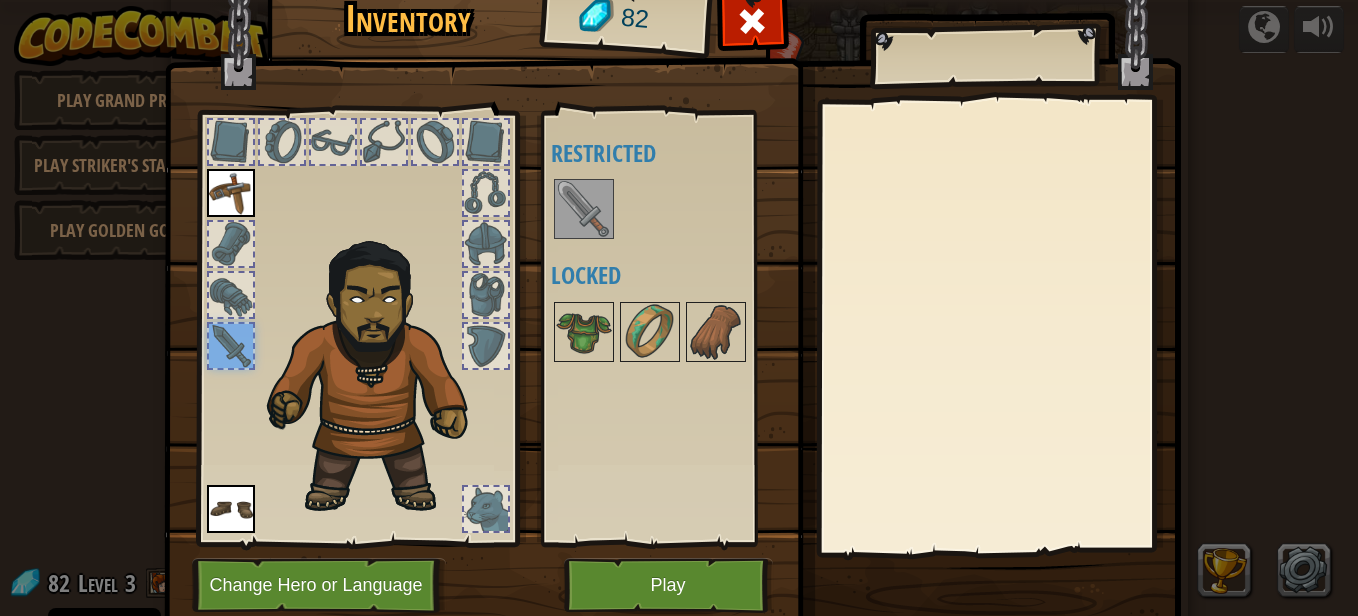 click at bounding box center (584, 209) 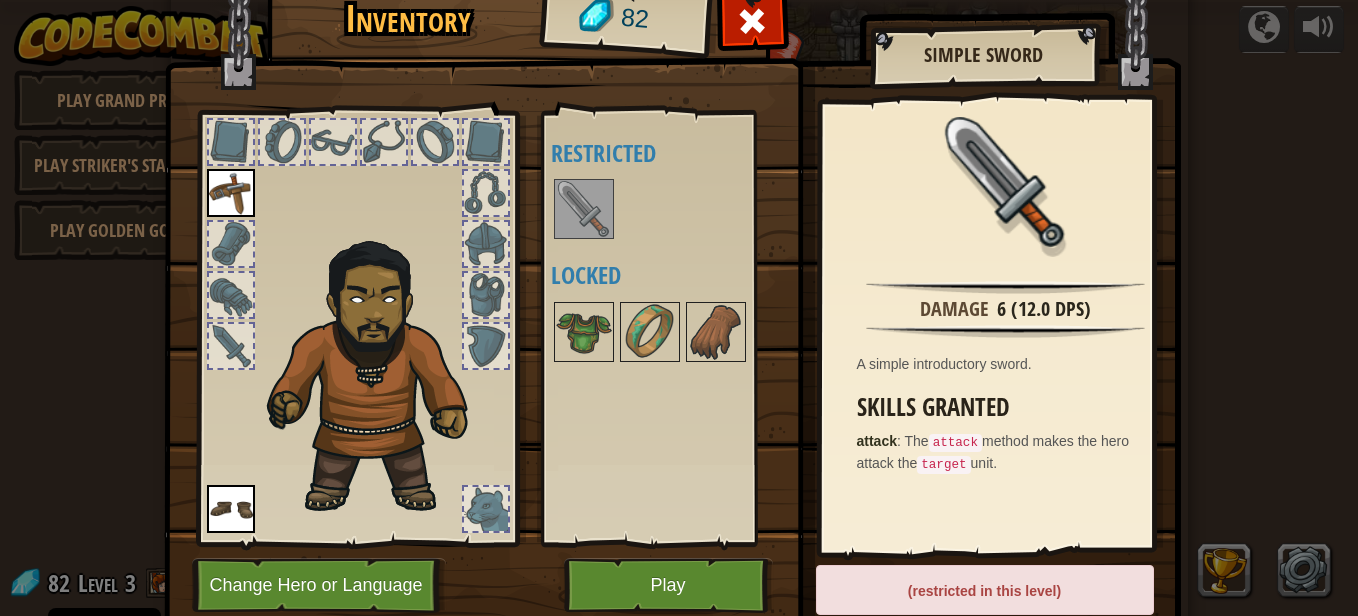 click on "(restricted in this level)" at bounding box center [985, 590] 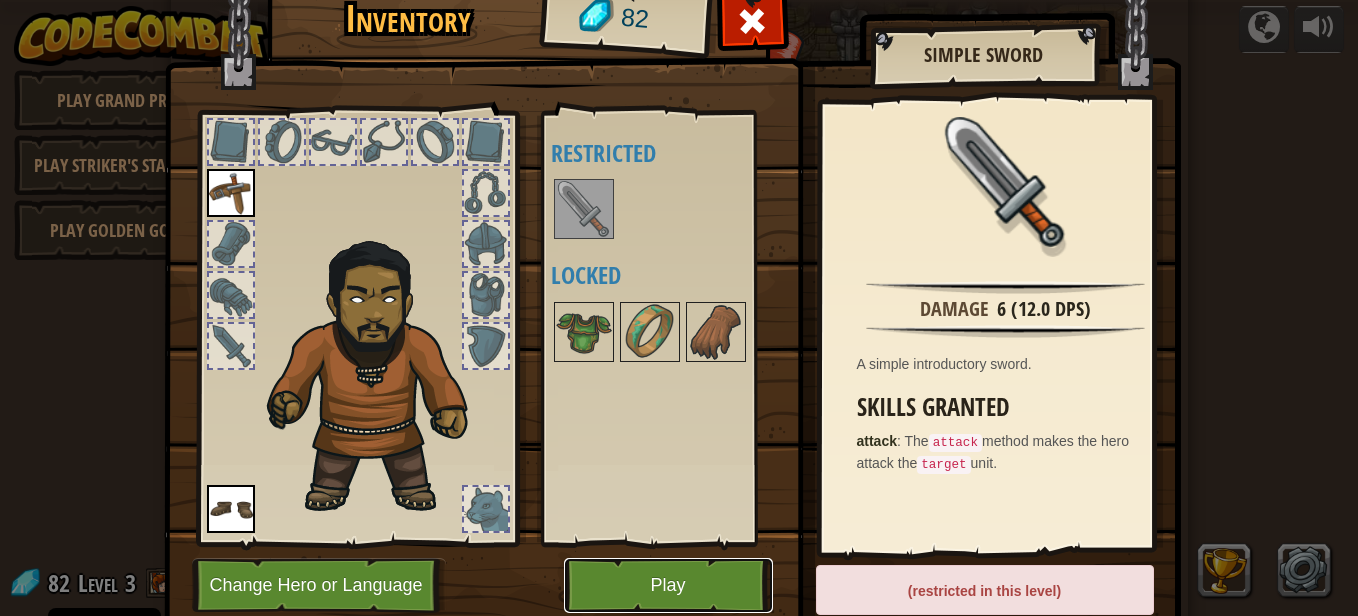 click on "Play" at bounding box center (668, 585) 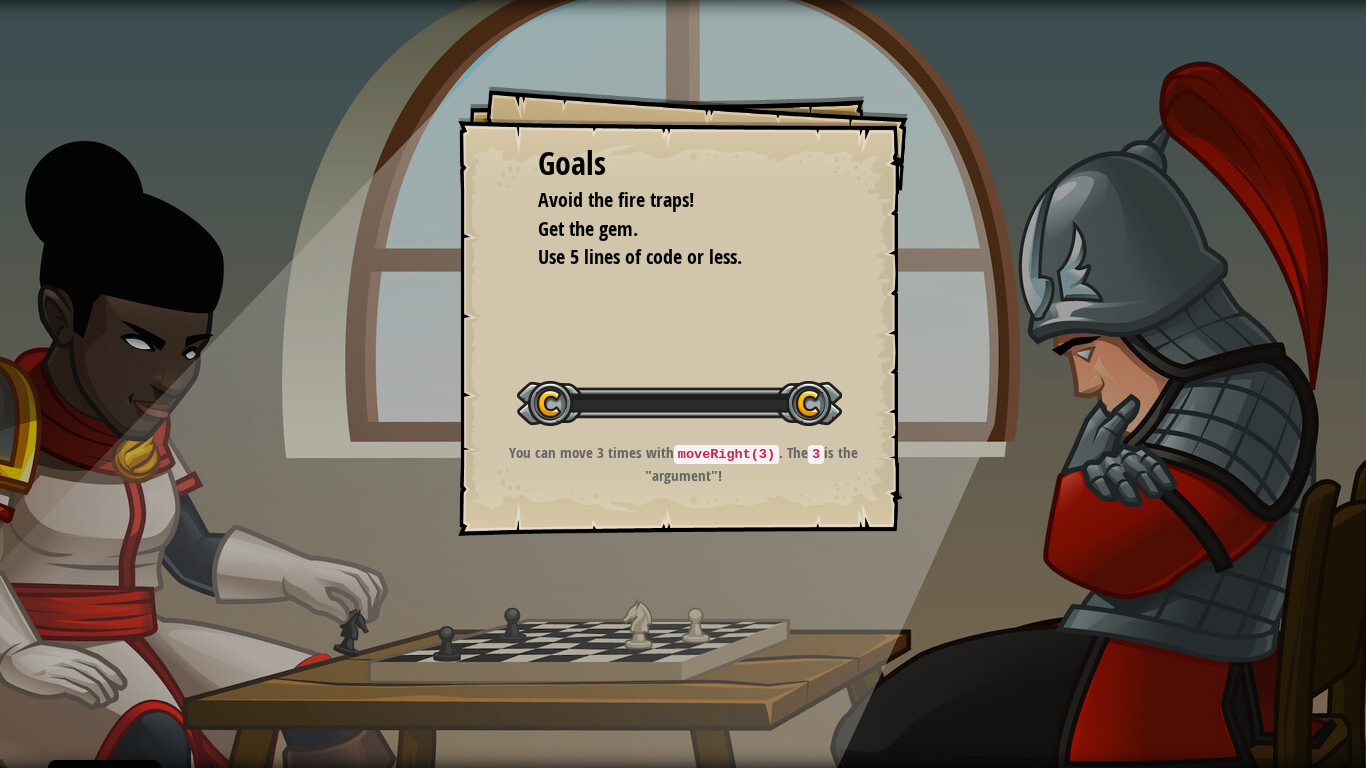 click on "Goals Avoid the fire traps! Get the gem. Use 5 lines of code or less. Start Level Error loading from server. Try refreshing the page. You'll need a subscription to play this level. Subscribe You'll need to join a course to play this level. Back to my courses Ask your teacher to assign a license to you so you can continue to play CodeCombat! Back to my courses This level is locked. Back to my courses You can move 3 times with  moveRight(3) . The  3  is the "argument"!" at bounding box center (683, 384) 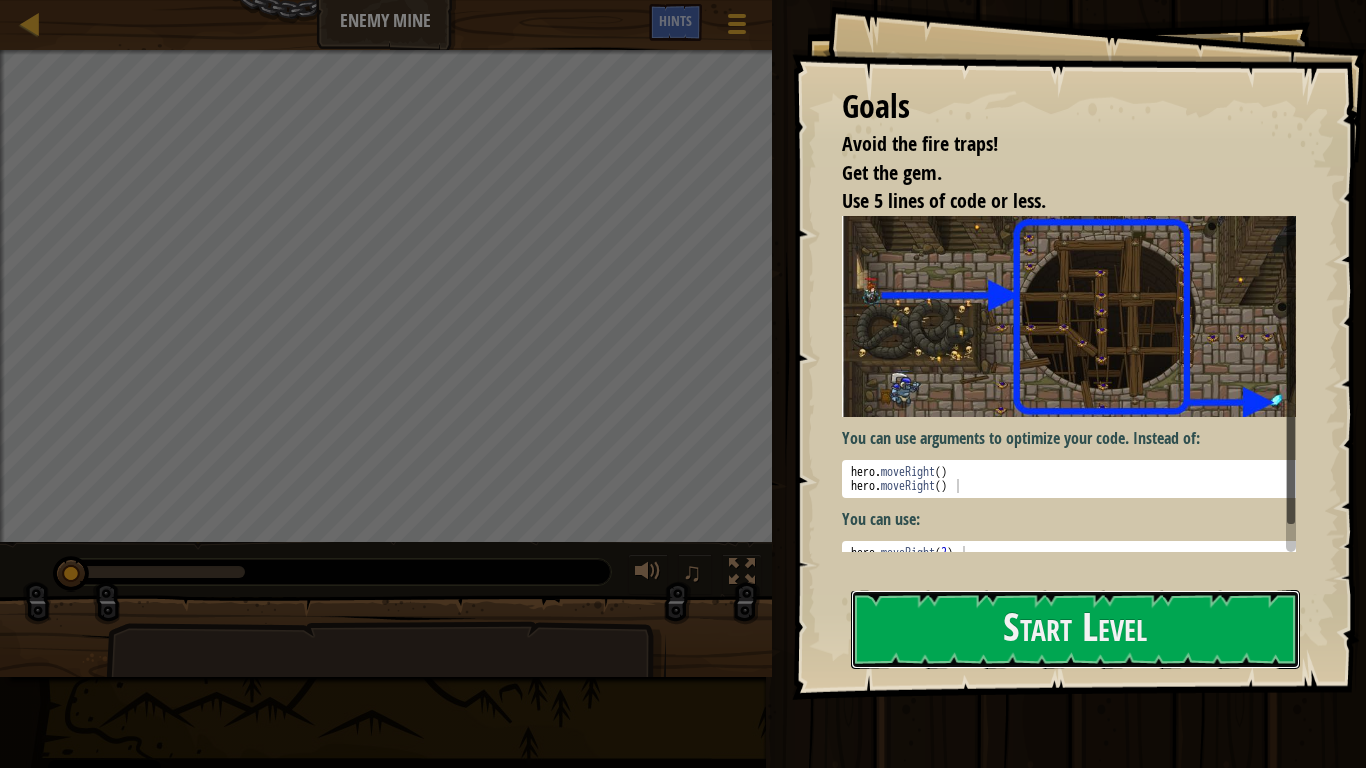 drag, startPoint x: 904, startPoint y: 627, endPoint x: 996, endPoint y: 612, distance: 93.214806 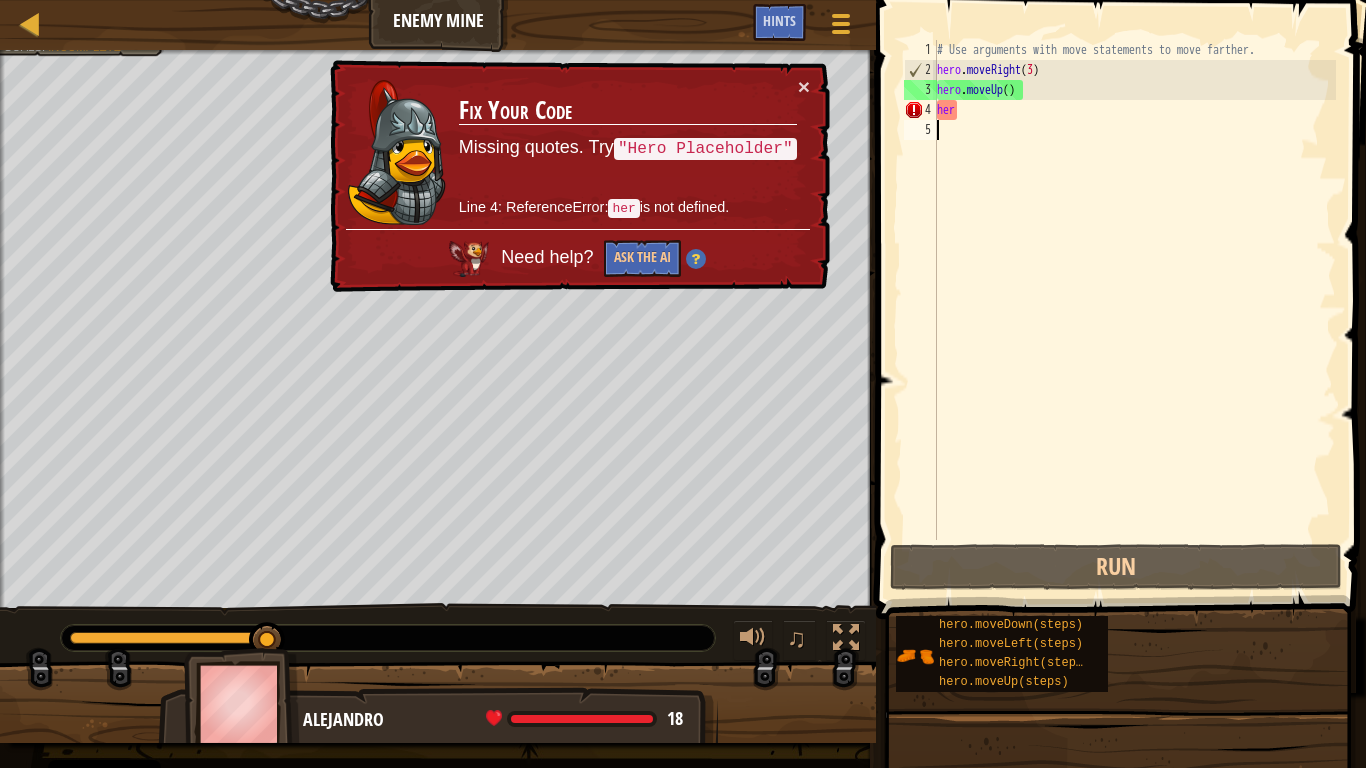 click on "# Use arguments with move statements to move farther. hero . moveRight ( 3 ) hero . moveUp ( ) her" at bounding box center [1134, 310] 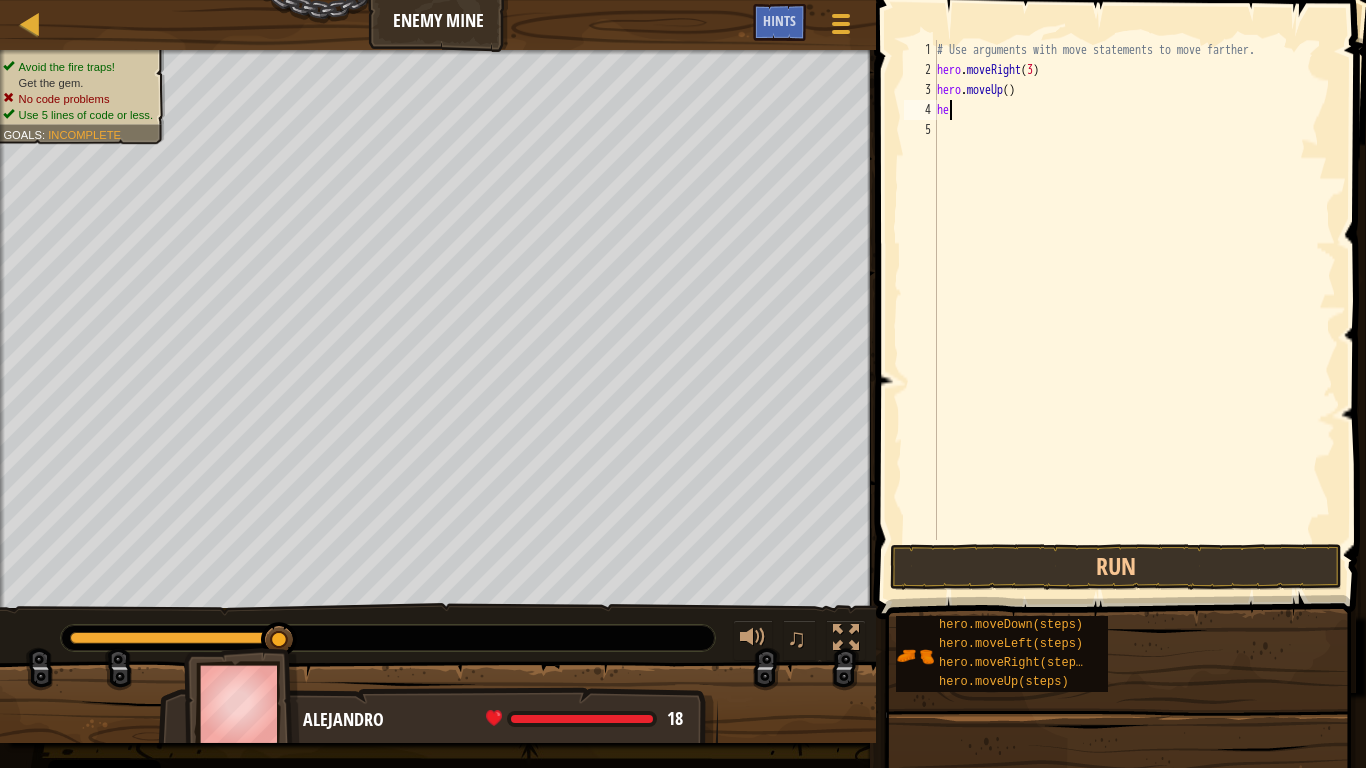 type on "h" 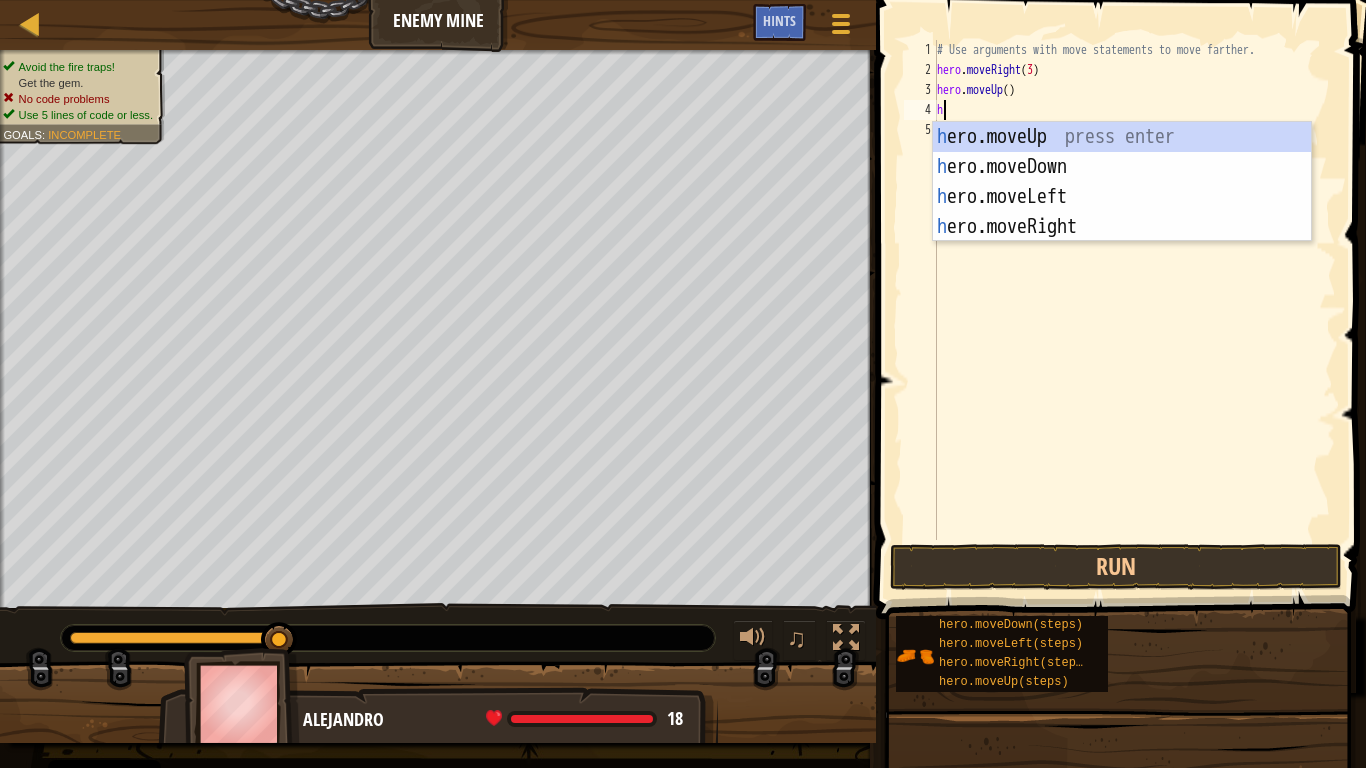 scroll, scrollTop: 9, scrollLeft: 0, axis: vertical 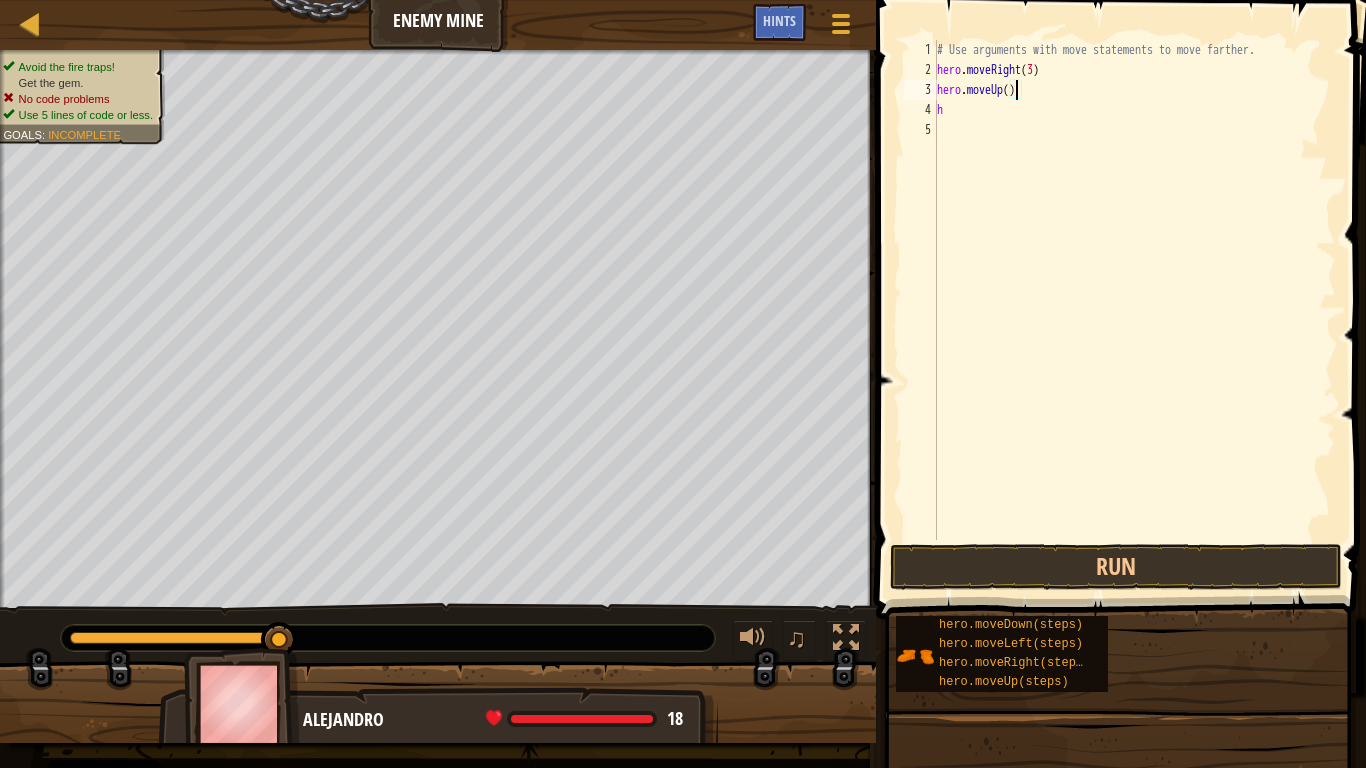 click on "# Use arguments with move statements to move farther. hero . moveRight ( 3 ) hero . moveUp ( ) h" at bounding box center [1134, 310] 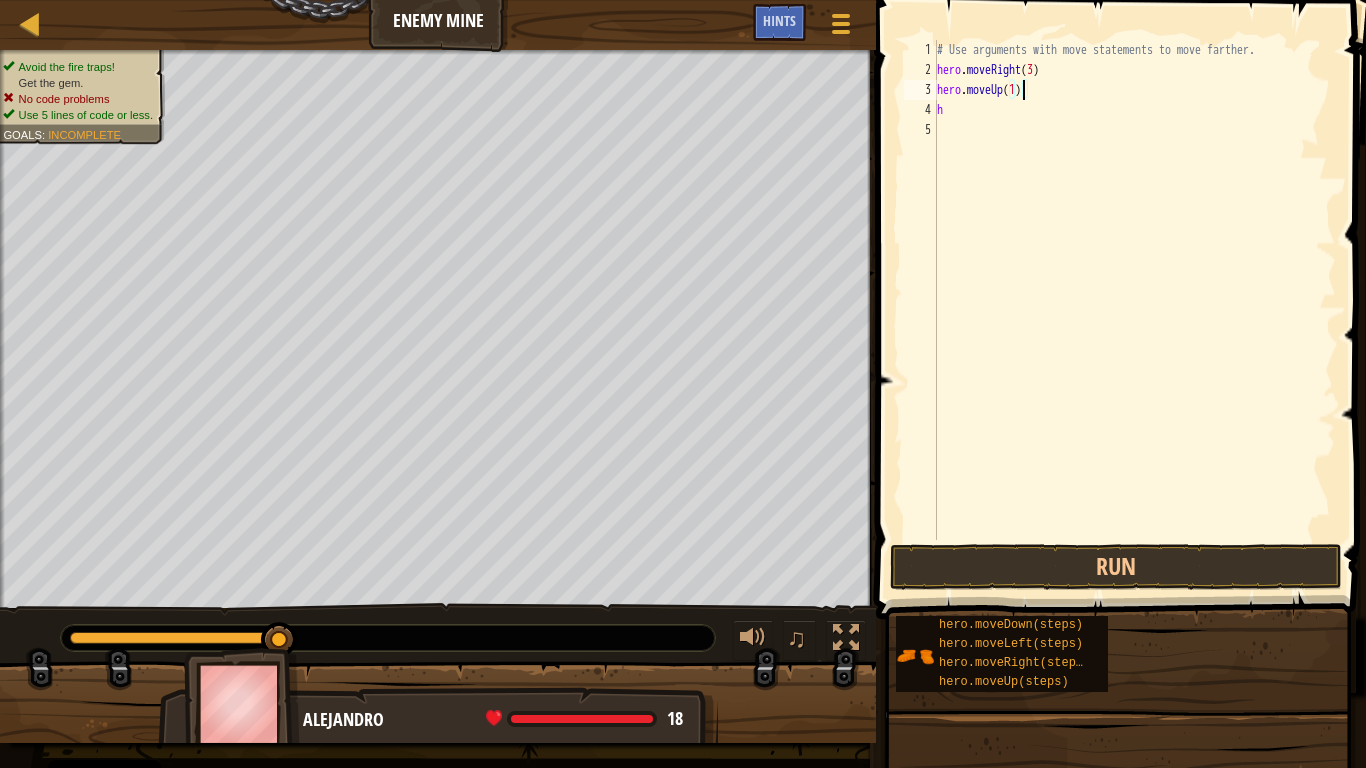scroll, scrollTop: 9, scrollLeft: 7, axis: both 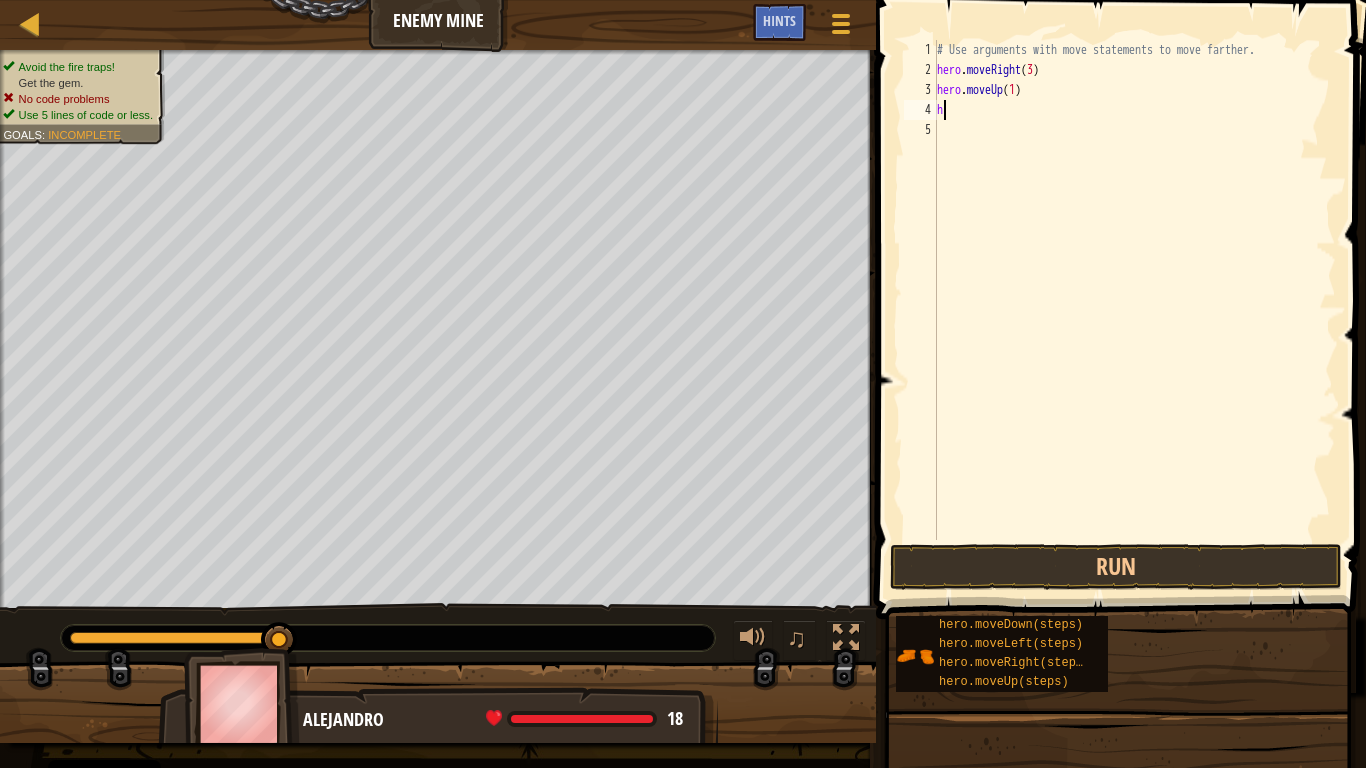 click on "# Use arguments with move statements to move farther. hero . moveRight ( 3 ) hero . moveUp ( 1 ) h" at bounding box center (1134, 310) 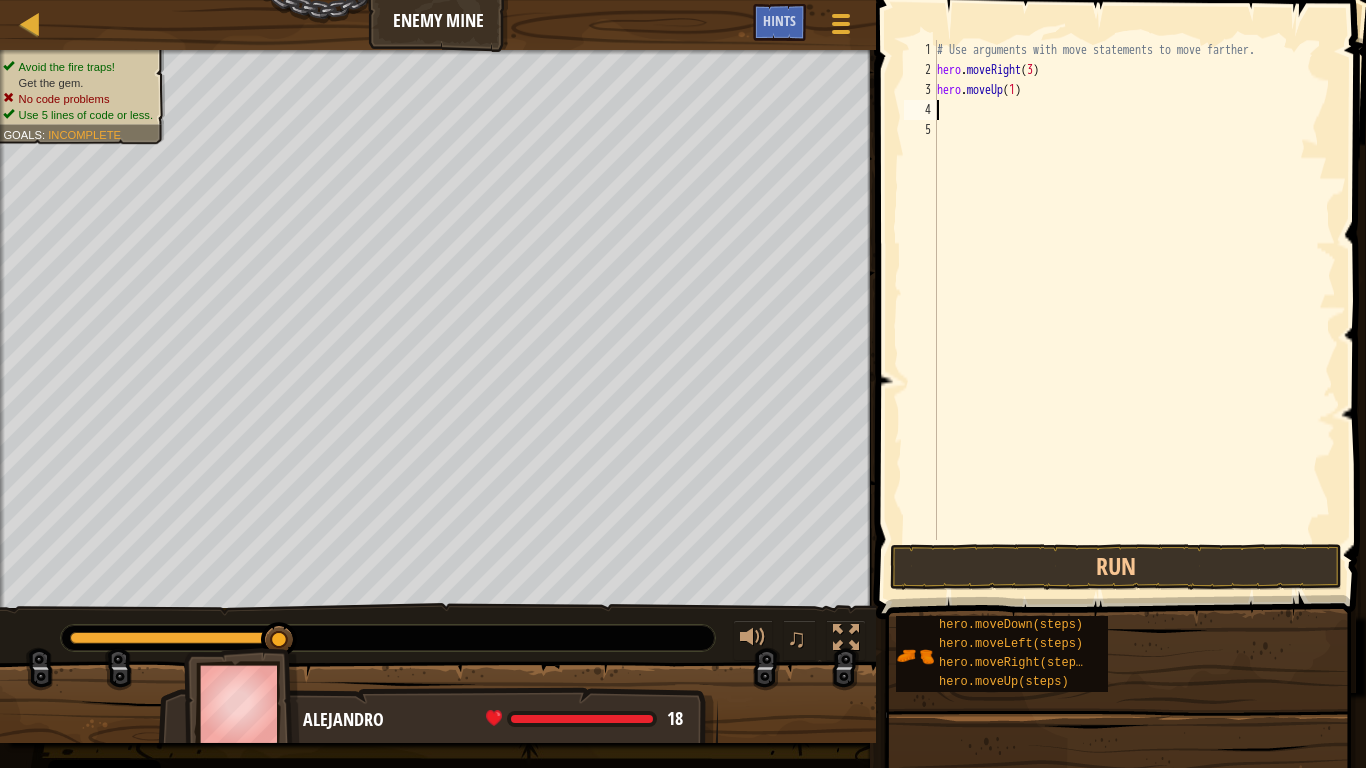 type on "h" 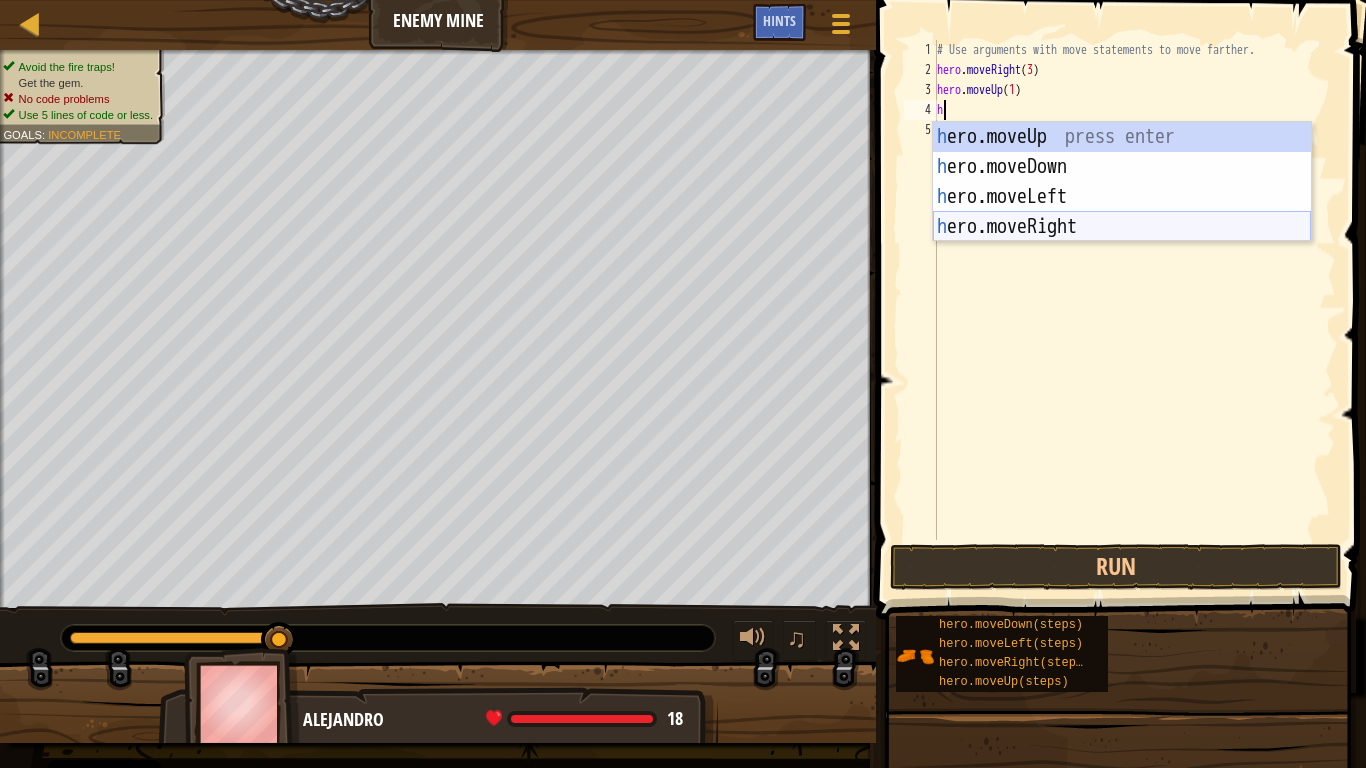 type 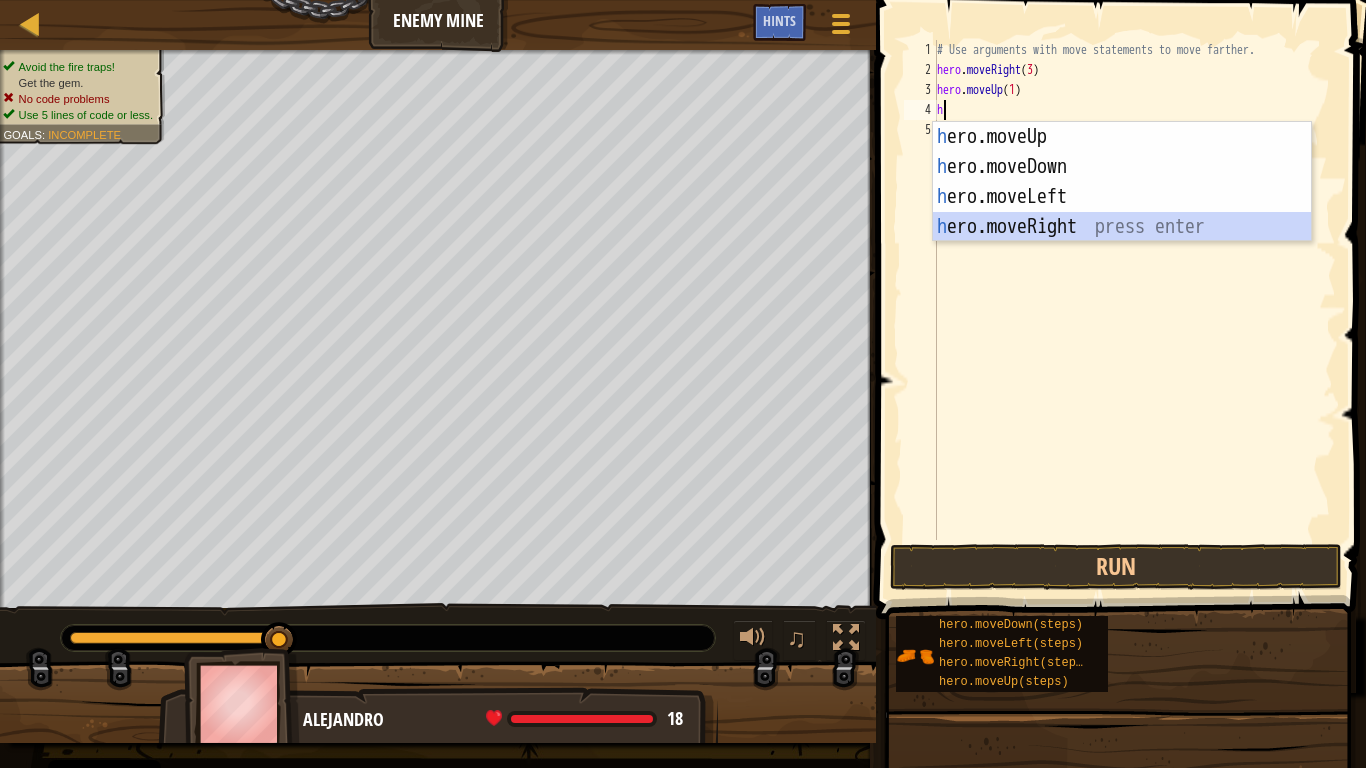drag, startPoint x: 998, startPoint y: 224, endPoint x: 943, endPoint y: 229, distance: 55.226807 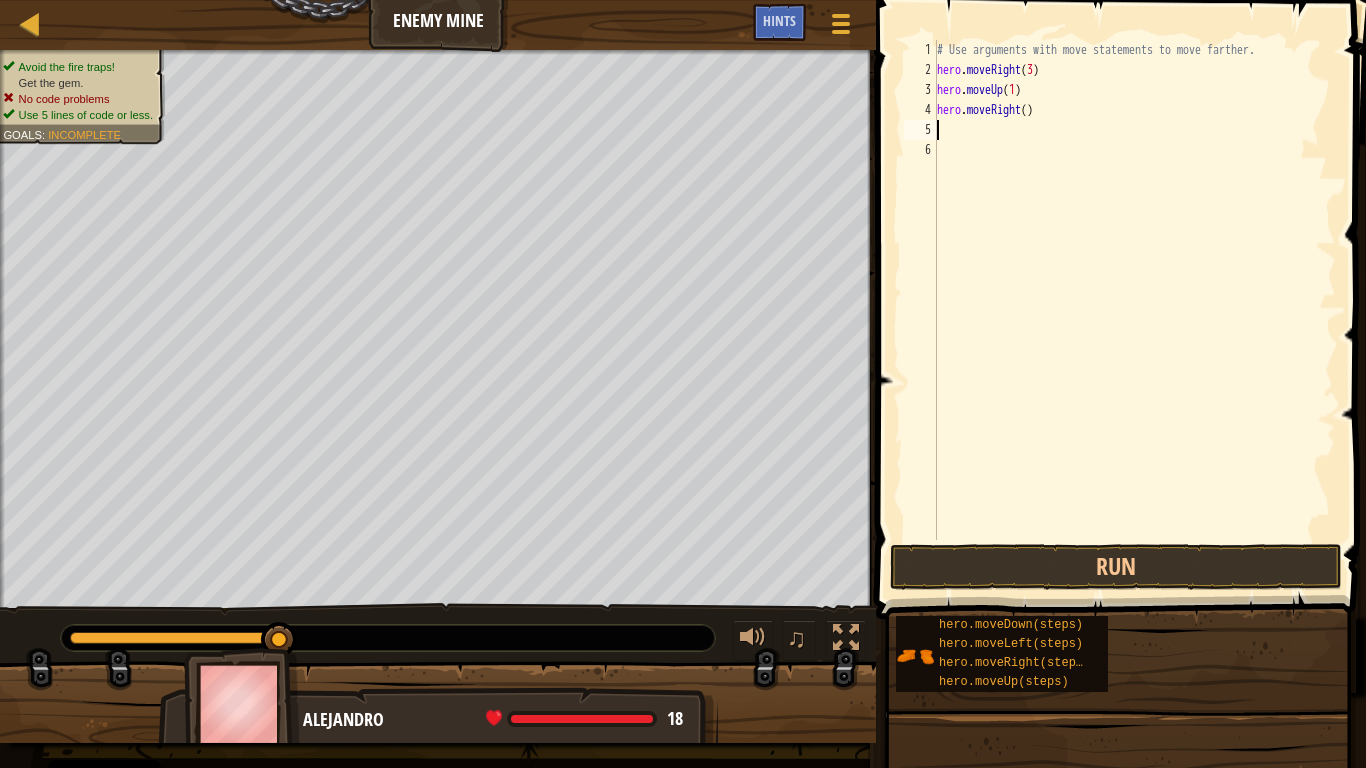 click on "# Use arguments with move statements to move farther. hero . moveRight ( 3 ) hero . moveUp ( 1 ) hero . moveRight ( )" at bounding box center (1134, 310) 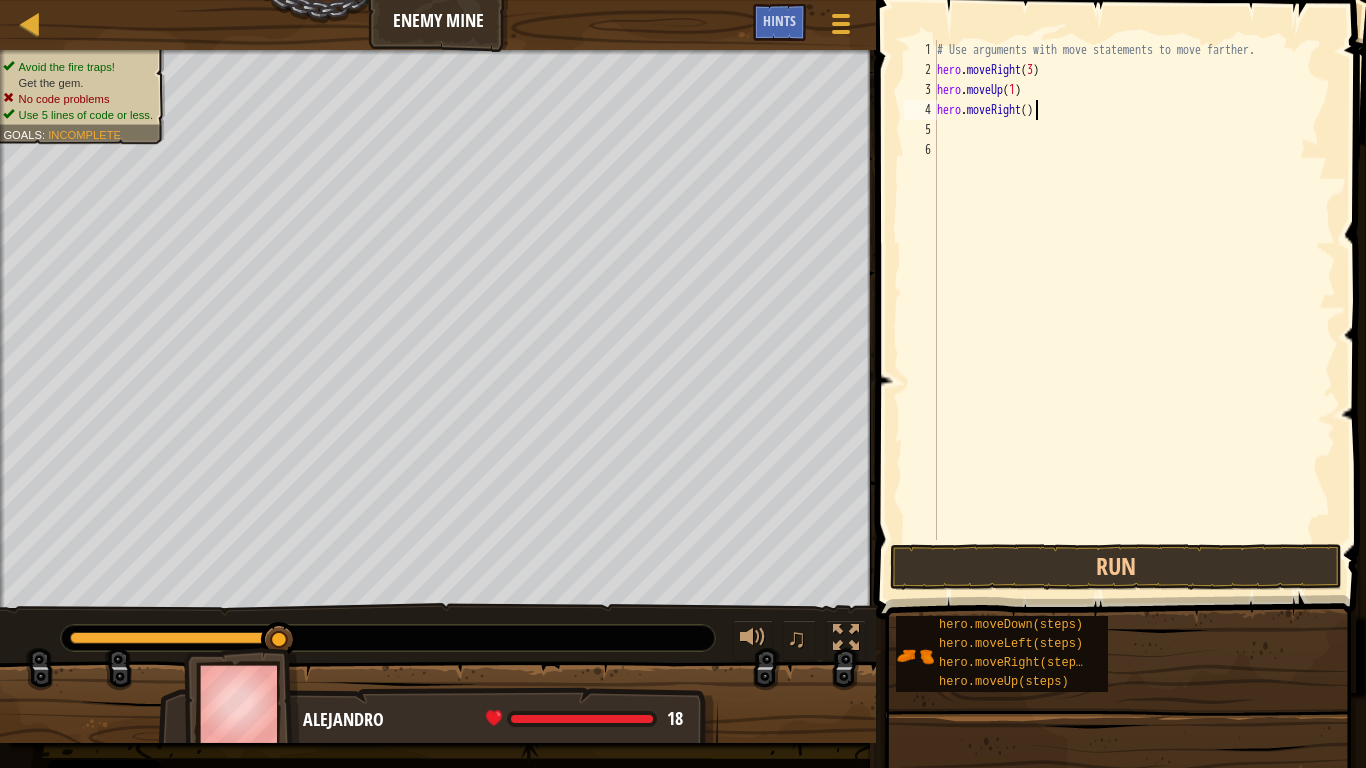 click on "# Use arguments with move statements to move farther. hero . moveRight ( 3 ) hero . moveUp ( 1 ) hero . moveRight ( )" at bounding box center (1134, 310) 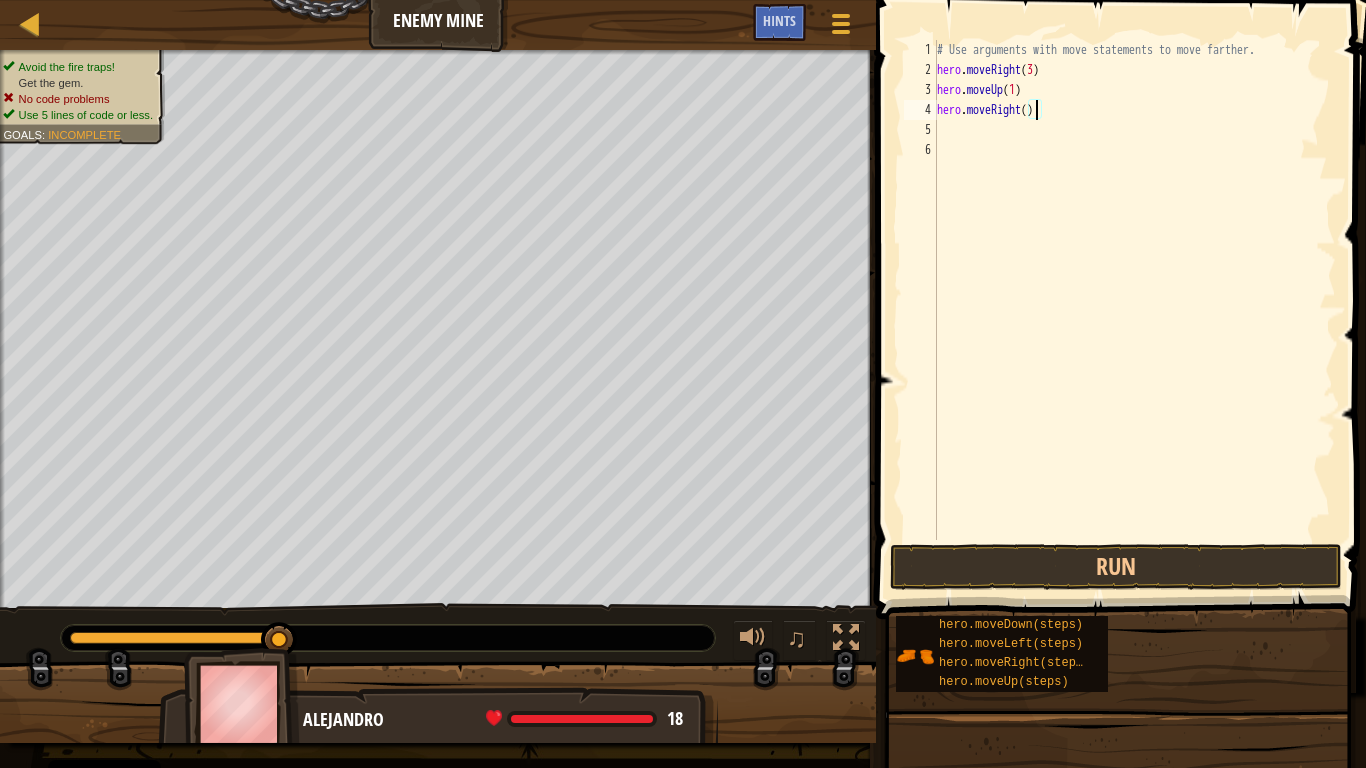 type on "hero.moveRight(1)" 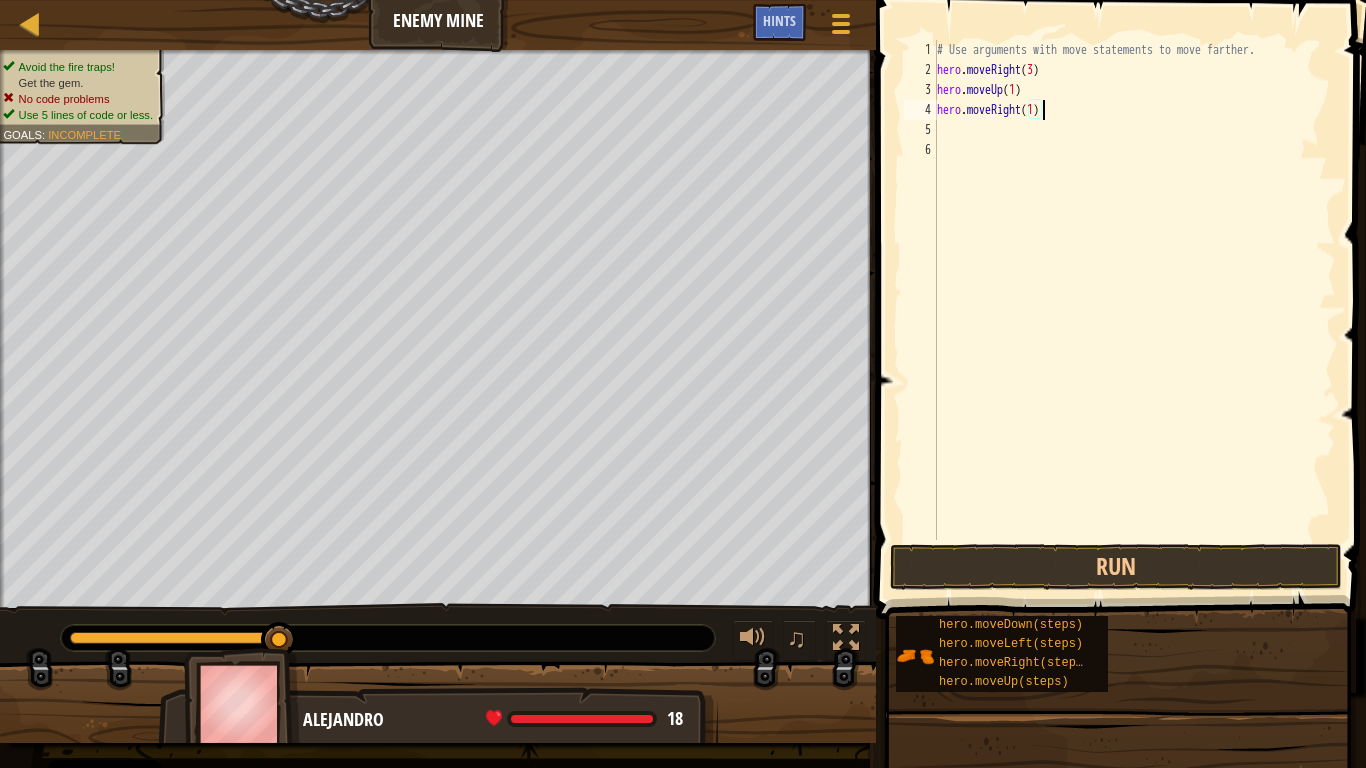 scroll, scrollTop: 9, scrollLeft: 8, axis: both 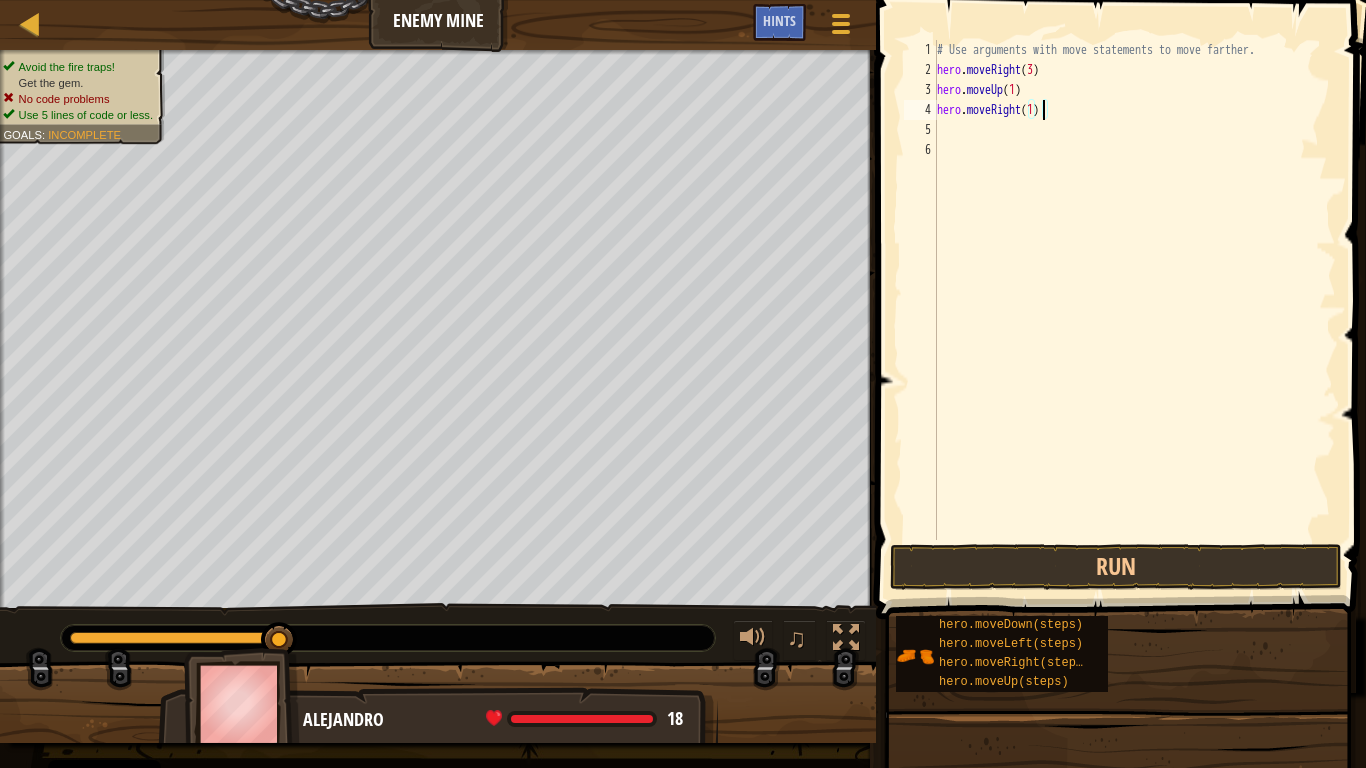 click on "5" at bounding box center (920, 130) 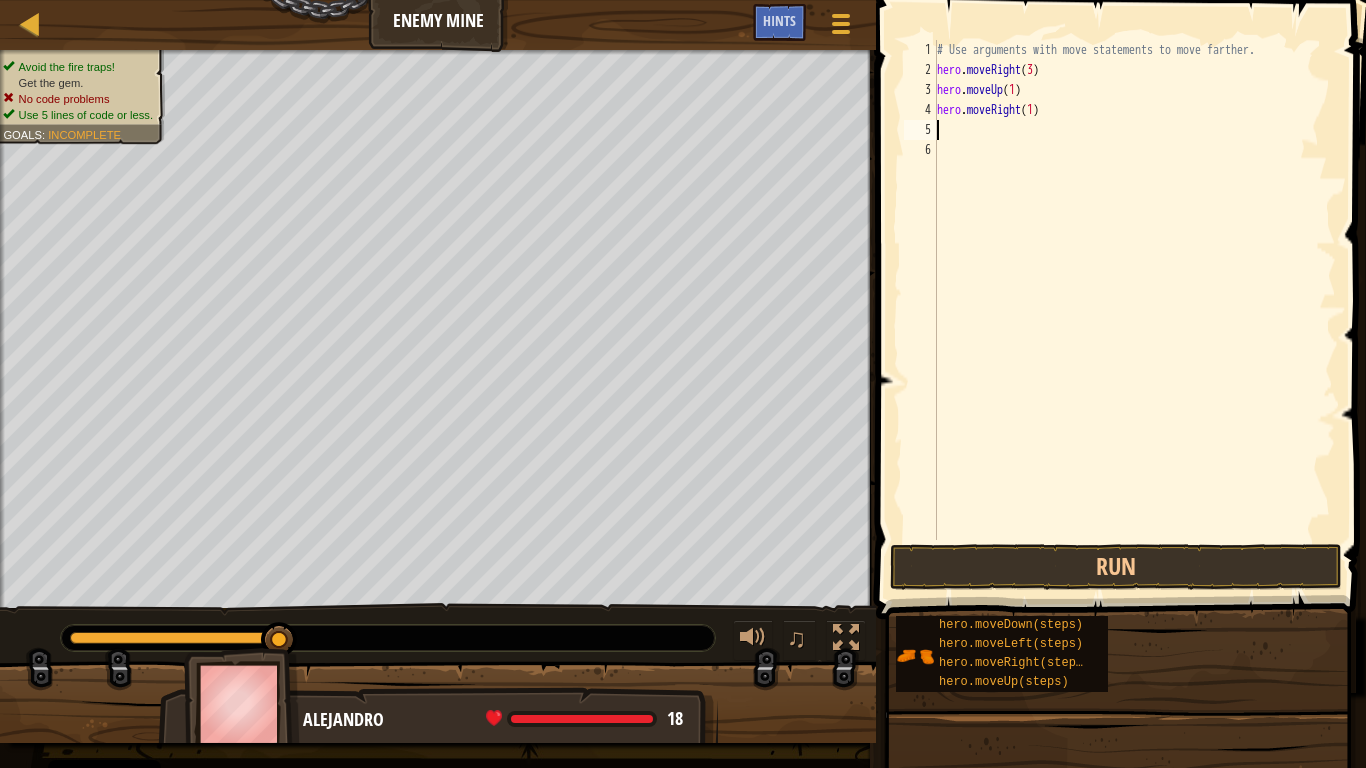 scroll, scrollTop: 9, scrollLeft: 0, axis: vertical 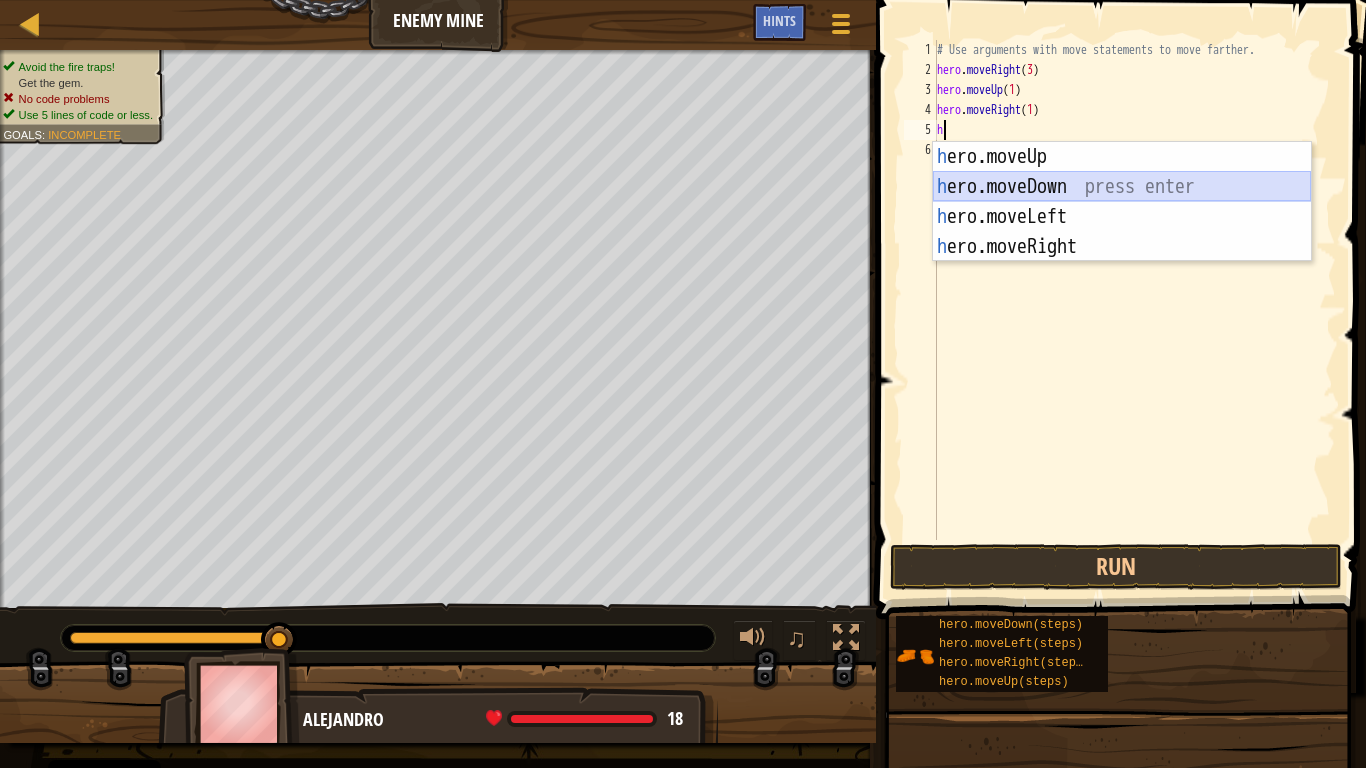 click on "h ero.moveUp press enter h ero.moveDown press enter h ero.moveLeft press enter h ero.moveRight press enter" at bounding box center [1122, 232] 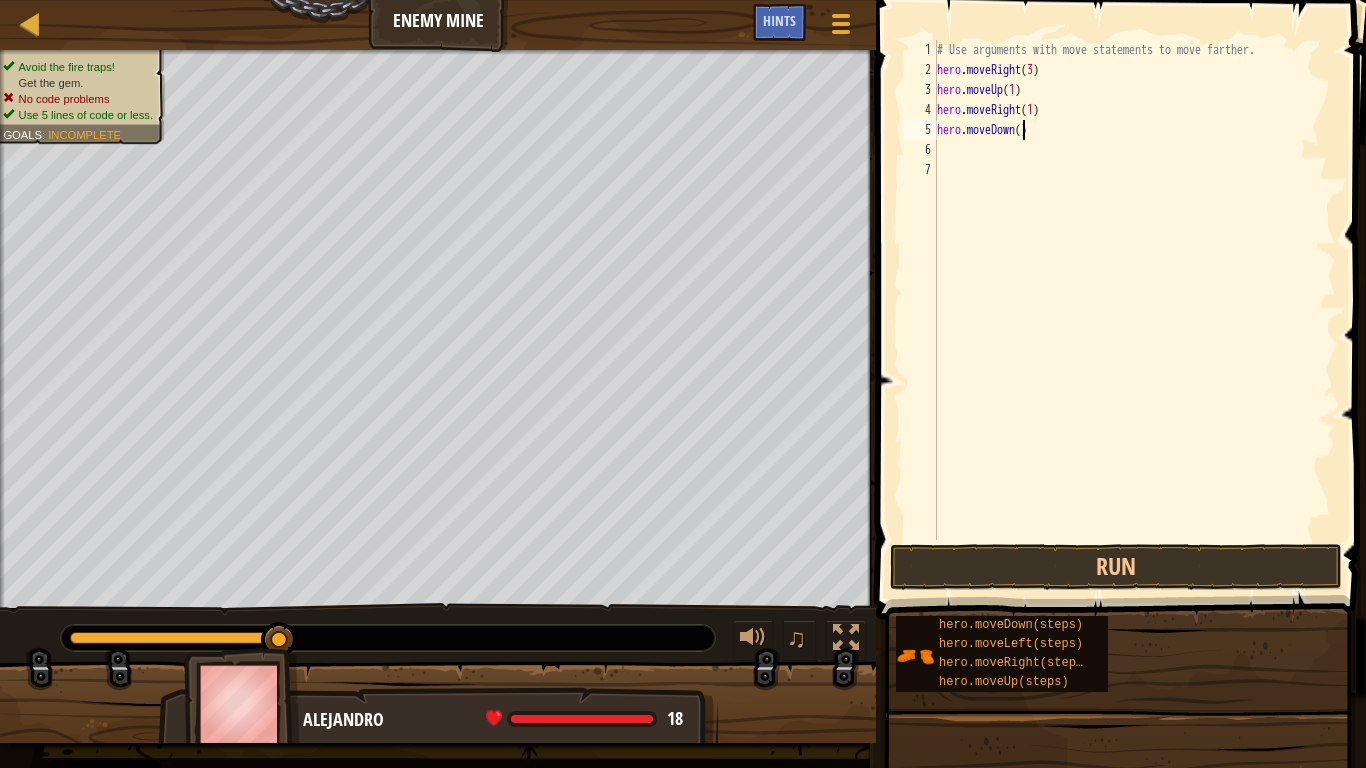 click on "# Use arguments with move statements to move farther. hero . moveRight ( 3 ) hero . moveUp ( 1 ) hero . moveRight ( 1 ) hero . moveDown ( )" at bounding box center [1134, 310] 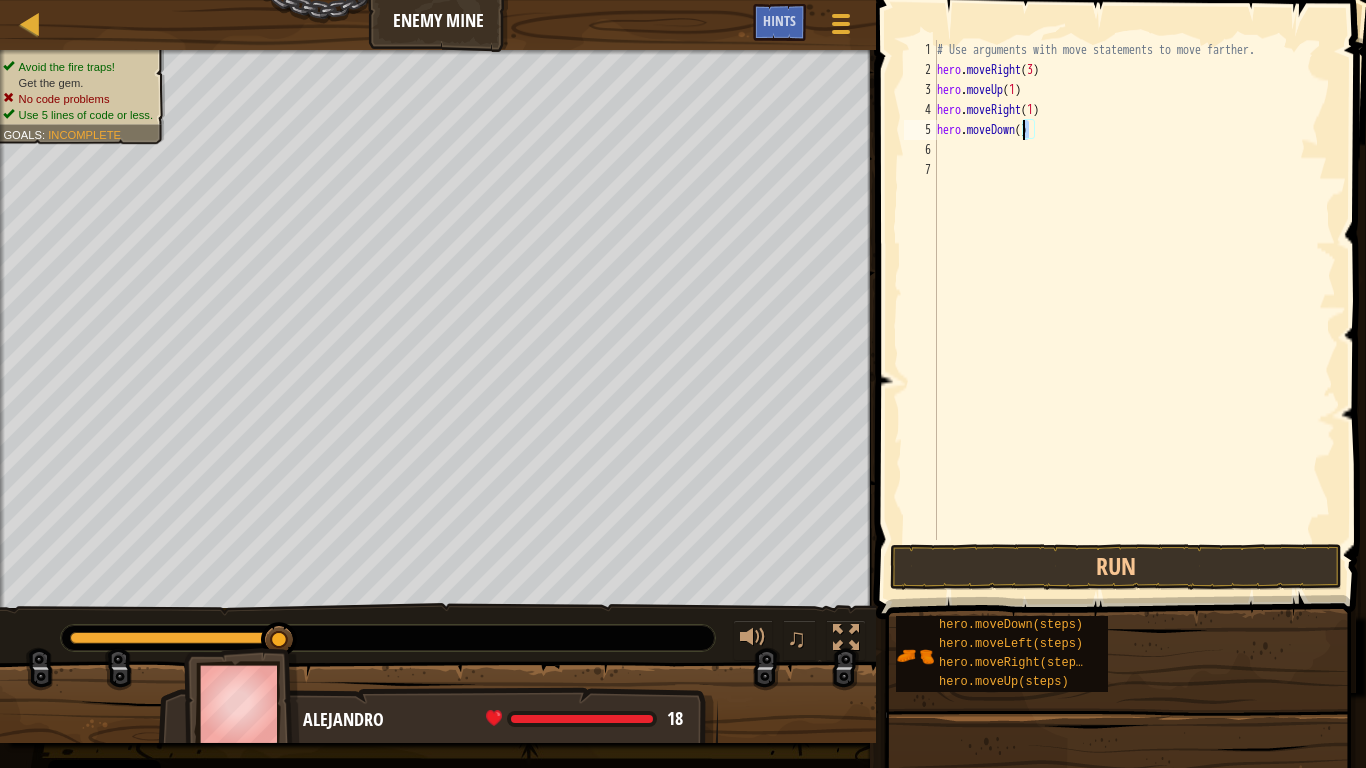 click on "# Use arguments with move statements to move farther. hero . moveRight ( 3 ) hero . moveUp ( 1 ) hero . moveRight ( 1 ) hero . moveDown ( )" at bounding box center (1134, 310) 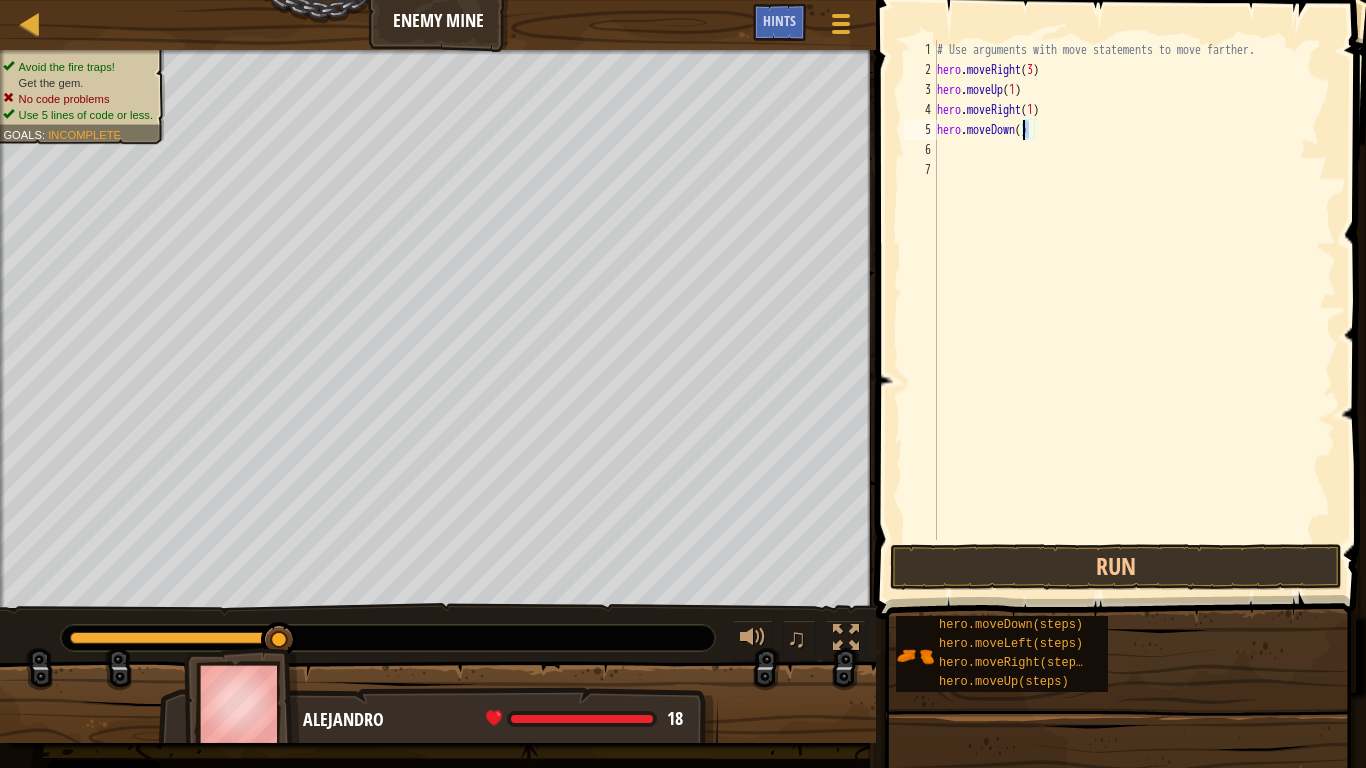 click on "# Use arguments with move statements to move farther. hero . moveRight ( 3 ) hero . moveUp ( 1 ) hero . moveRight ( 1 ) hero . moveDown ( )" at bounding box center (1134, 290) 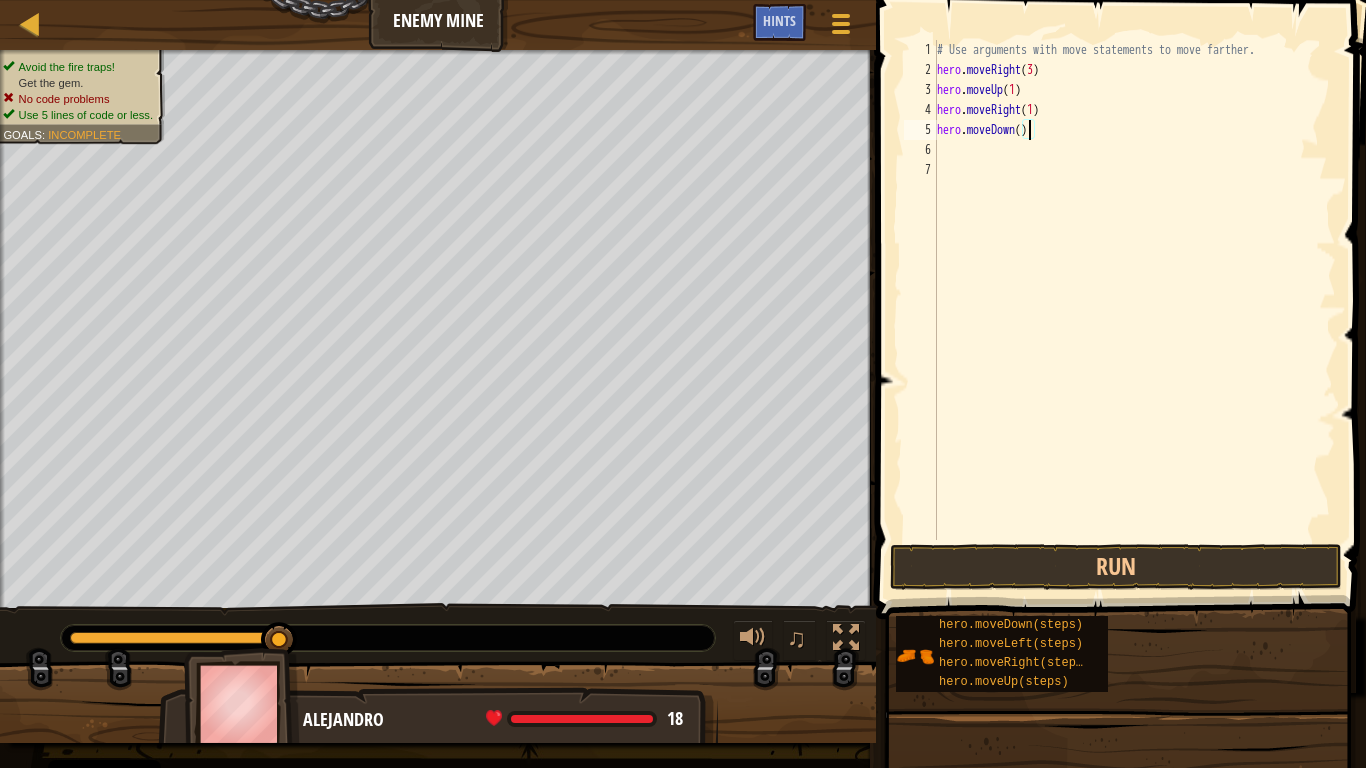 type on "hero.moveDown(3)" 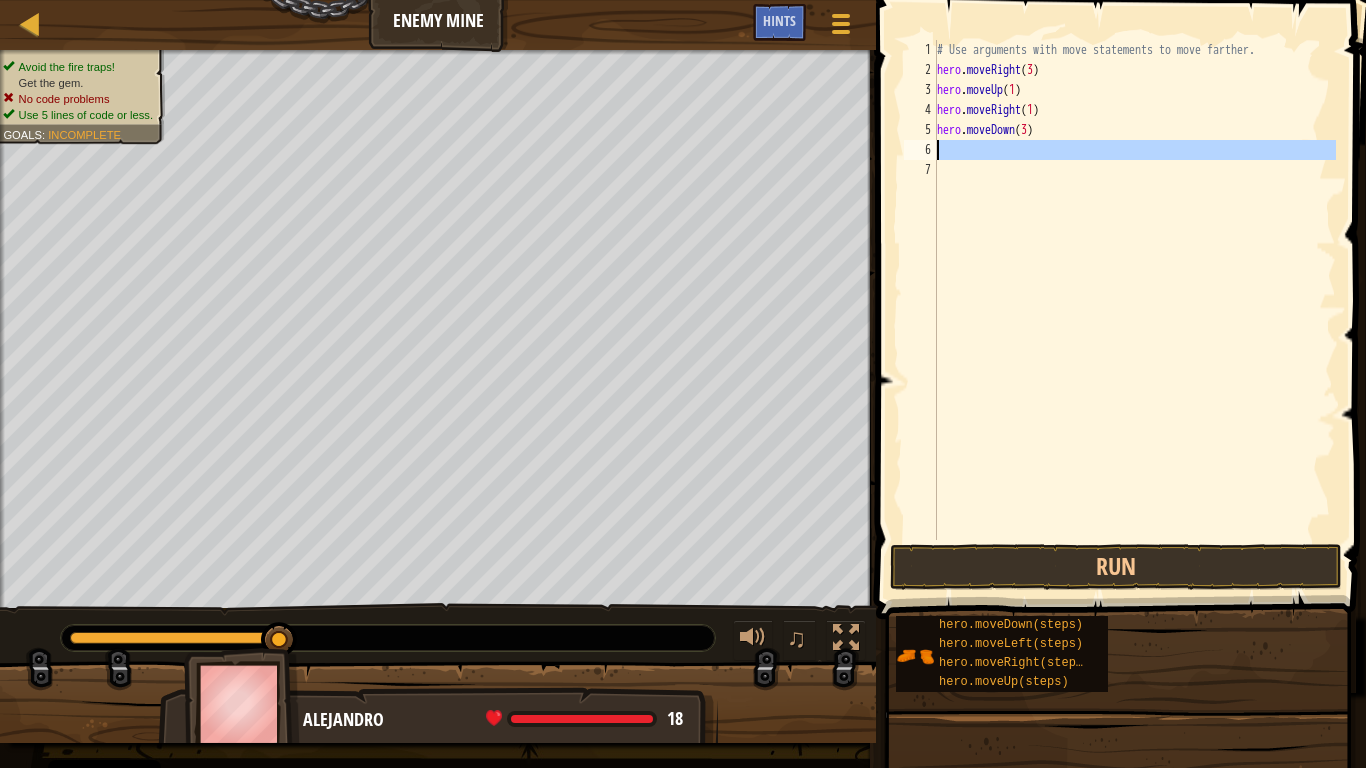 click on "6" at bounding box center (920, 150) 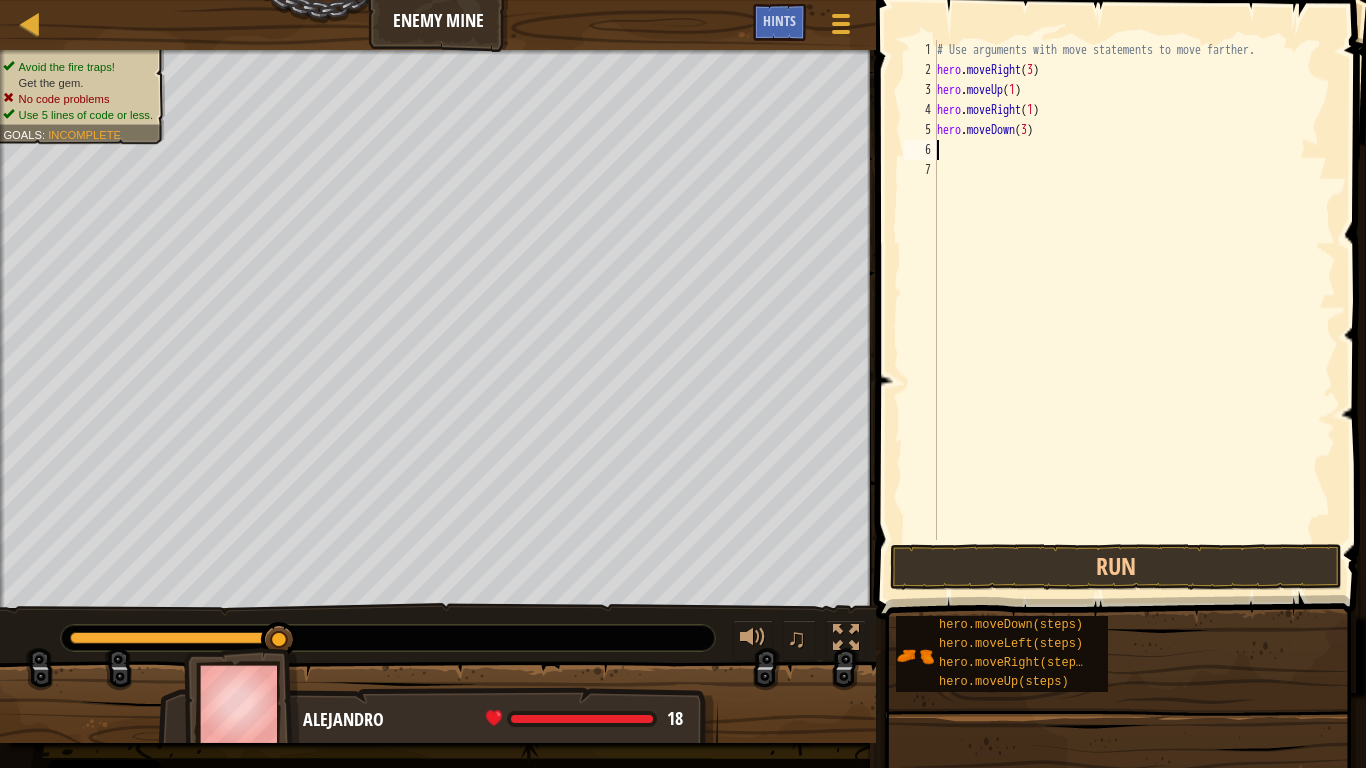 type on "h" 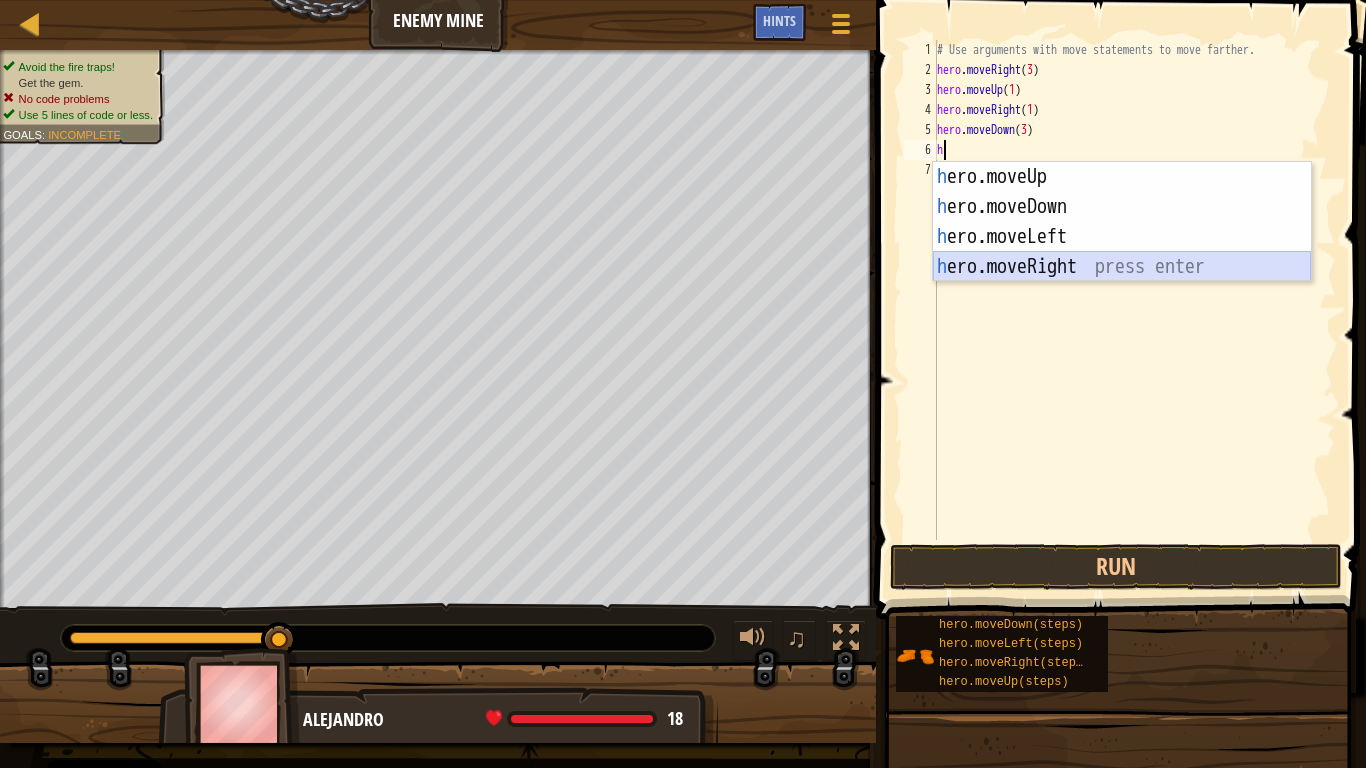 click on "h ero.moveUp press enter h ero.moveDown press enter h ero.moveLeft press enter h ero.moveRight press enter" at bounding box center (1122, 252) 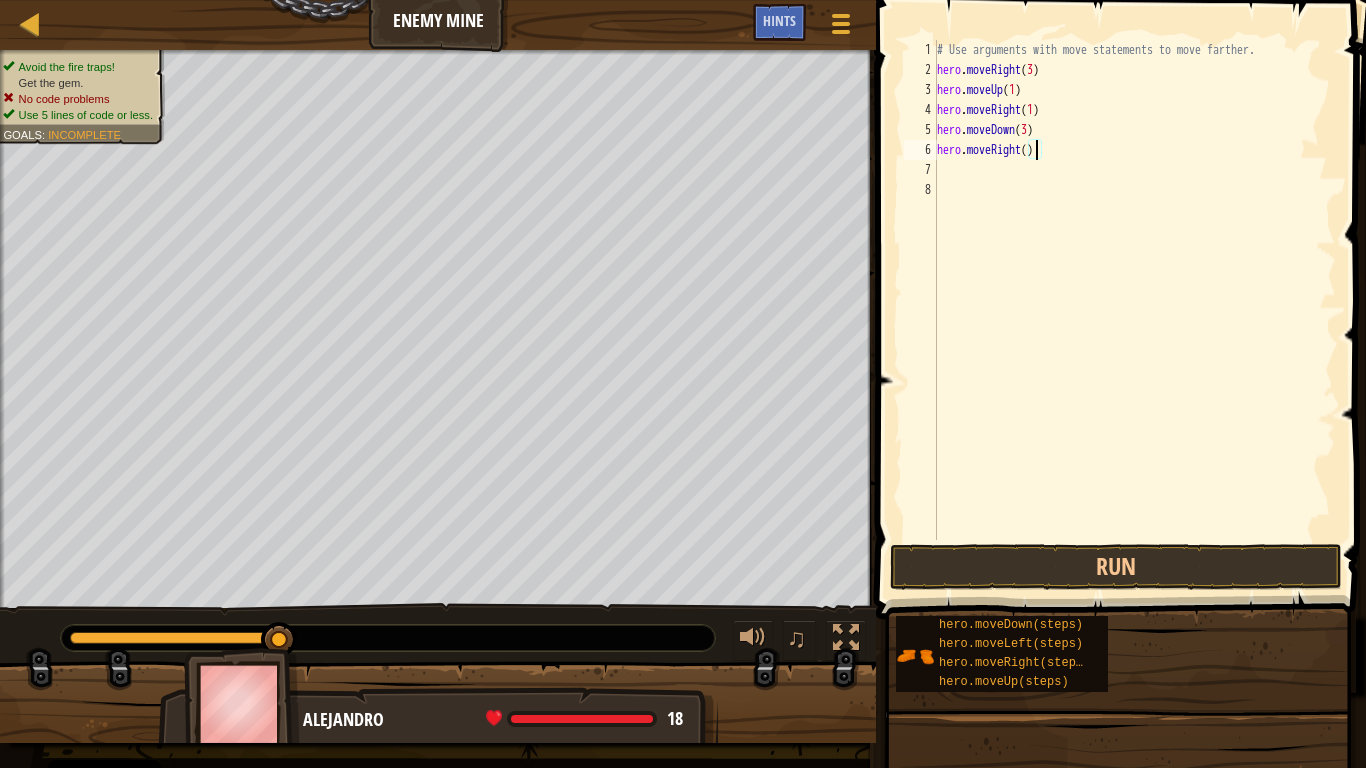 click on "# Use arguments with move statements to move farther. hero . moveRight ( 3 ) hero . moveUp ( 1 ) hero . moveRight ( 1 ) hero . moveDown ( 3 ) hero . moveRight ( )" at bounding box center [1134, 310] 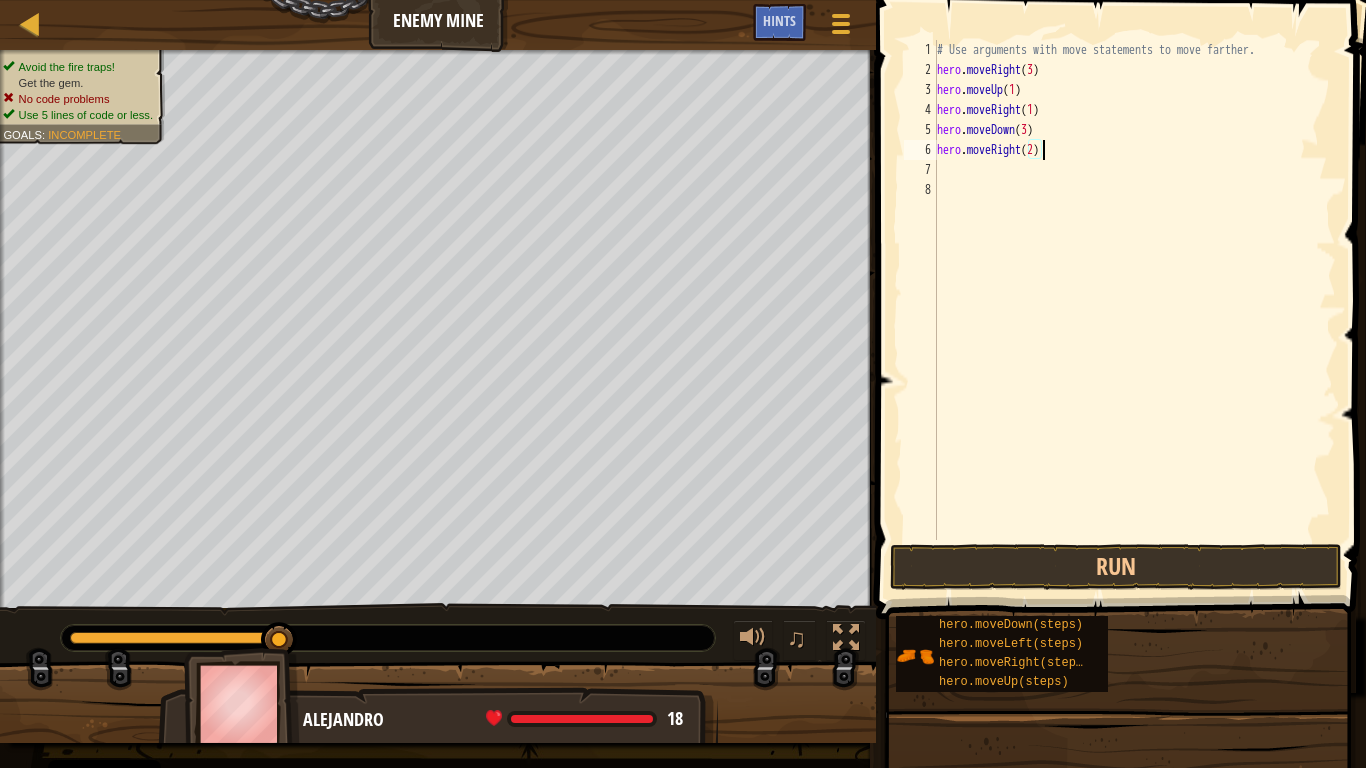 scroll, scrollTop: 9, scrollLeft: 8, axis: both 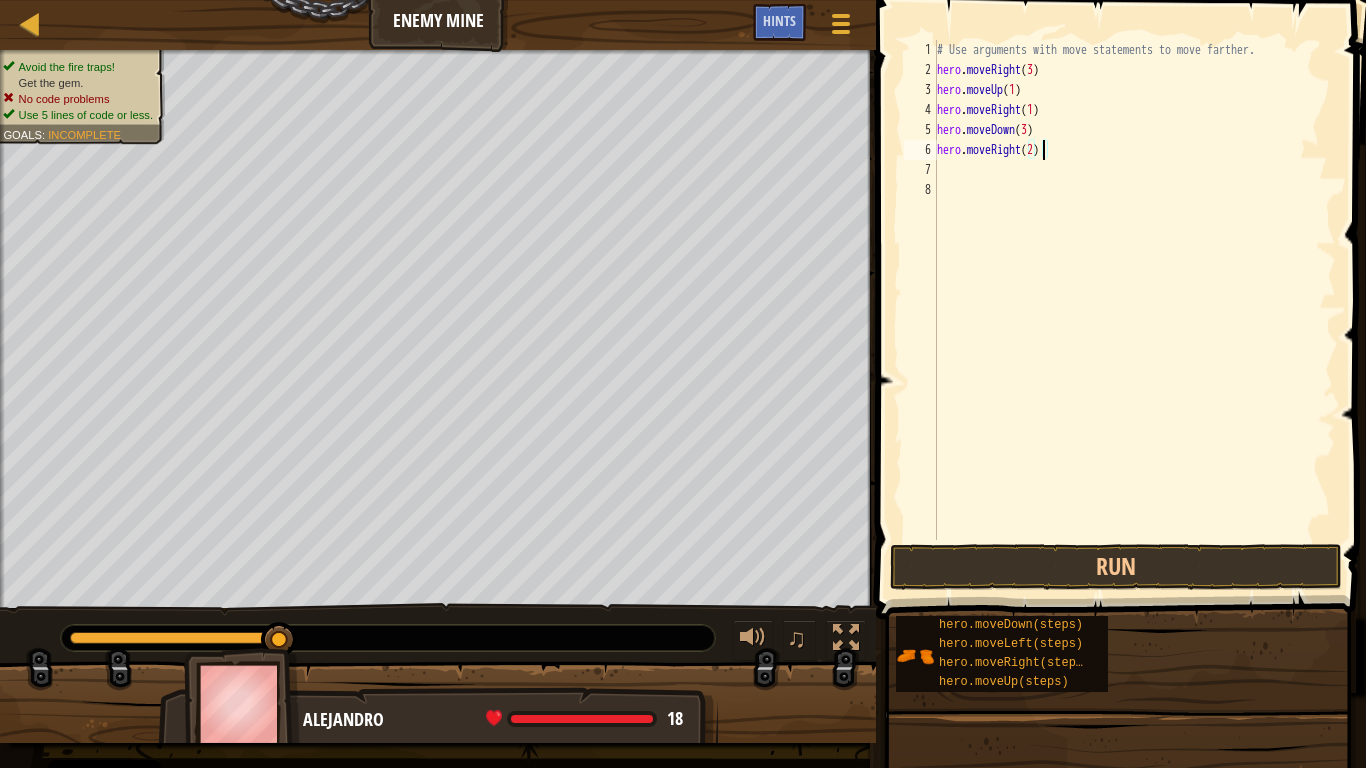 type on "hero.moveRight(2)" 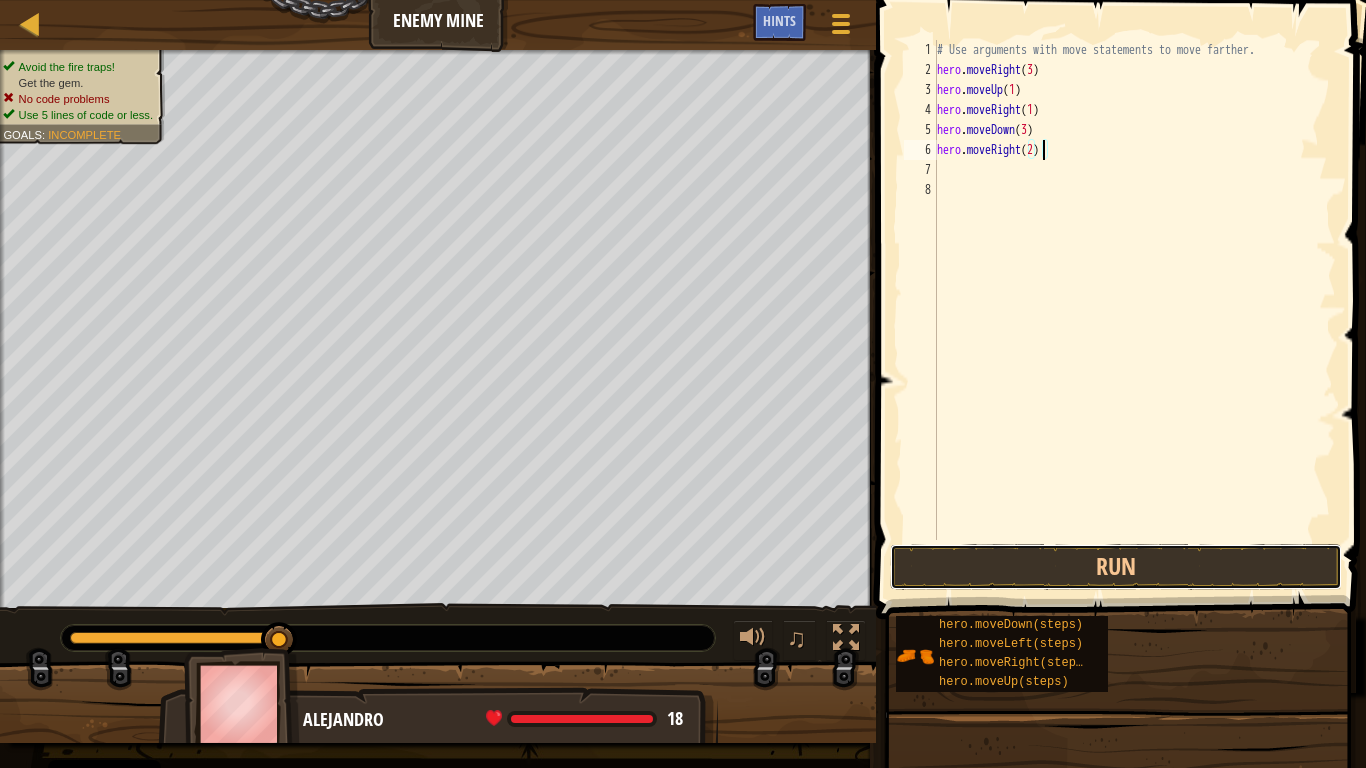 drag, startPoint x: 1138, startPoint y: 556, endPoint x: 1011, endPoint y: 569, distance: 127.66362 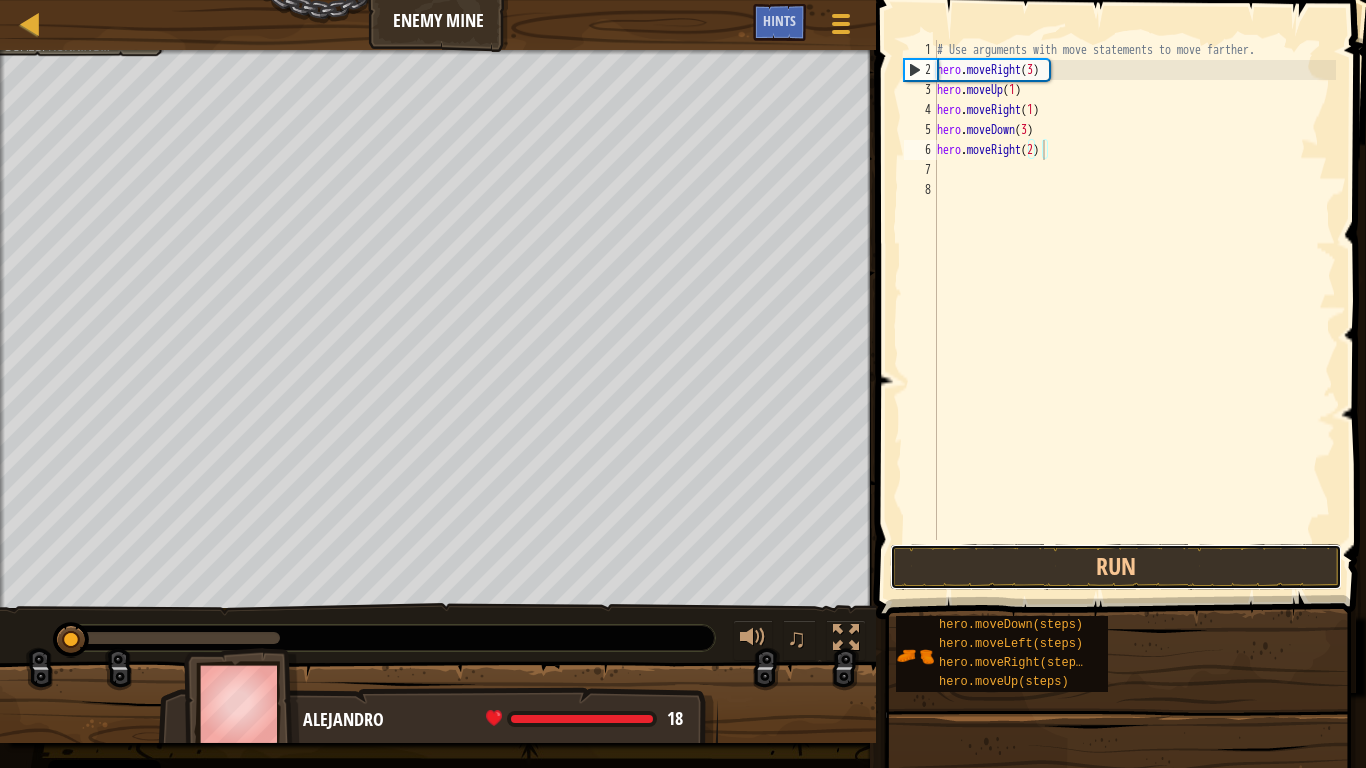 click on "Run" at bounding box center [1116, 567] 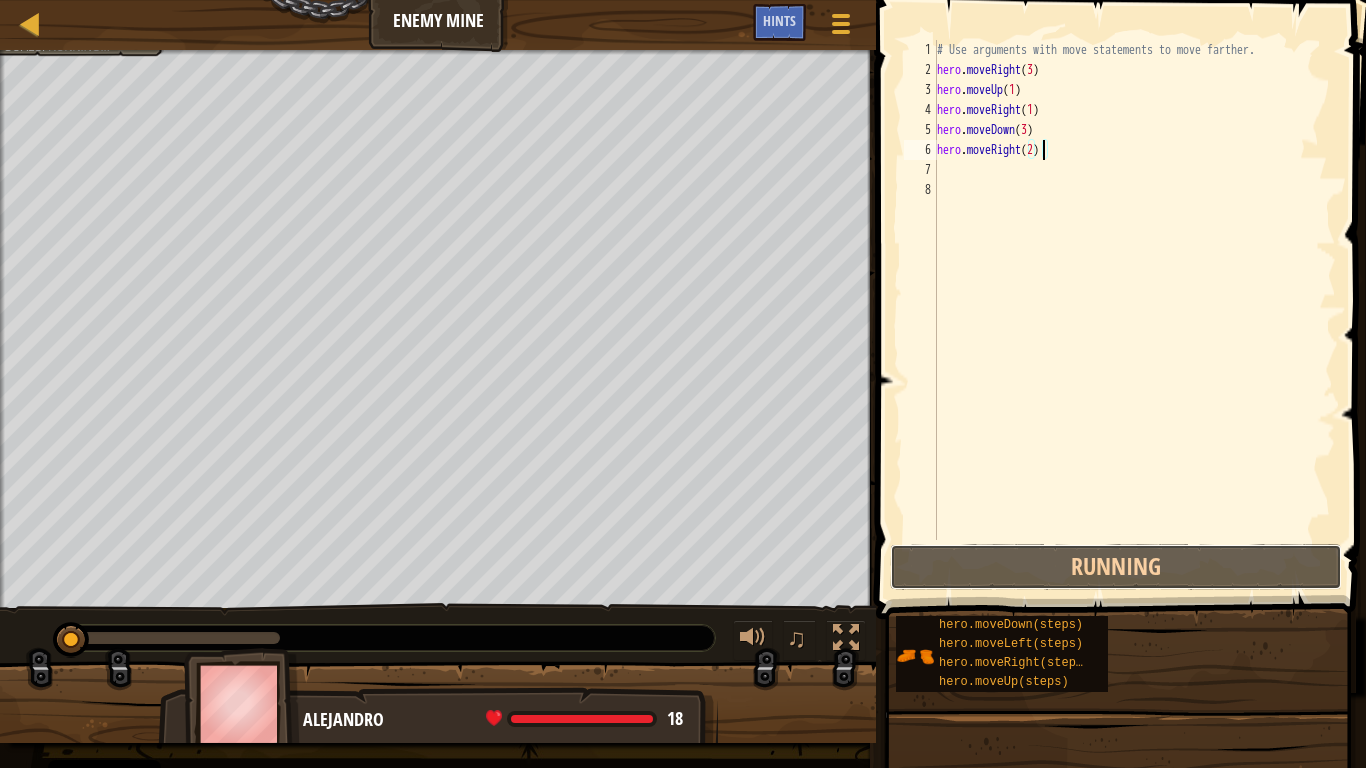 click on "Running" at bounding box center (1116, 567) 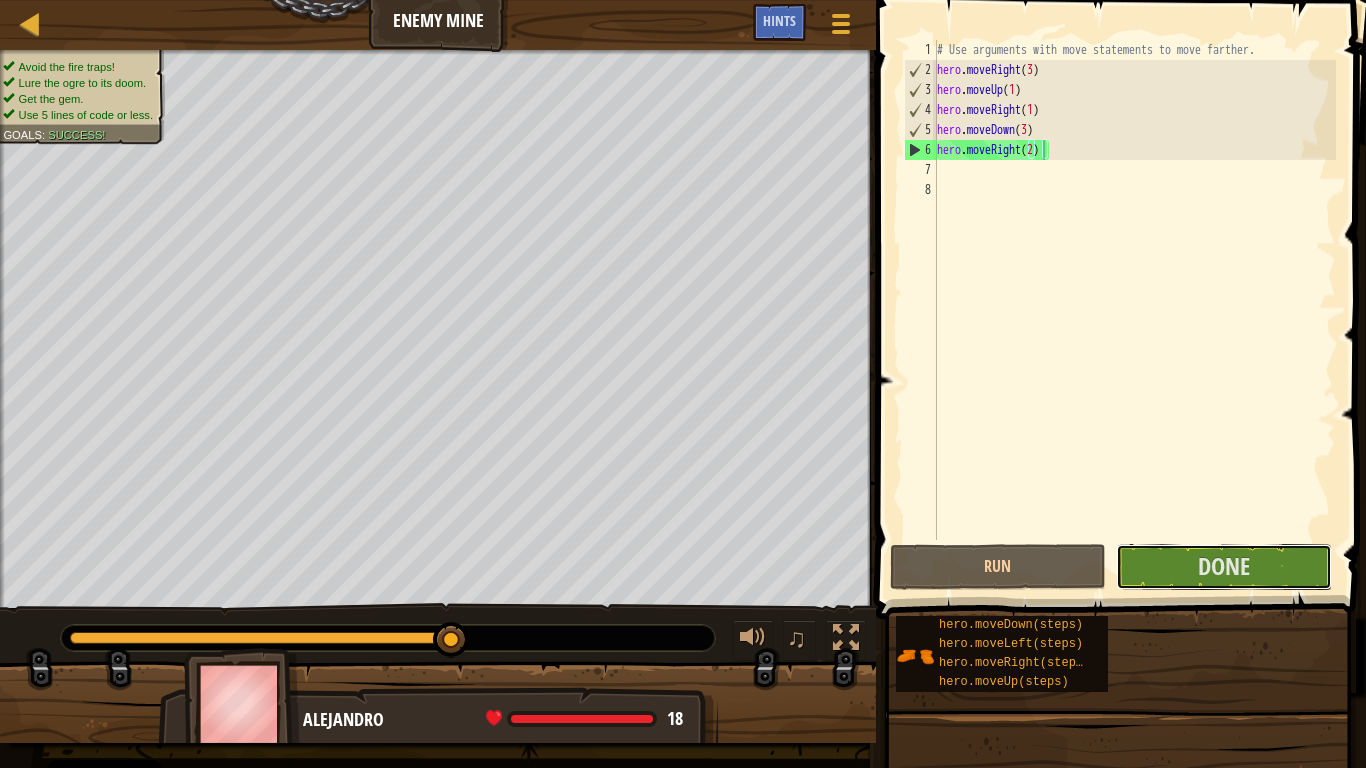 click on "Done" at bounding box center (1224, 567) 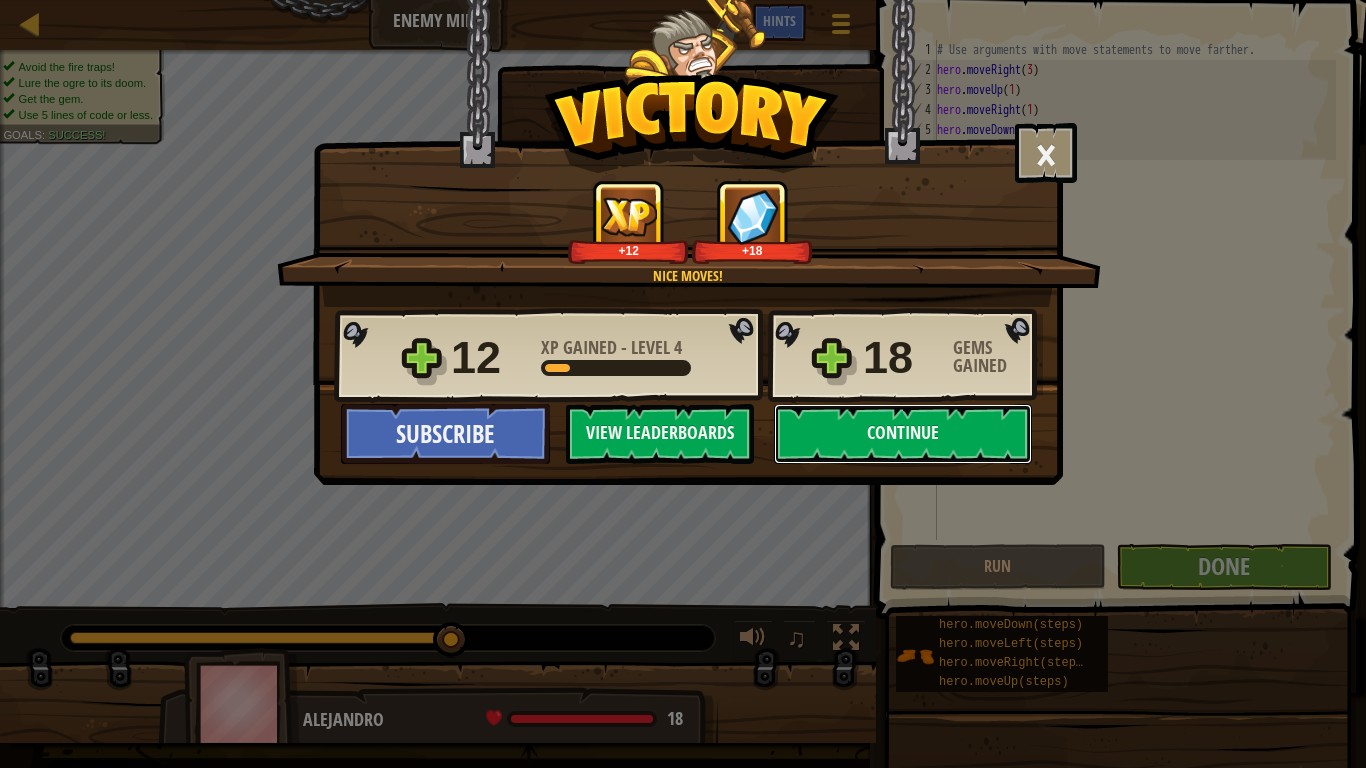 click on "Continue" at bounding box center [903, 434] 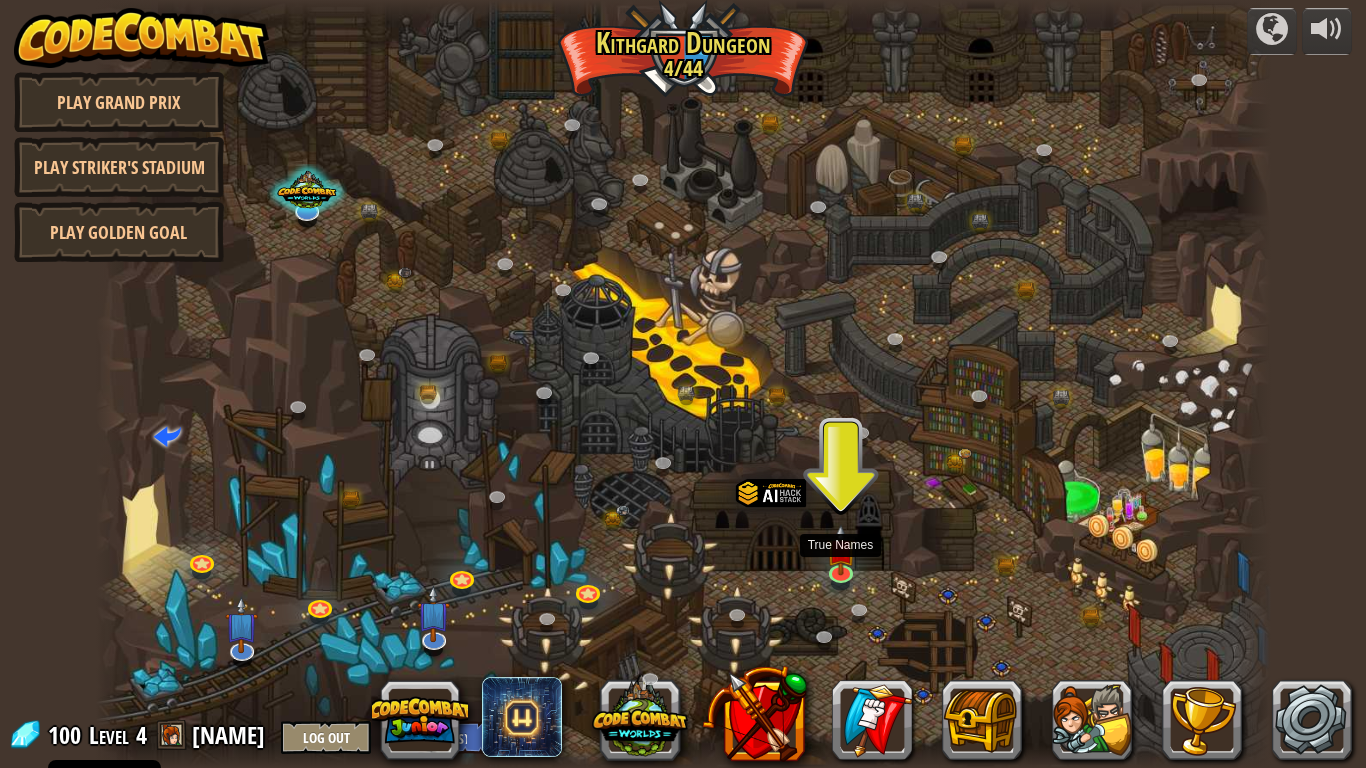 click at bounding box center [841, 550] 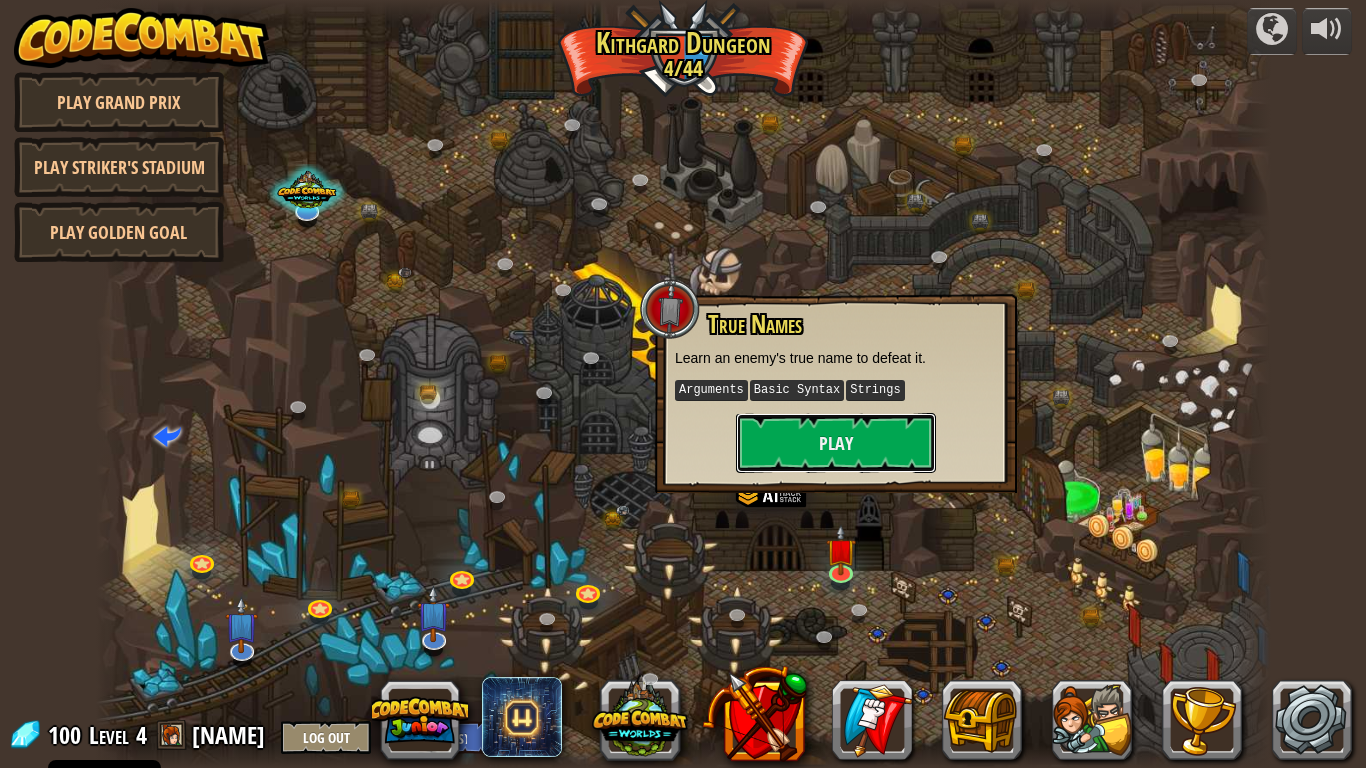 click on "Play" at bounding box center [836, 443] 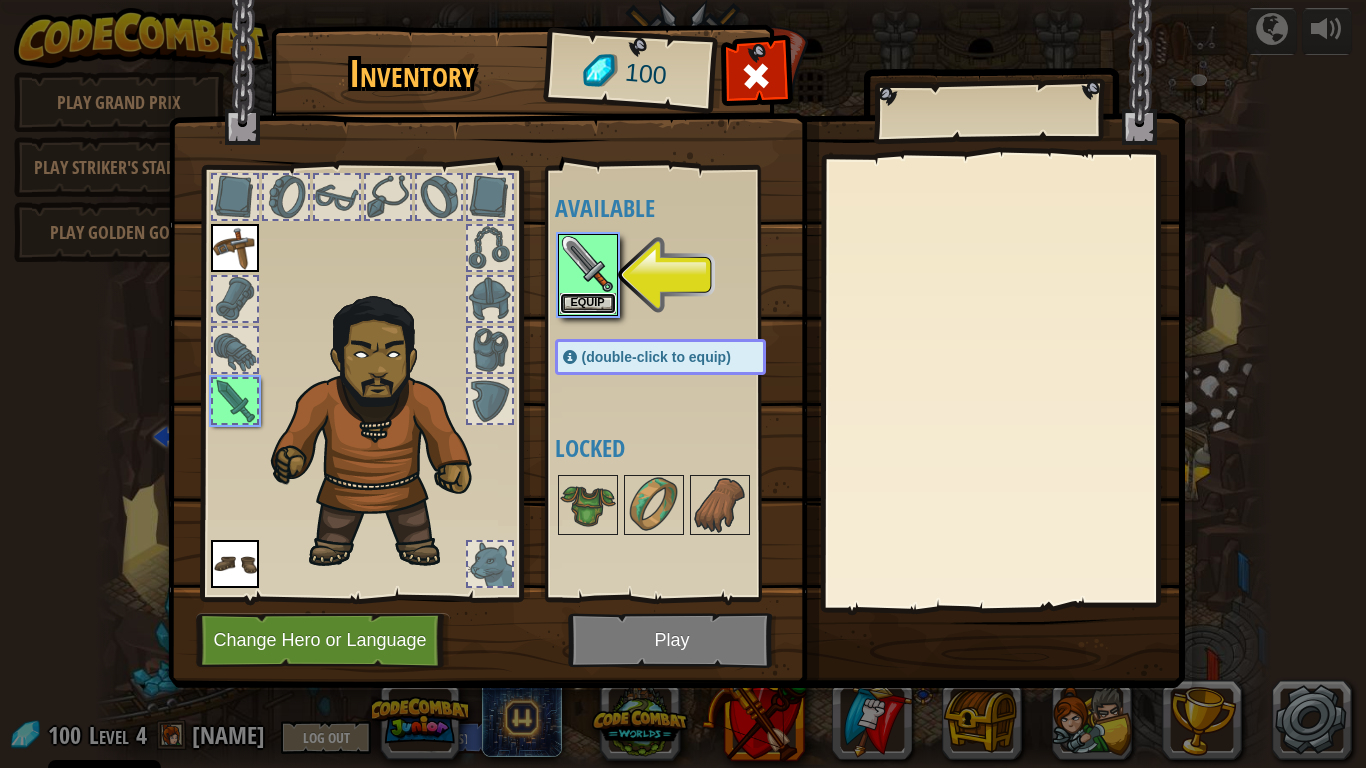 click on "Equip" at bounding box center (588, 303) 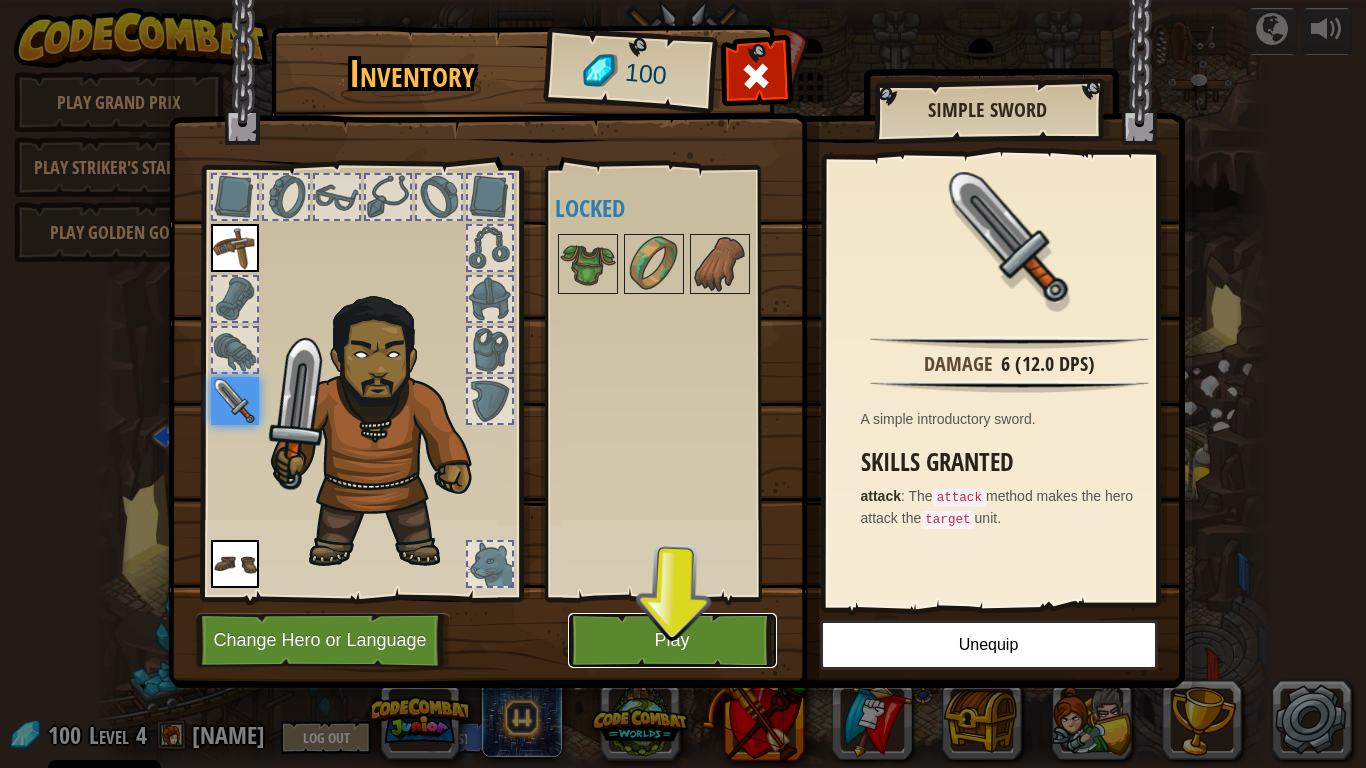click on "Play" at bounding box center (672, 640) 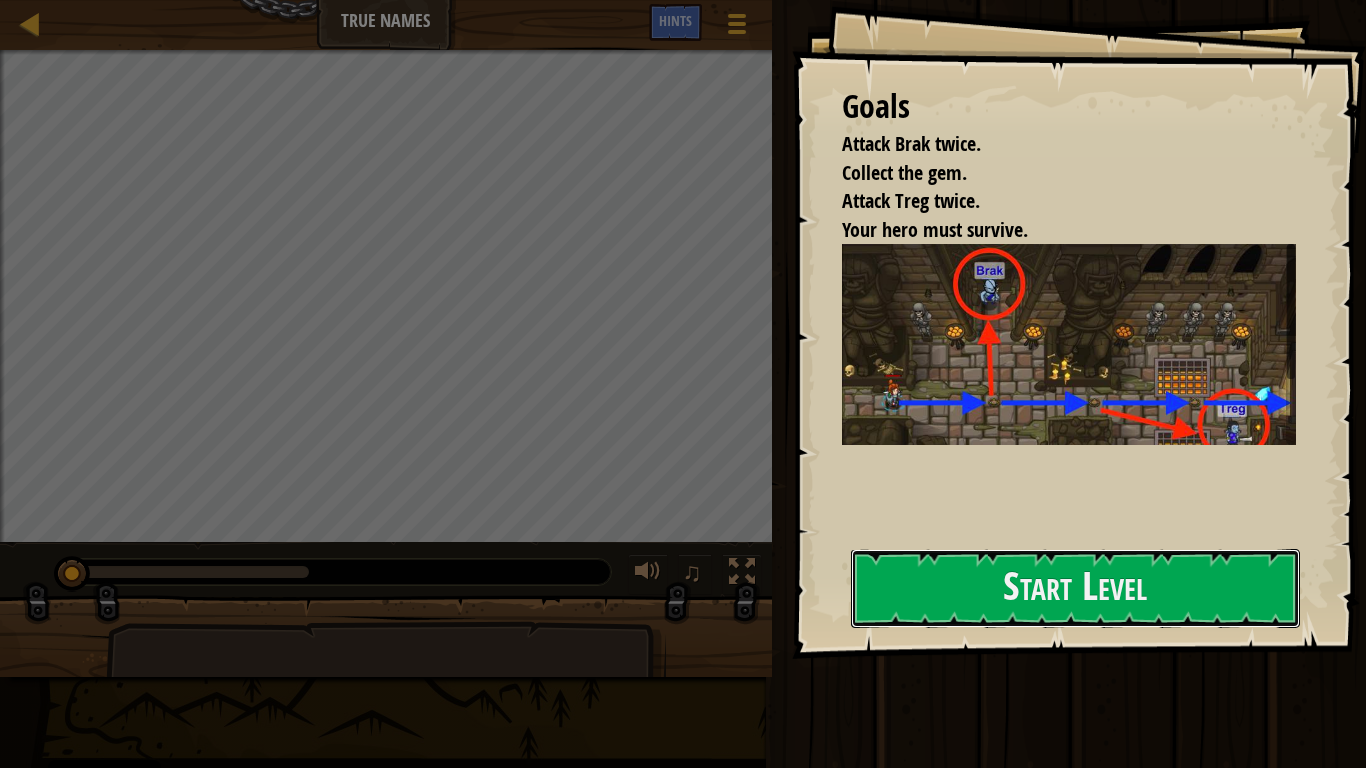click on "Start Level" at bounding box center [1075, 588] 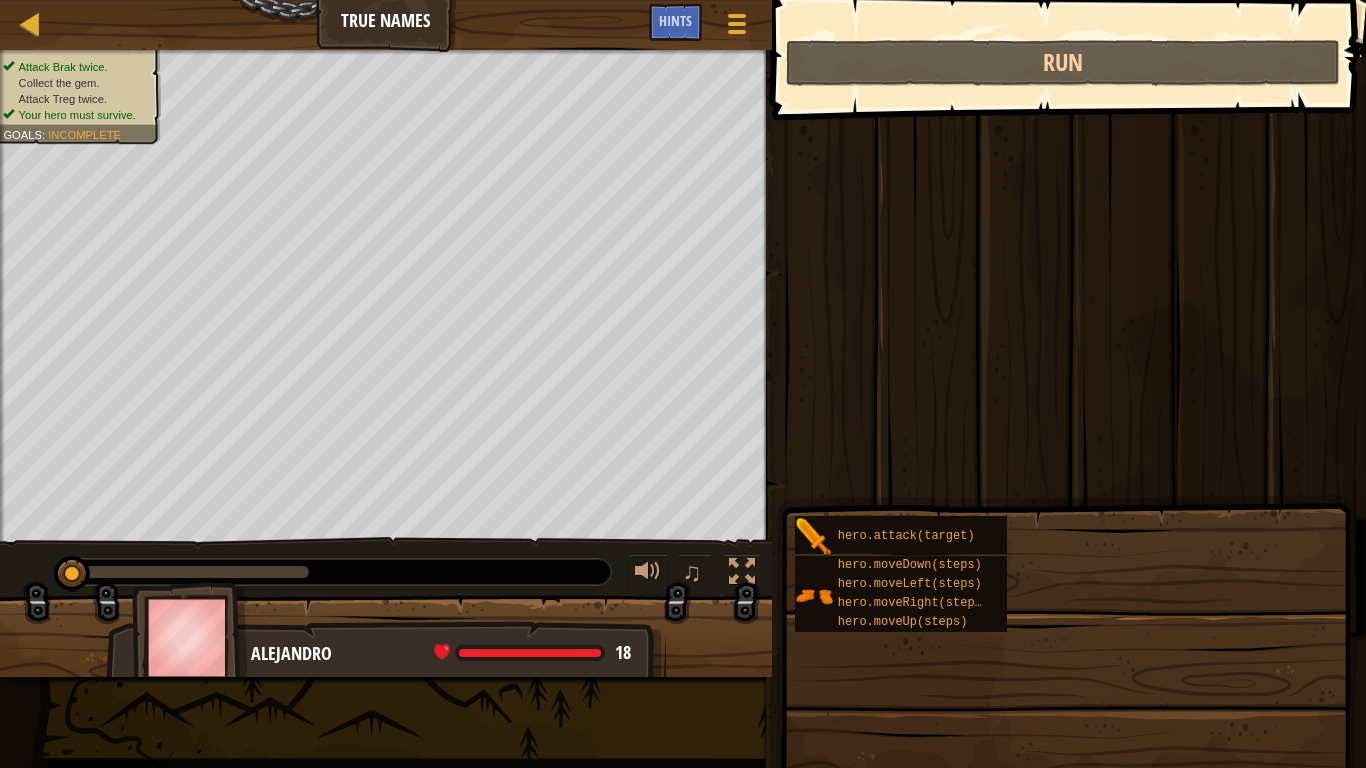 click on "Start Level" at bounding box center [1649, 588] 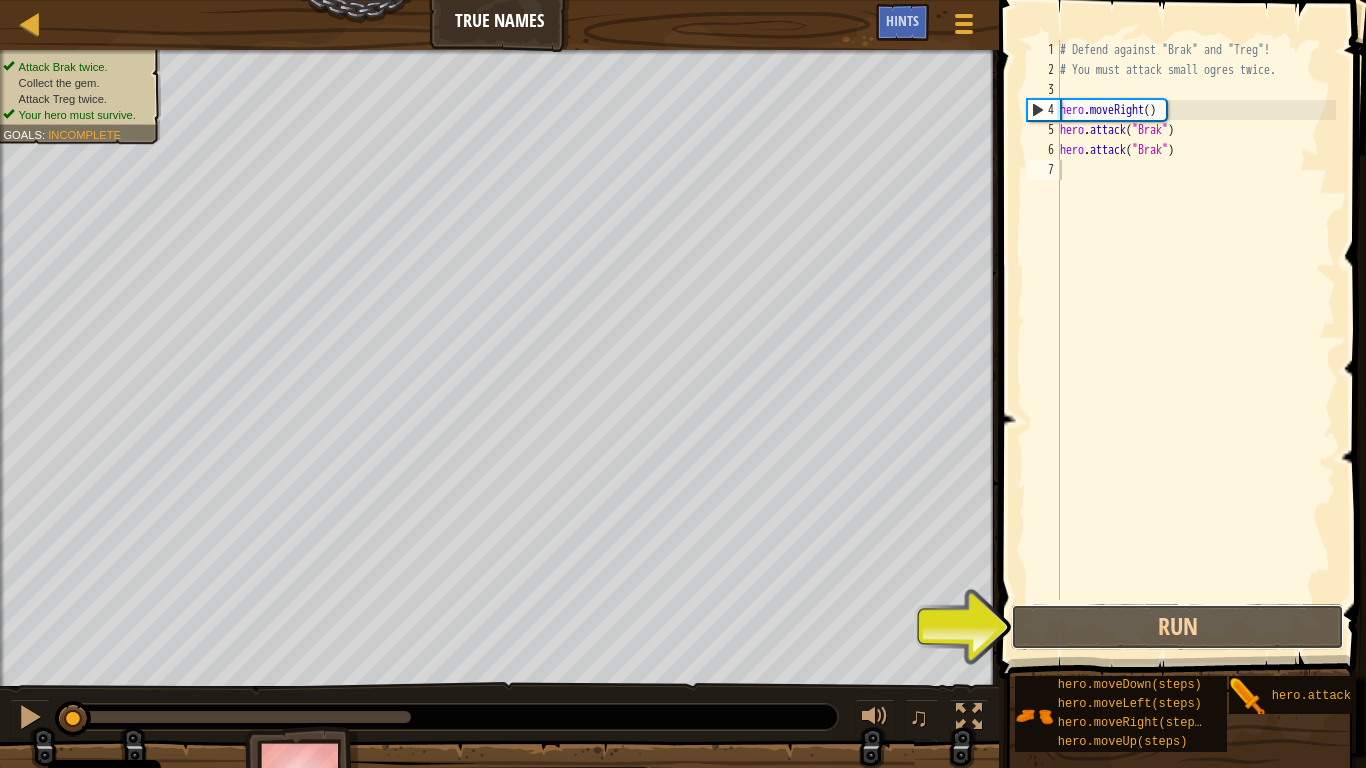 click on "Run" at bounding box center (1177, 627) 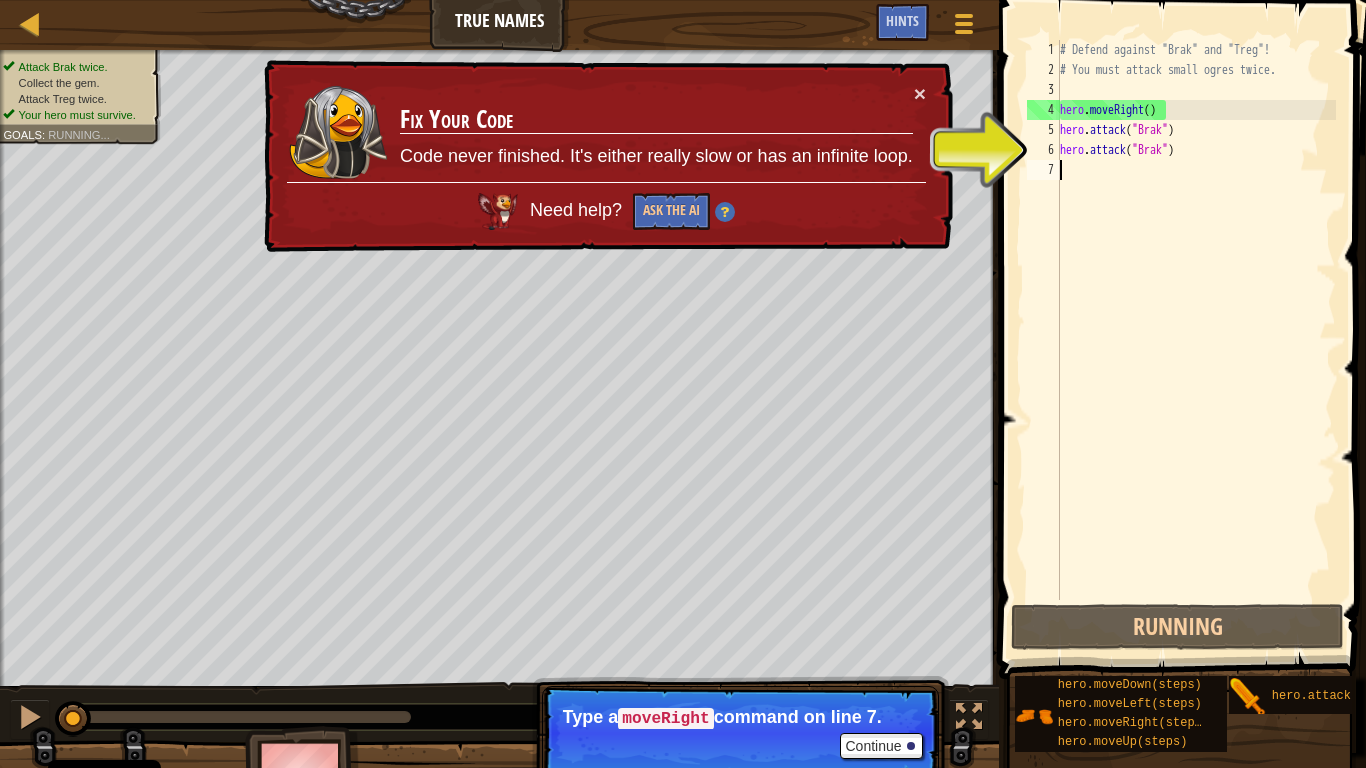 click on "# Defend against "Brak" and "Treg"! # You must attack small ogres twice. hero . moveRight ( ) hero . attack ( "Brak" ) hero . attack ( "Brak" )" at bounding box center [1196, 340] 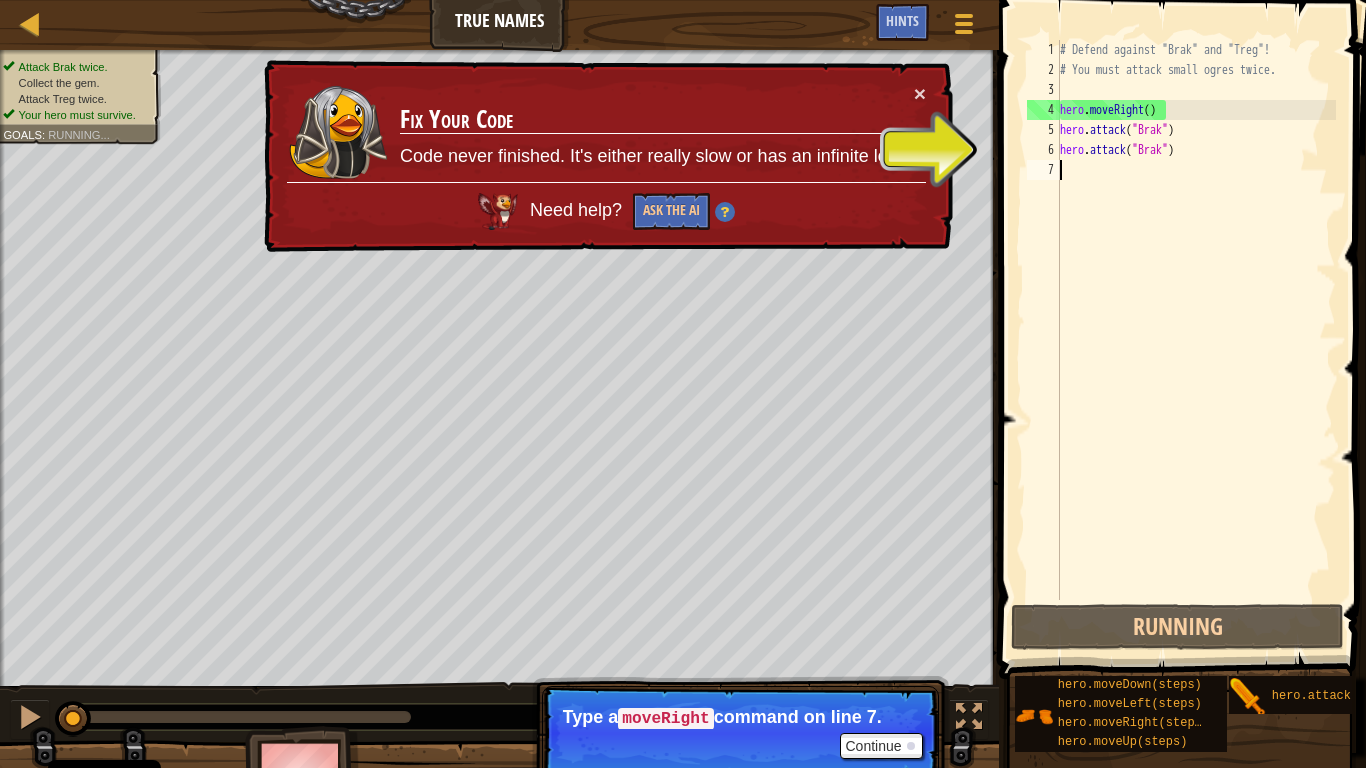 type on "h" 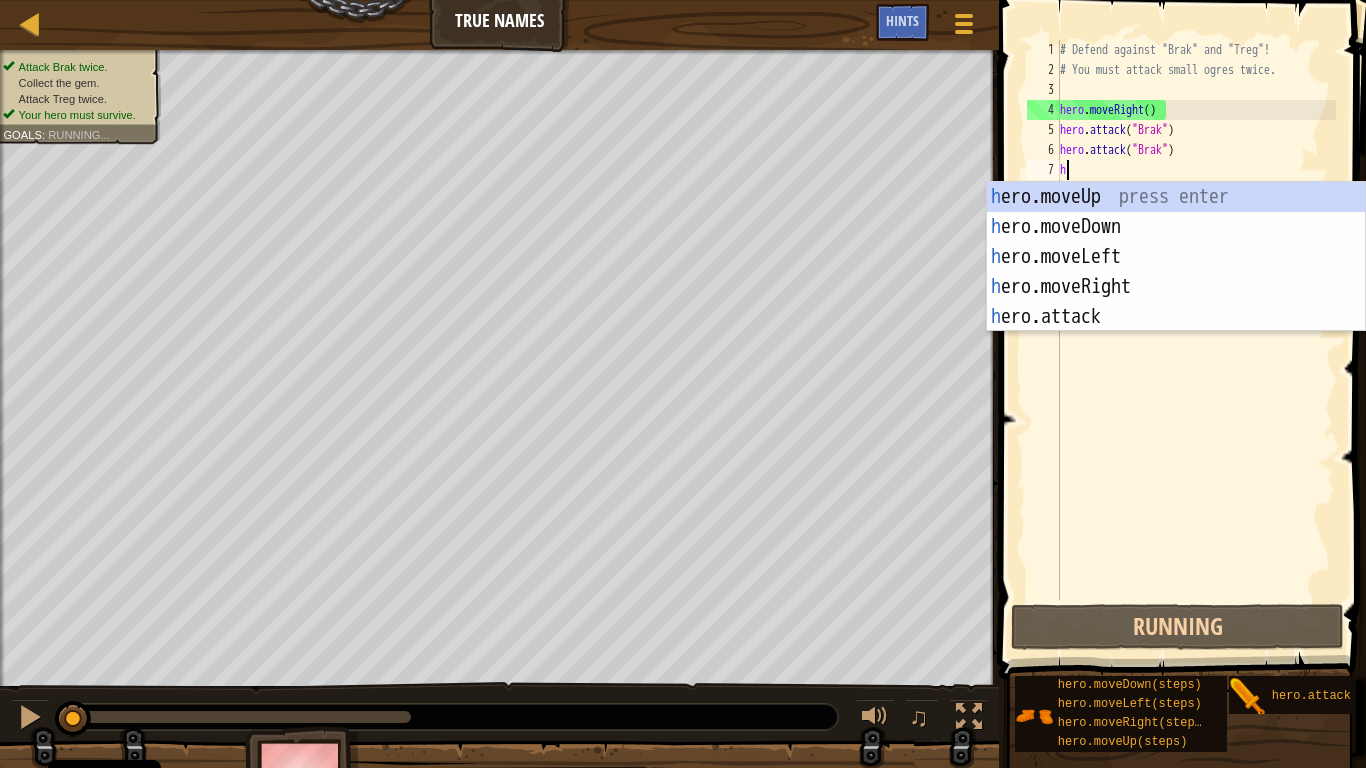 scroll, scrollTop: 9, scrollLeft: 0, axis: vertical 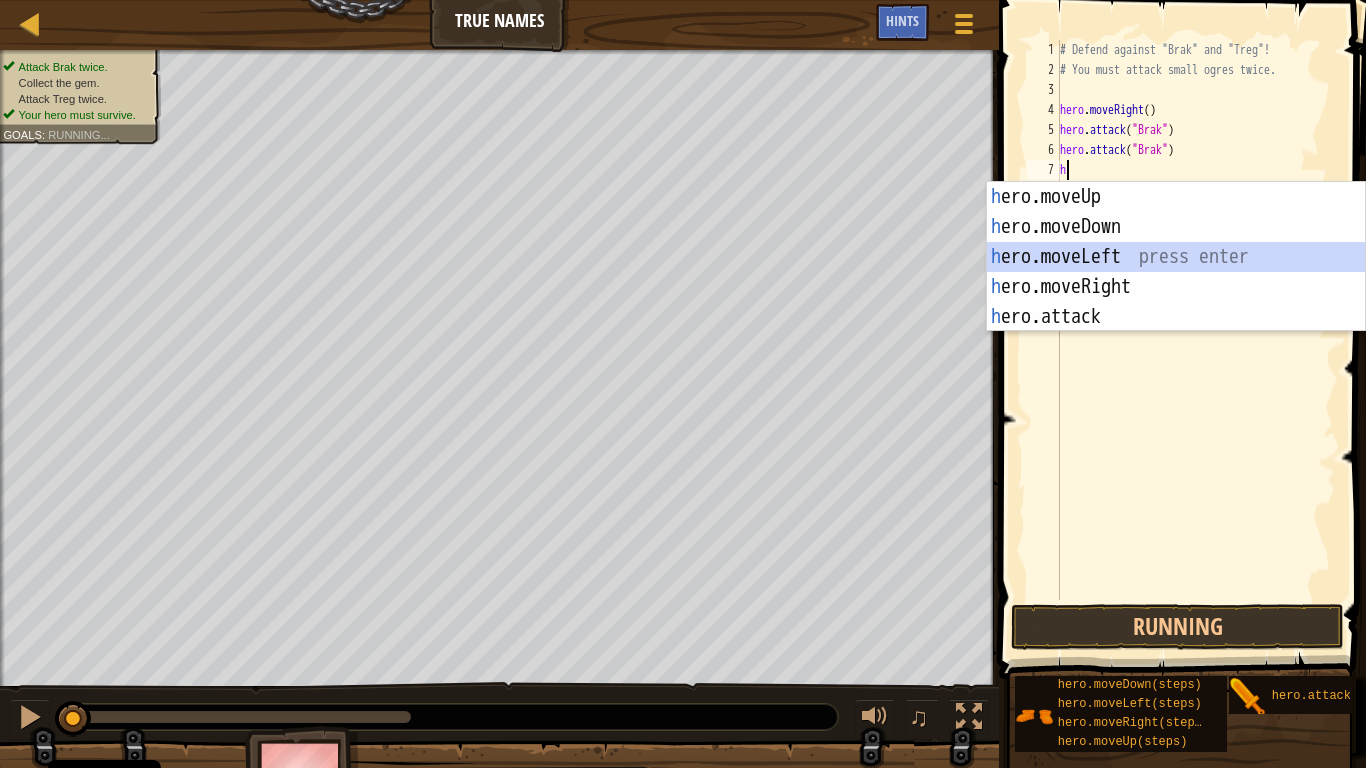 click on "h ero.moveUp press enter h ero.moveDown press enter h ero.moveLeft press enter h ero.moveRight press enter h ero.attack press enter" at bounding box center (1176, 287) 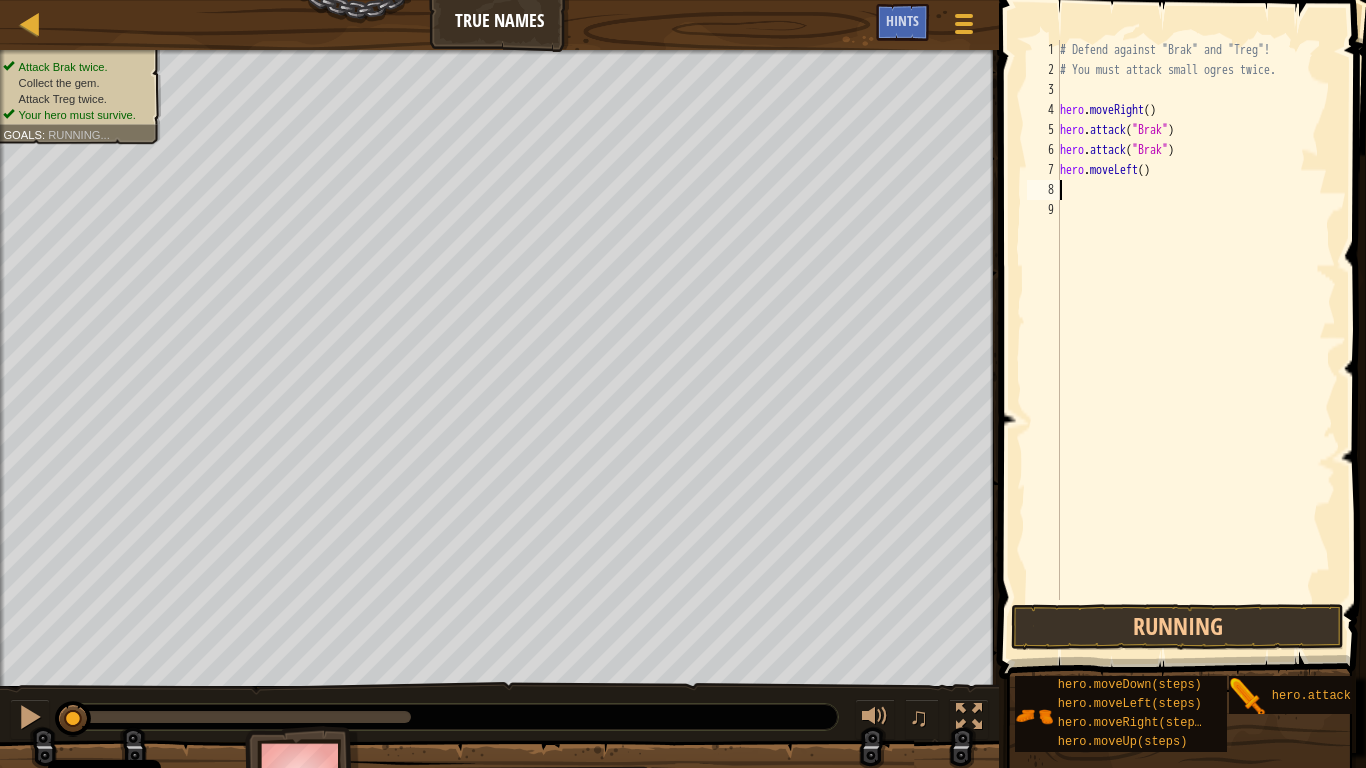 type on "h" 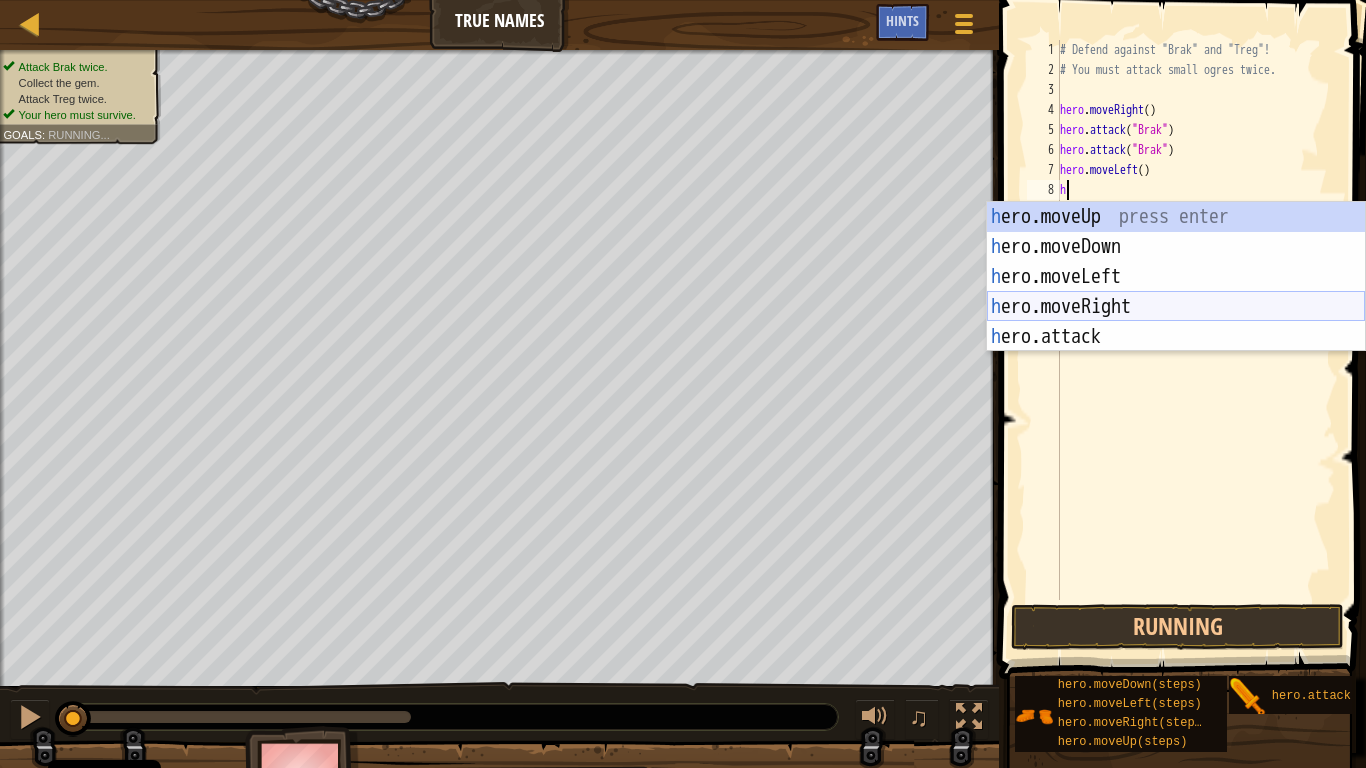 click on "h ero.moveUp press enter h ero.moveDown press enter h ero.moveLeft press enter h ero.moveRight press enter h ero.attack press enter" at bounding box center [1176, 307] 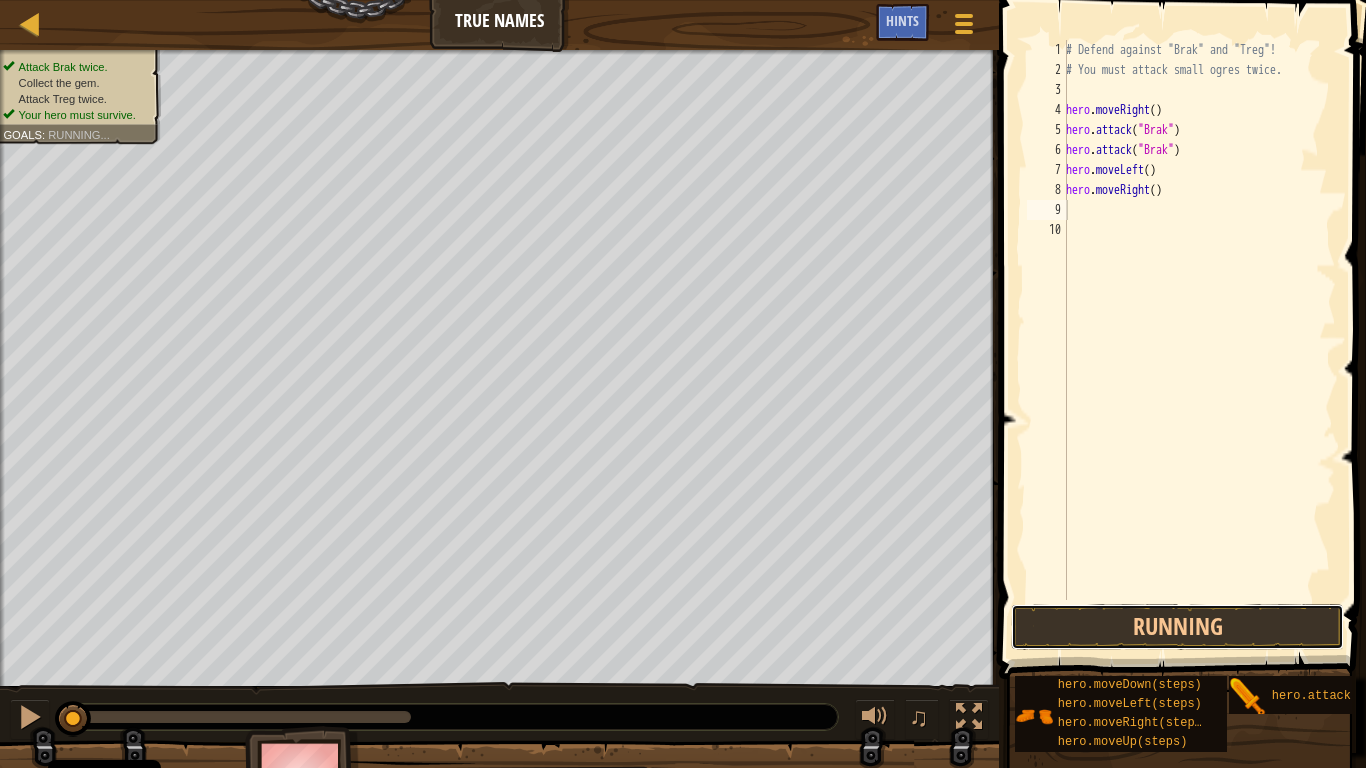 click on "Running" at bounding box center (1177, 627) 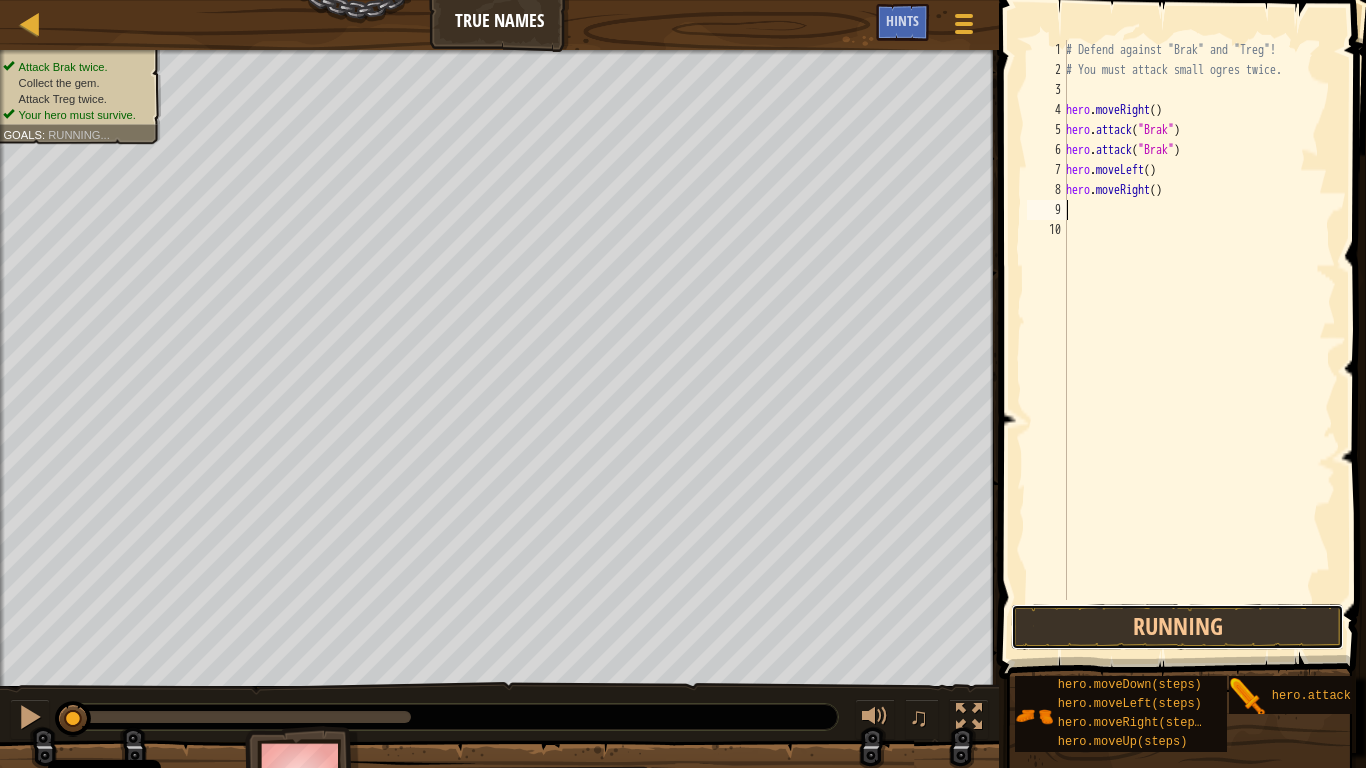click on "Running" at bounding box center [1177, 627] 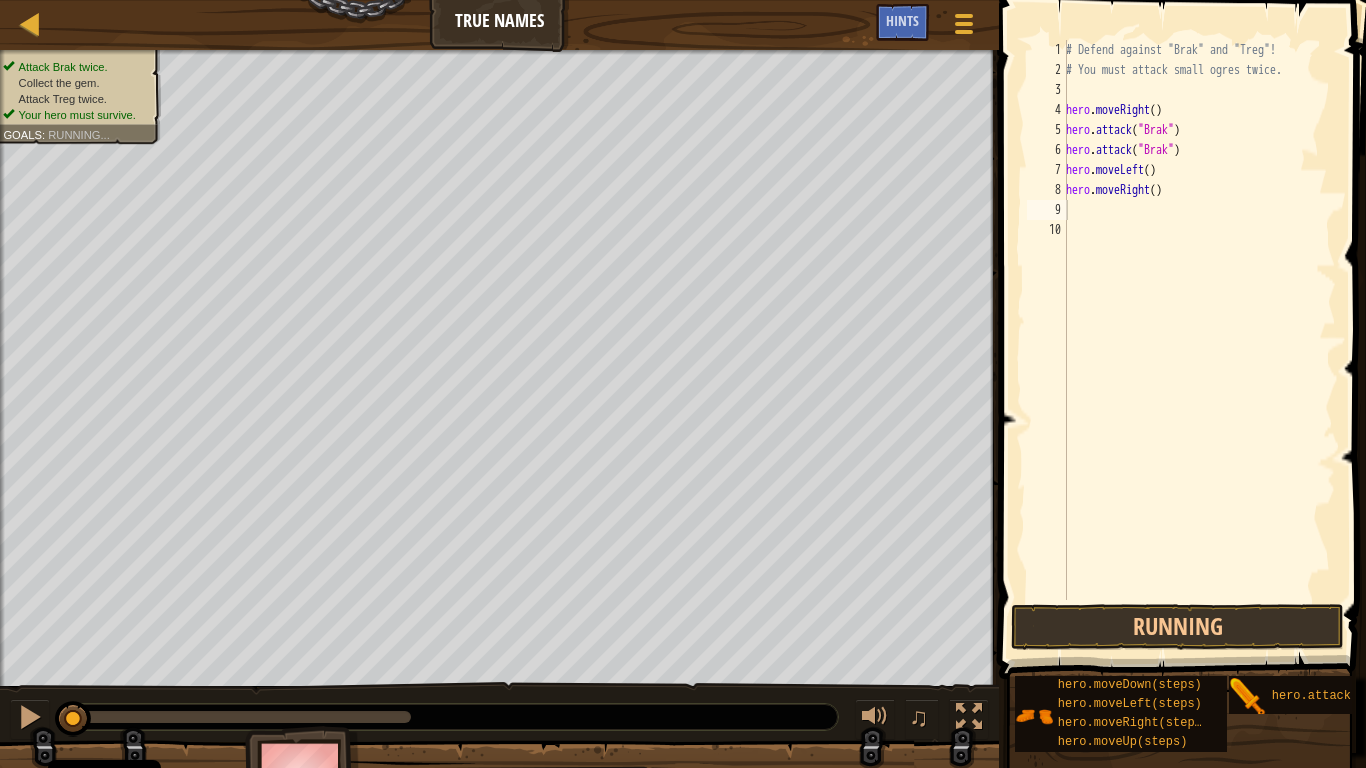 click on "Running" at bounding box center [1177, 627] 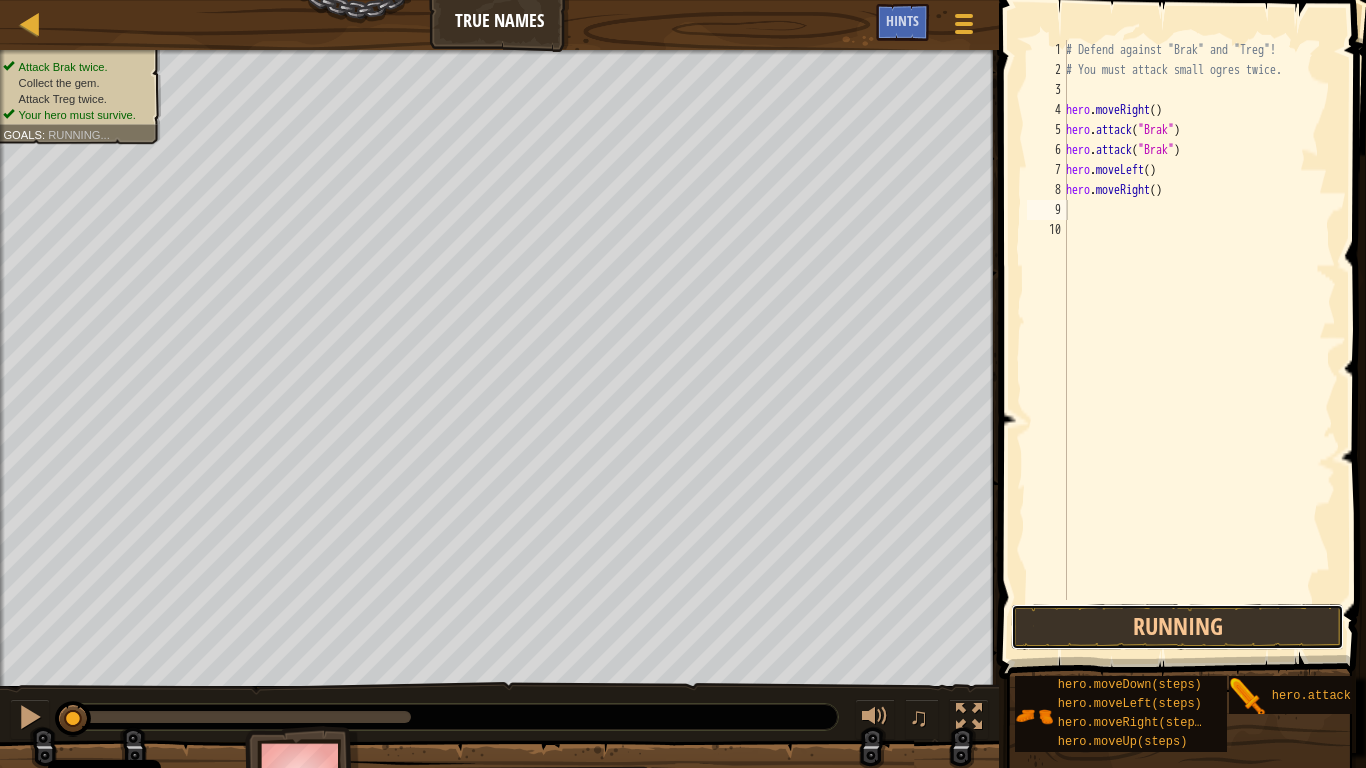 click on "Running" at bounding box center (1177, 627) 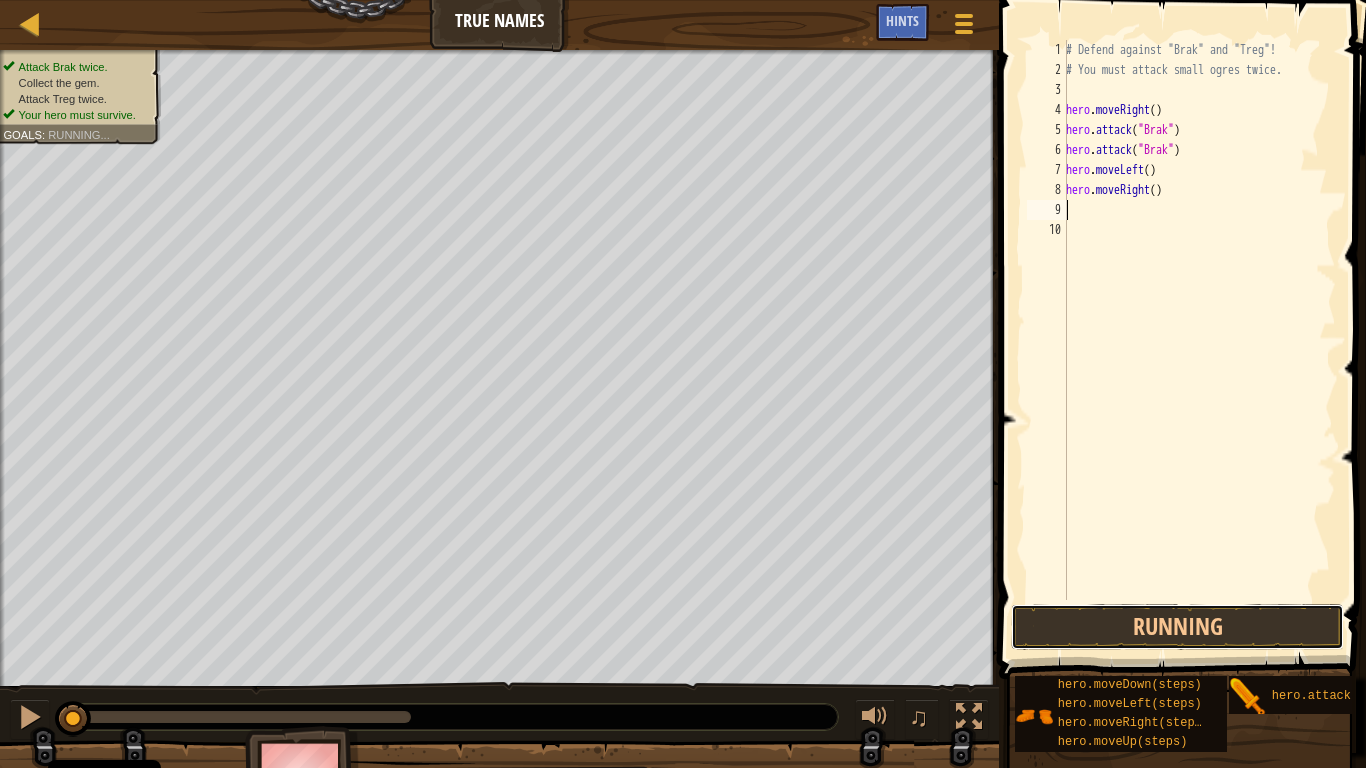 click on "Running" at bounding box center [1177, 627] 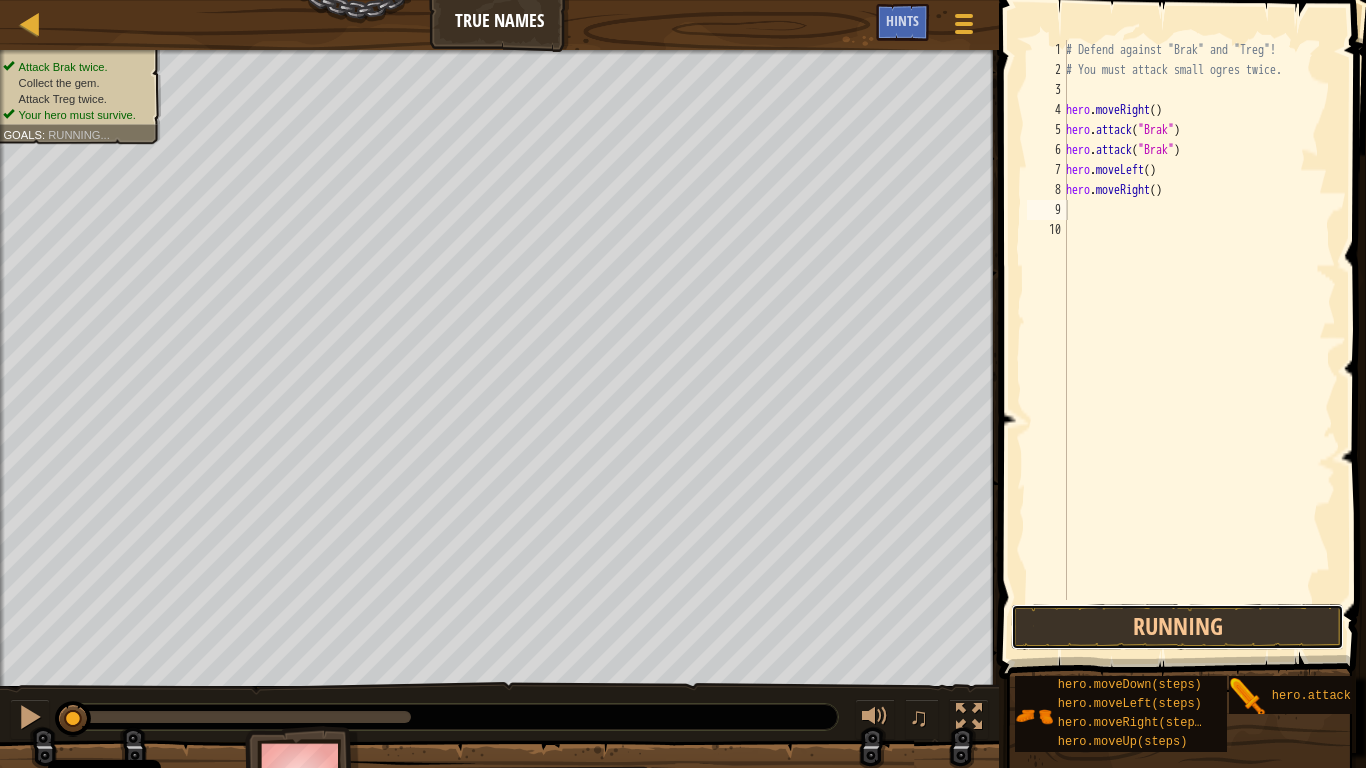 click on "Running" at bounding box center (1177, 627) 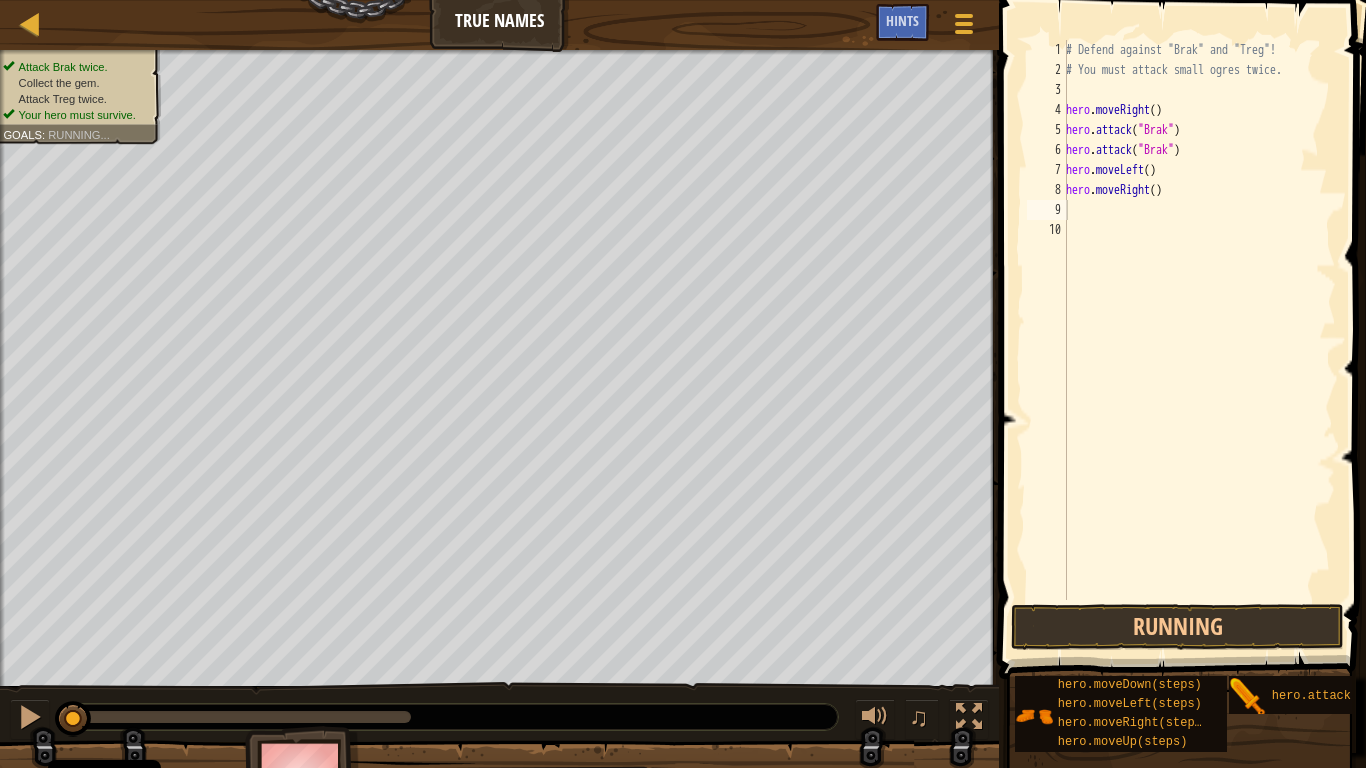 click on "Running" at bounding box center (1177, 627) 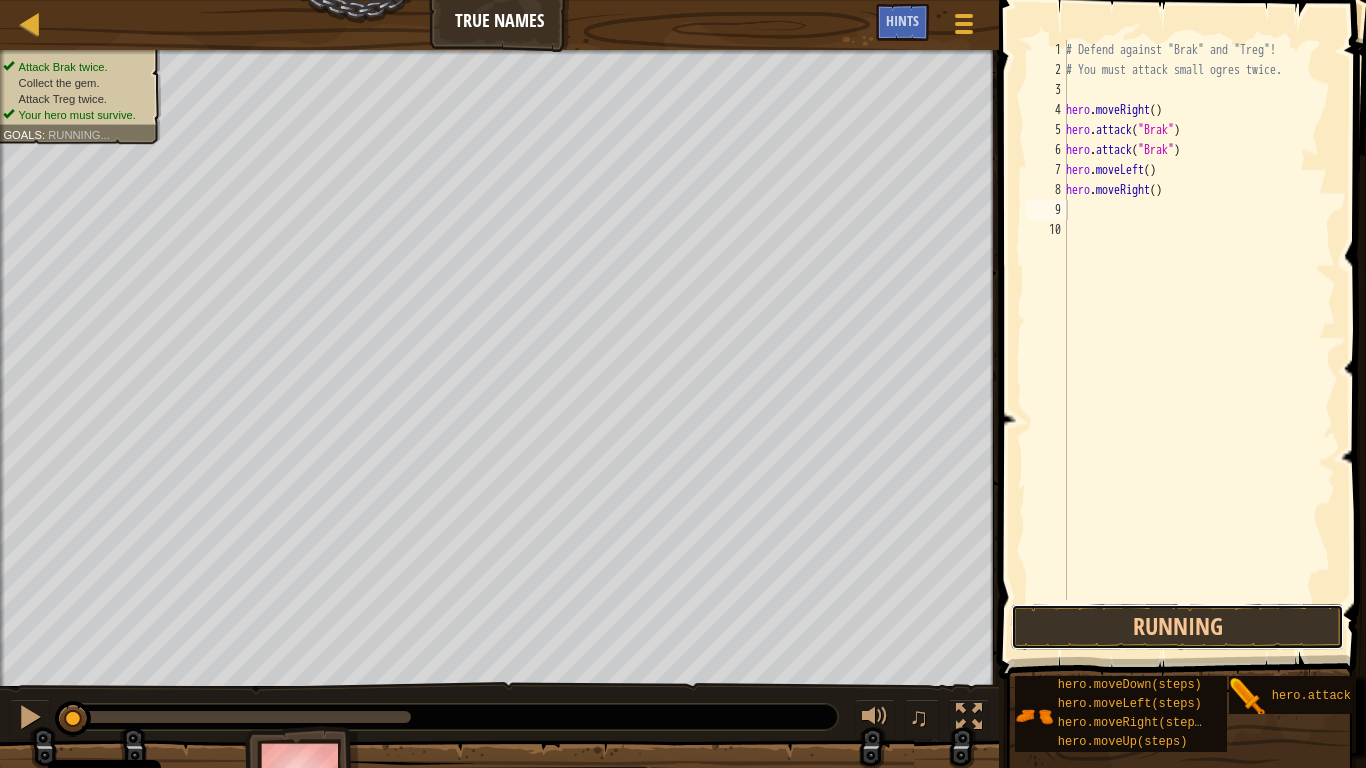click on "Running" at bounding box center [1177, 627] 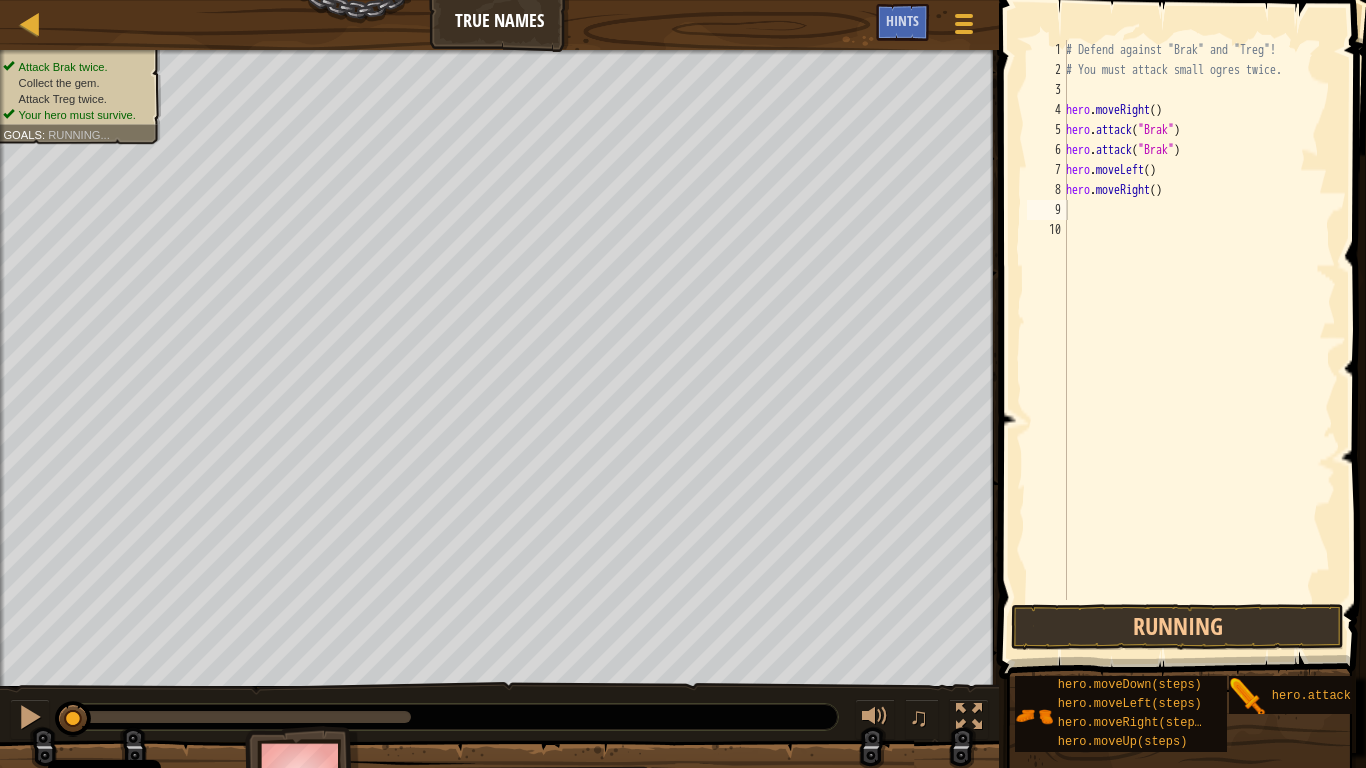 click on "Running" at bounding box center [1177, 627] 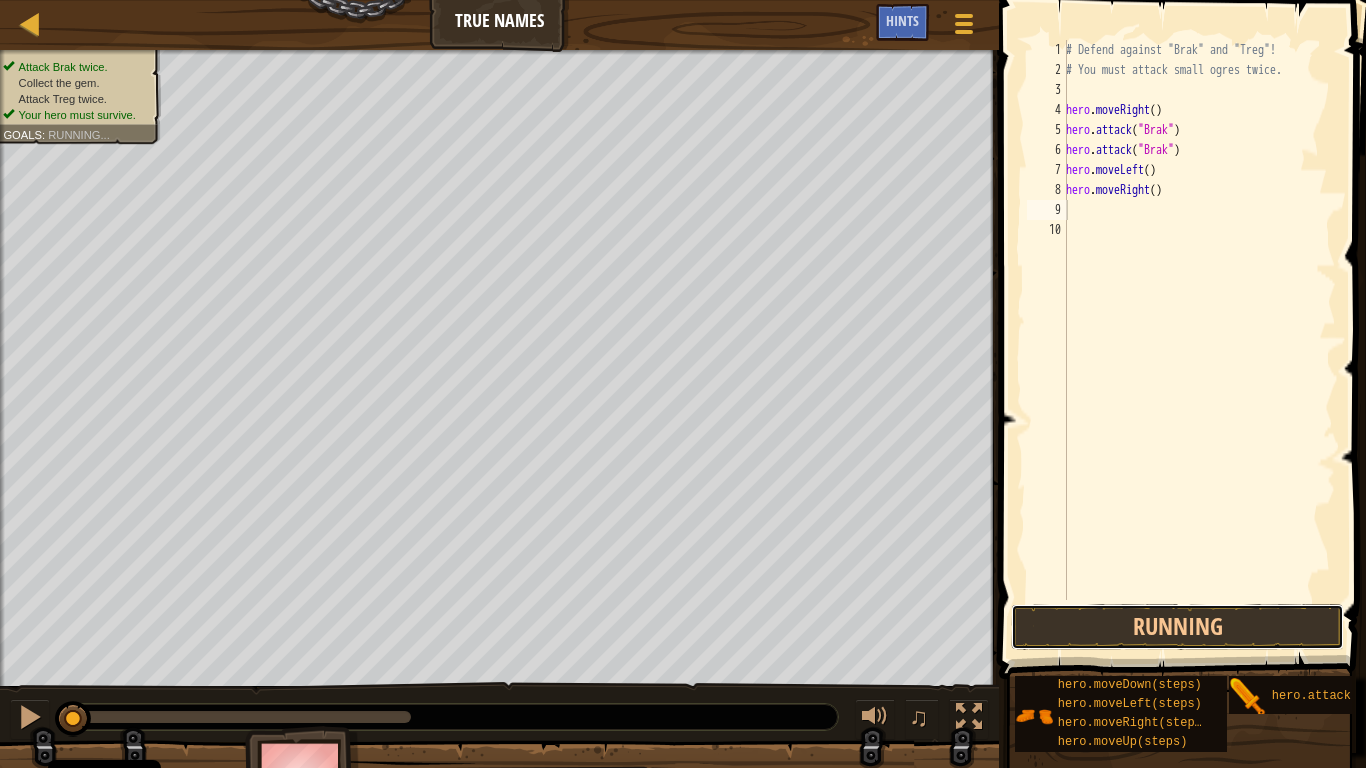 click on "Running" at bounding box center [1177, 627] 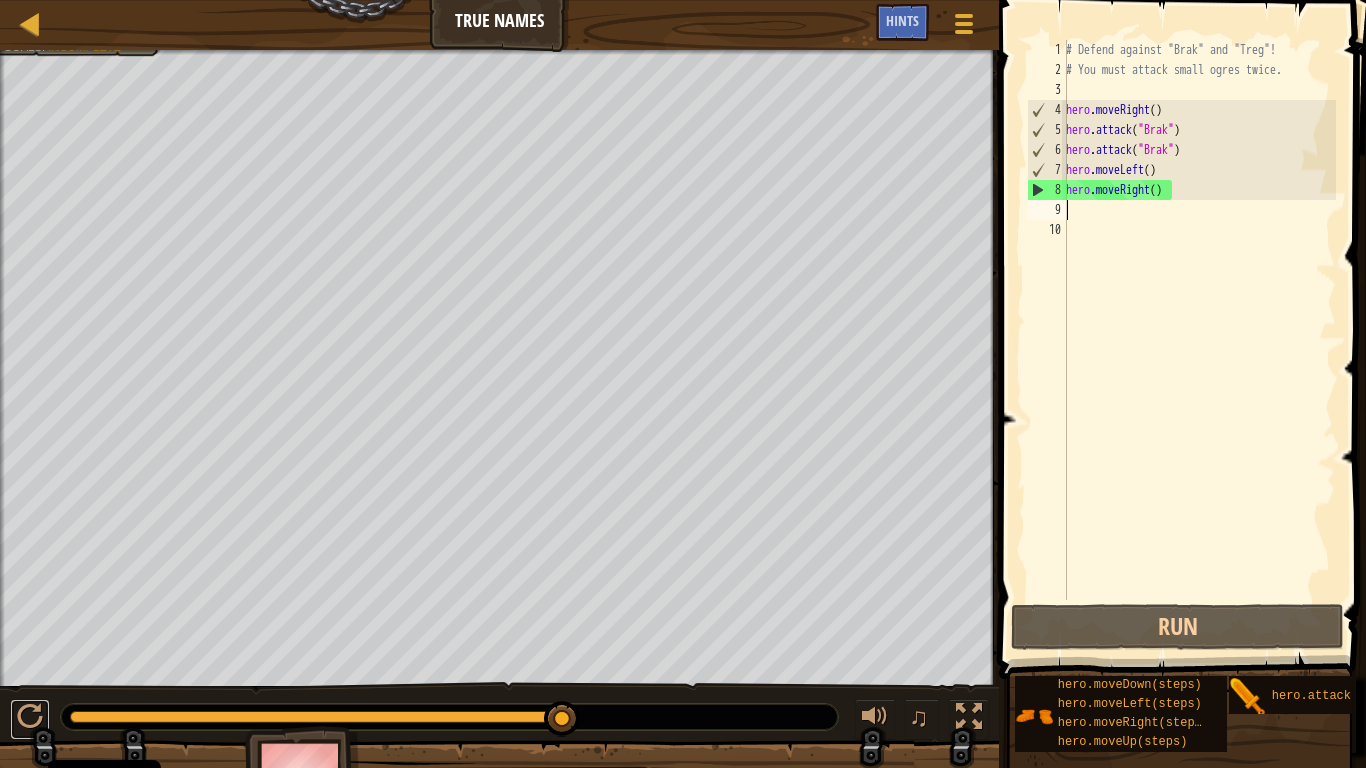 click at bounding box center [30, 717] 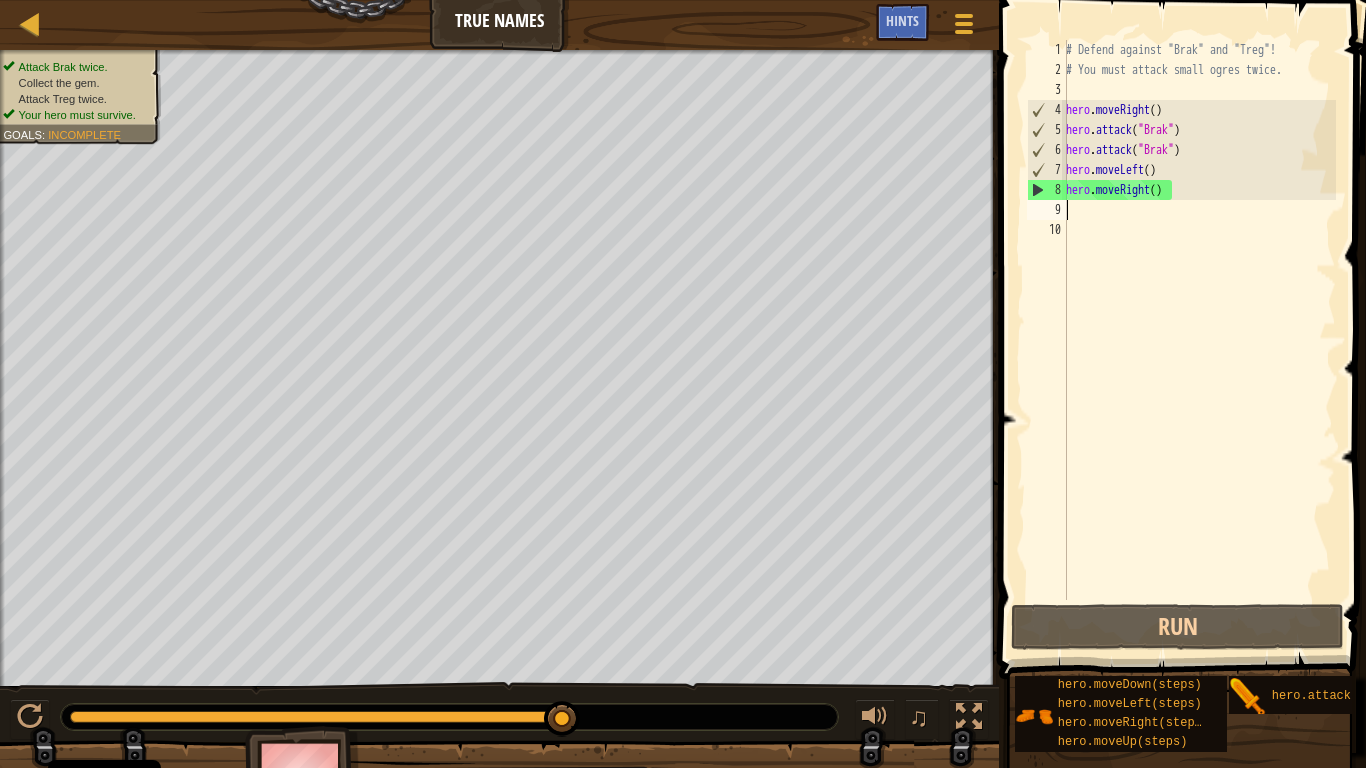 click on "# Defend against "Brak" and "Treg"! # You must attack small ogres twice. hero . moveRight ( ) hero . attack ( "Brak" ) hero . attack ( "Brak" ) hero . moveLeft ( ) hero . moveRight ( )" at bounding box center [1199, 340] 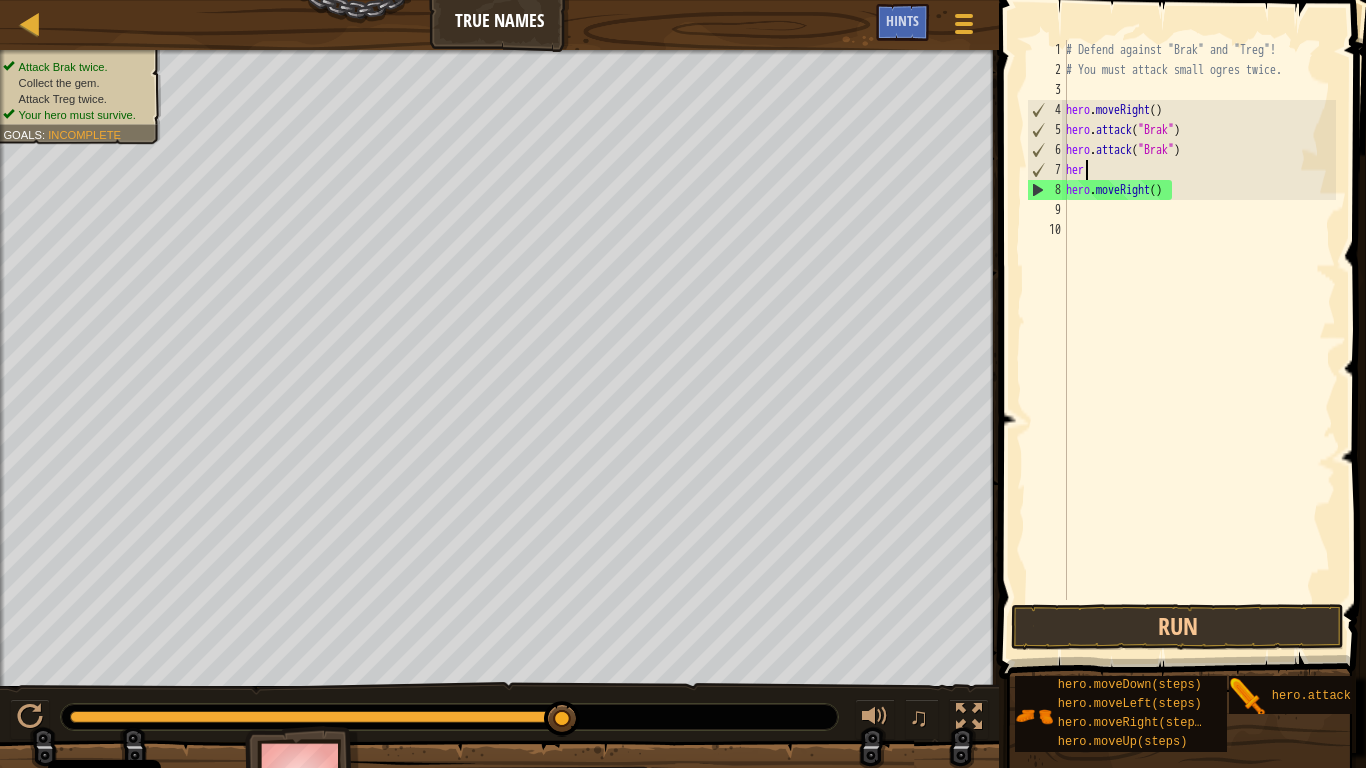 type on "h" 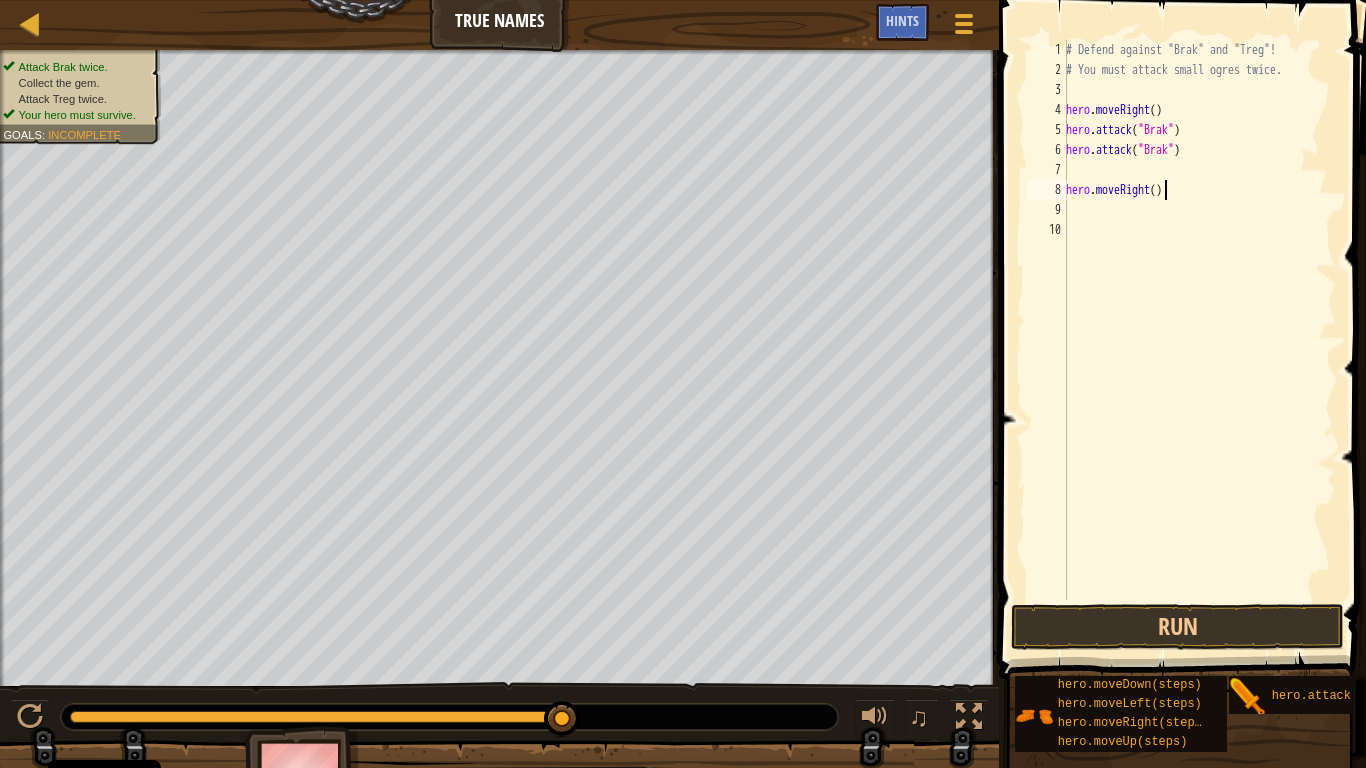 click on "# Defend against "Brak" and "Treg"! # You must attack small ogres twice. hero . moveRight ( ) hero . attack ( "Brak" ) hero . attack ( "Brak" ) hero . moveRight ( )" at bounding box center (1199, 340) 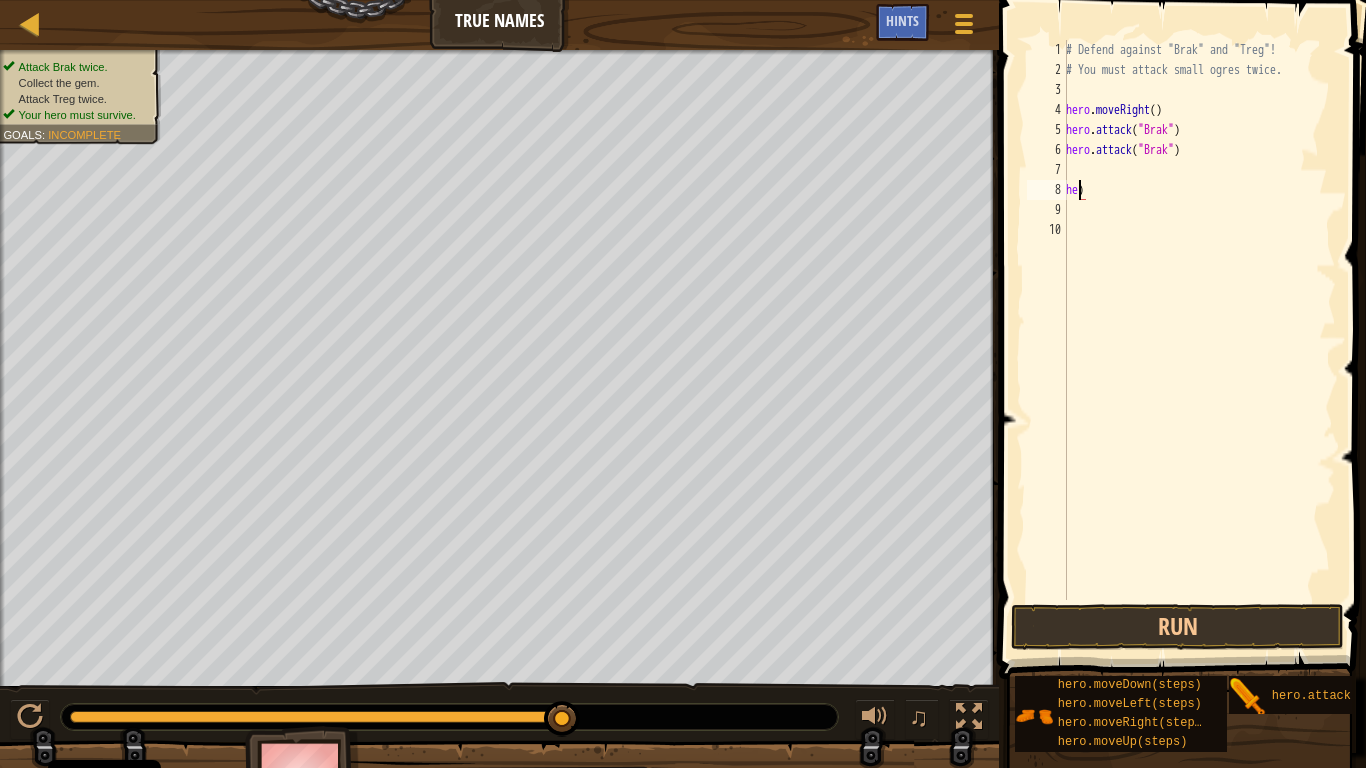 type on ")" 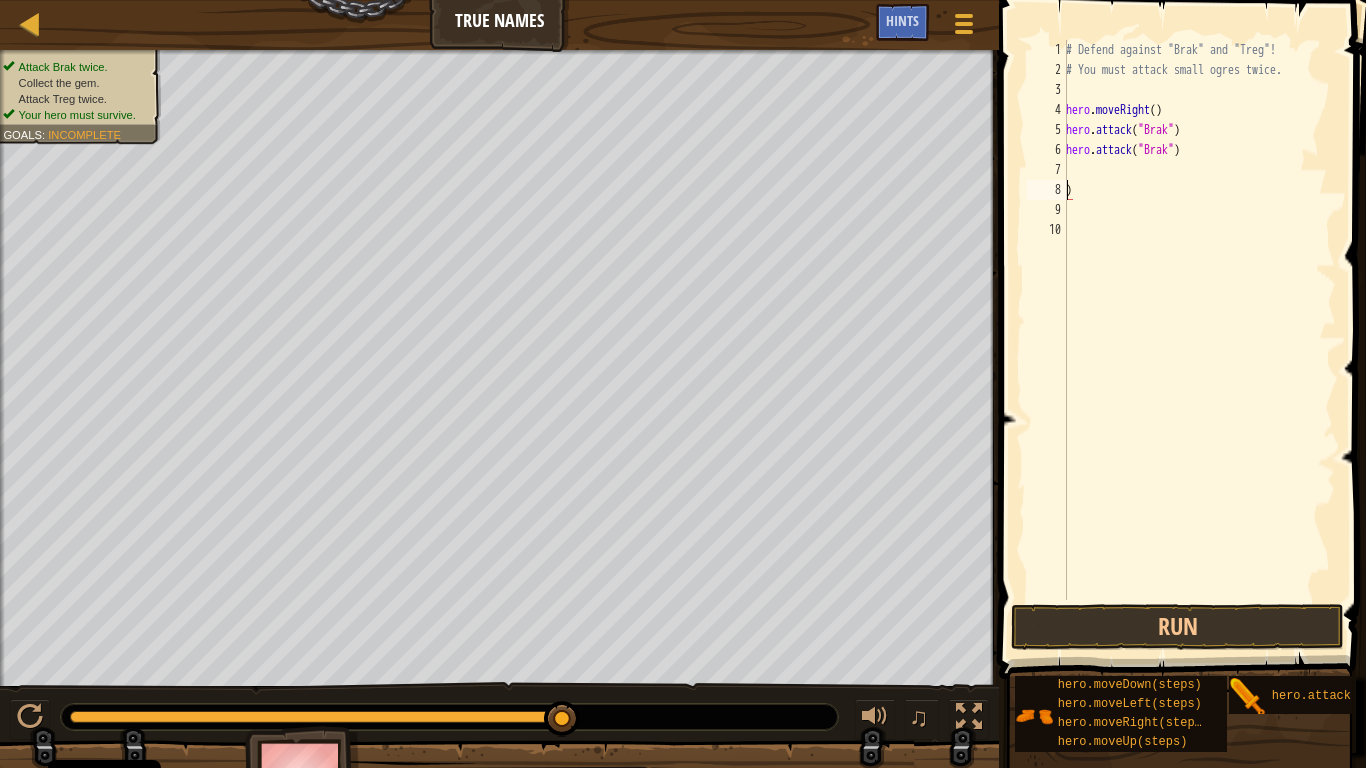 click on "# Defend against "Brak" and "Treg"! # You must attack small ogres twice. hero . moveRight ( ) hero . attack ( "Brak" ) hero . attack ( "Brak" ) )" at bounding box center (1199, 340) 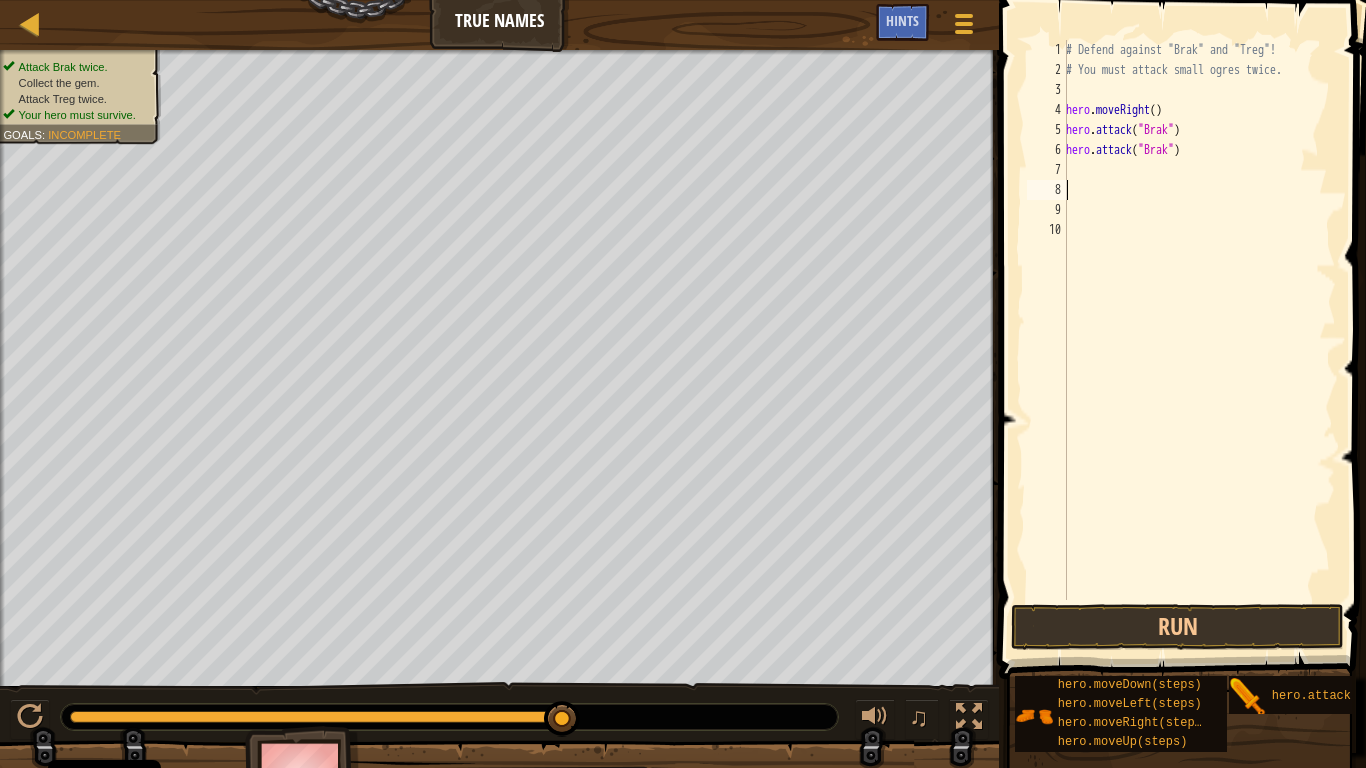 click on "7" at bounding box center (1047, 170) 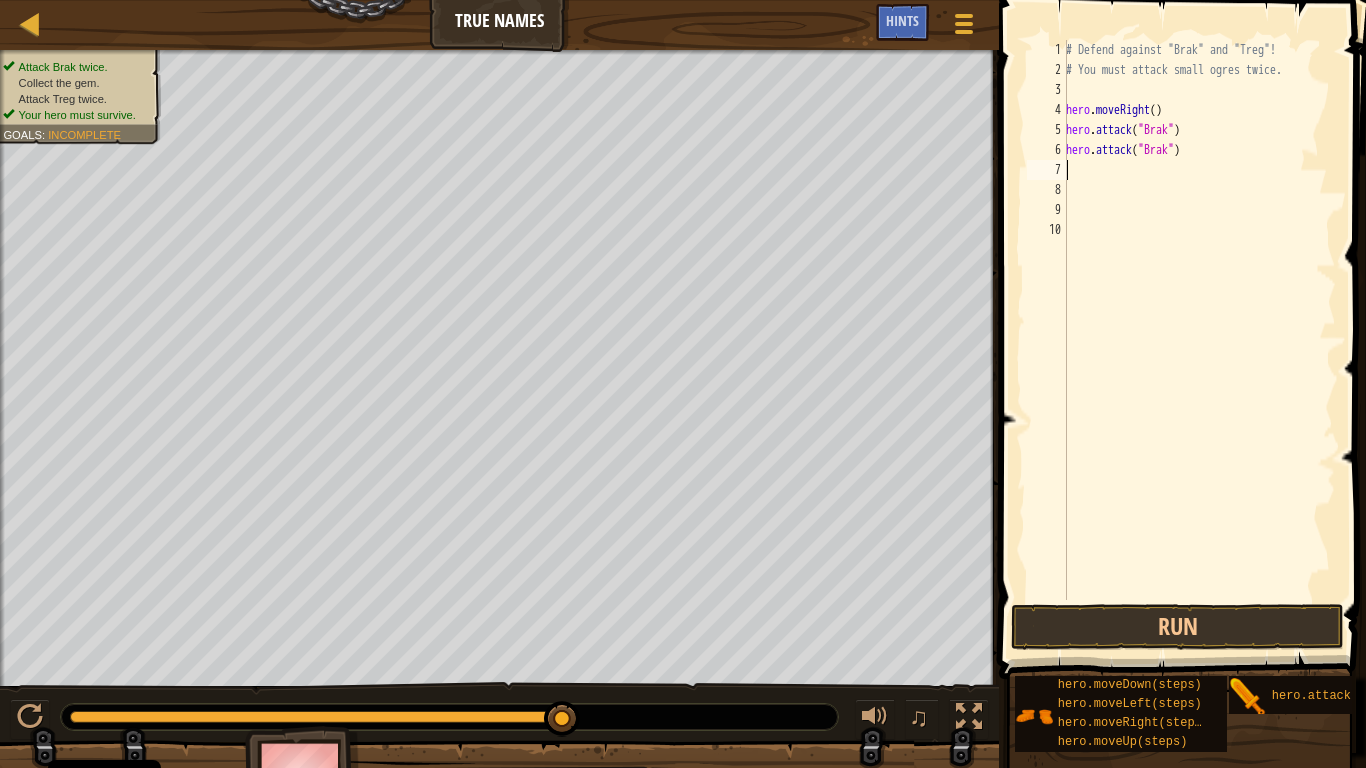 type on "h" 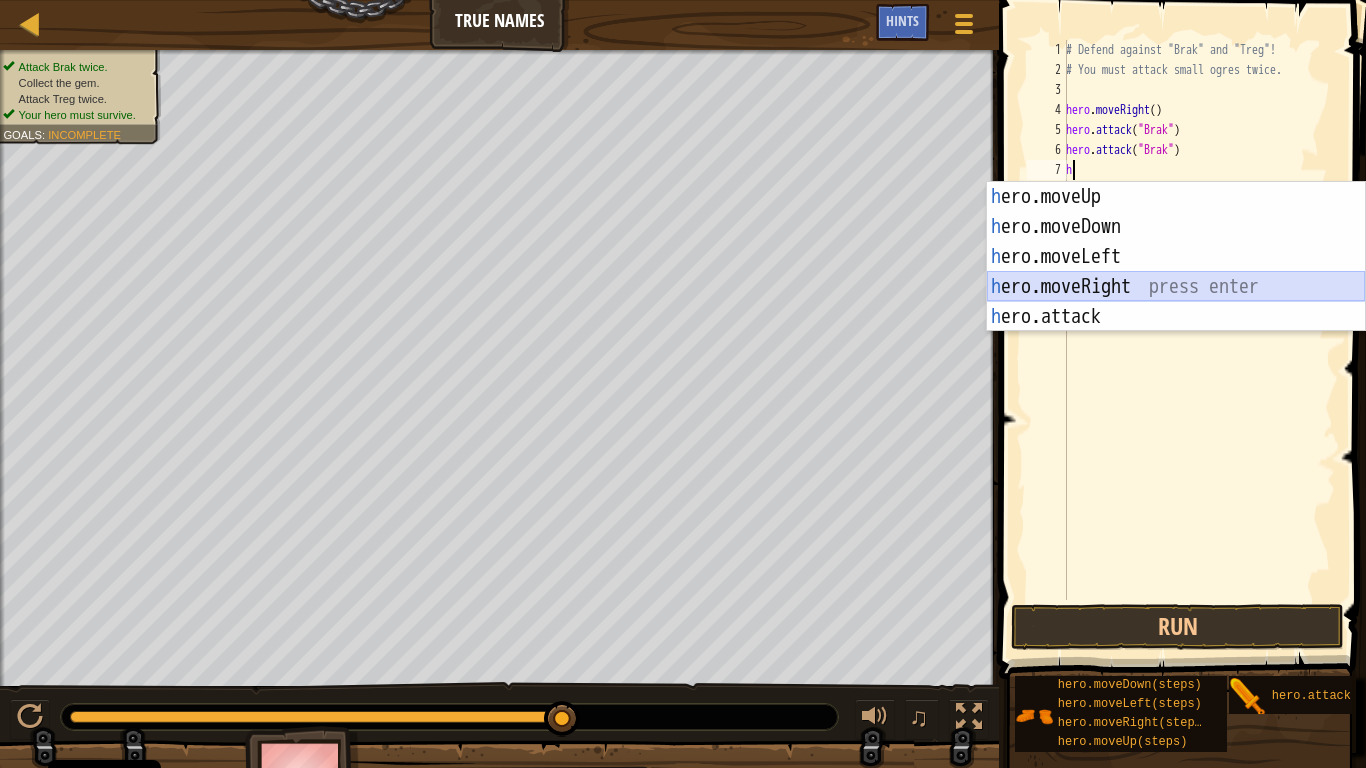 click on "h ero.moveUp press enter h ero.moveDown press enter h ero.moveLeft press enter h ero.moveRight press enter h ero.attack press enter" at bounding box center (1176, 287) 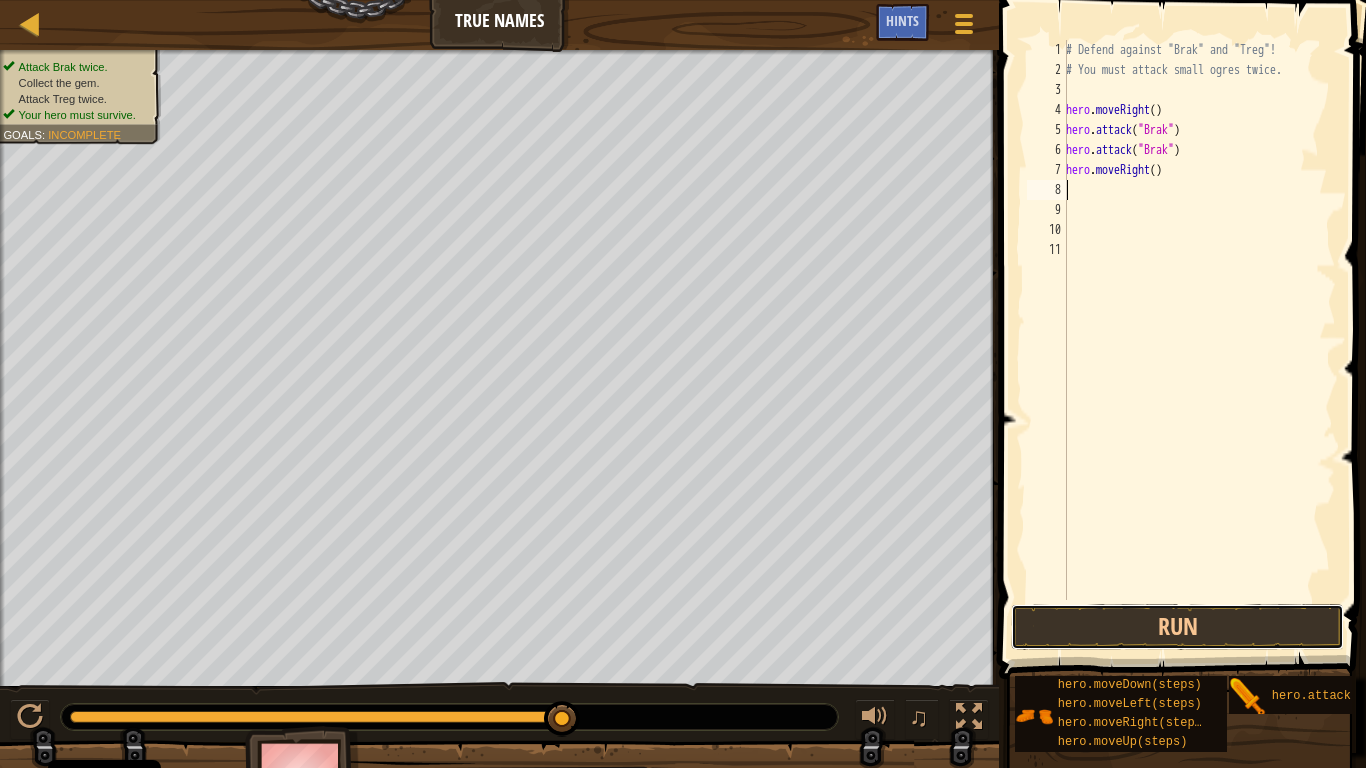 click on "Run" at bounding box center (1177, 627) 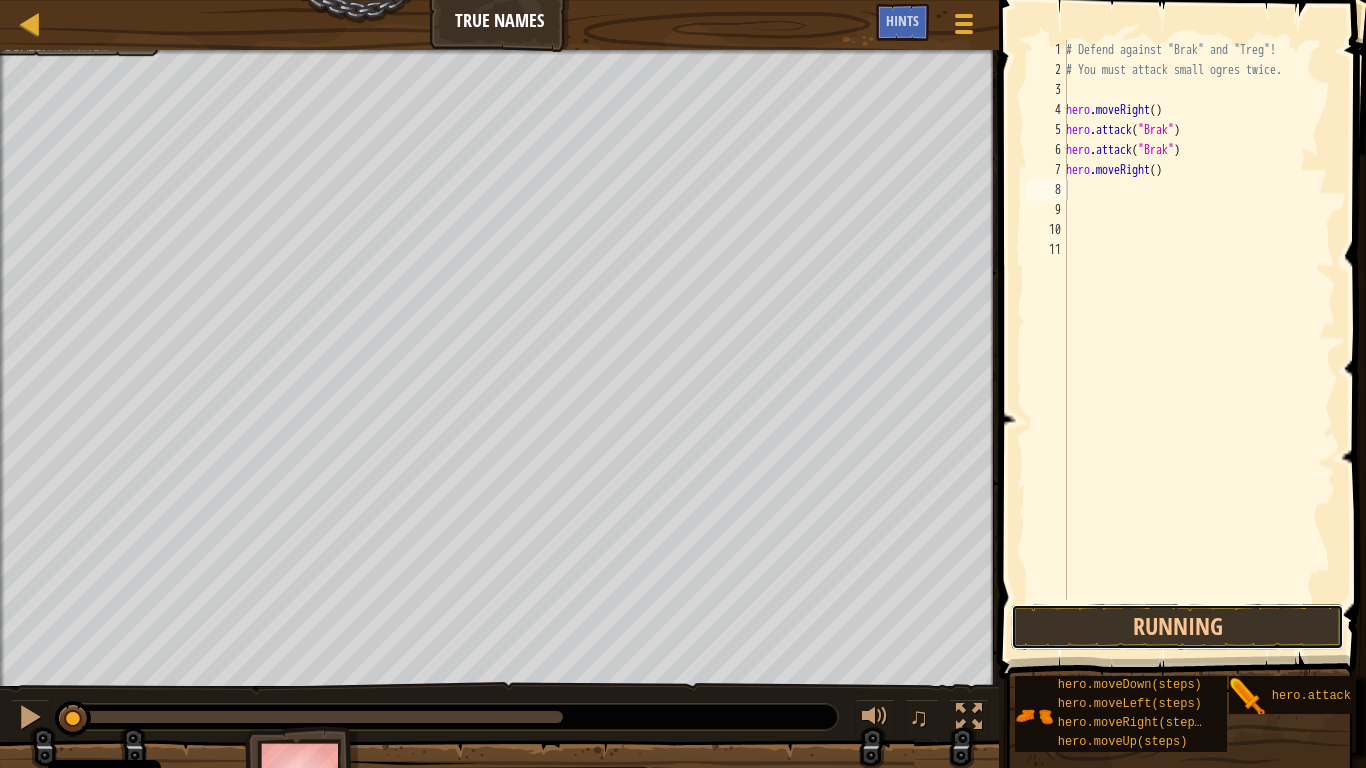click on "Running" at bounding box center [1177, 627] 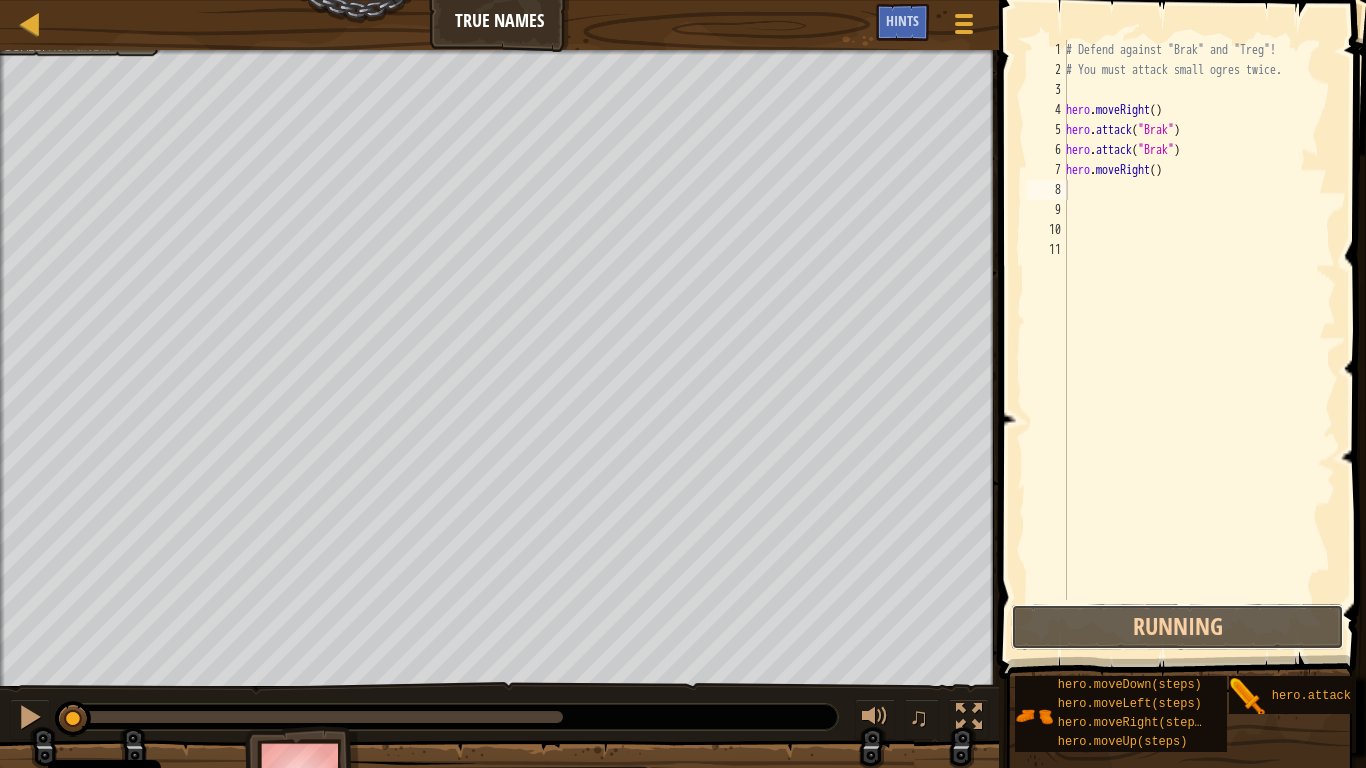 click on "Running" at bounding box center [1177, 627] 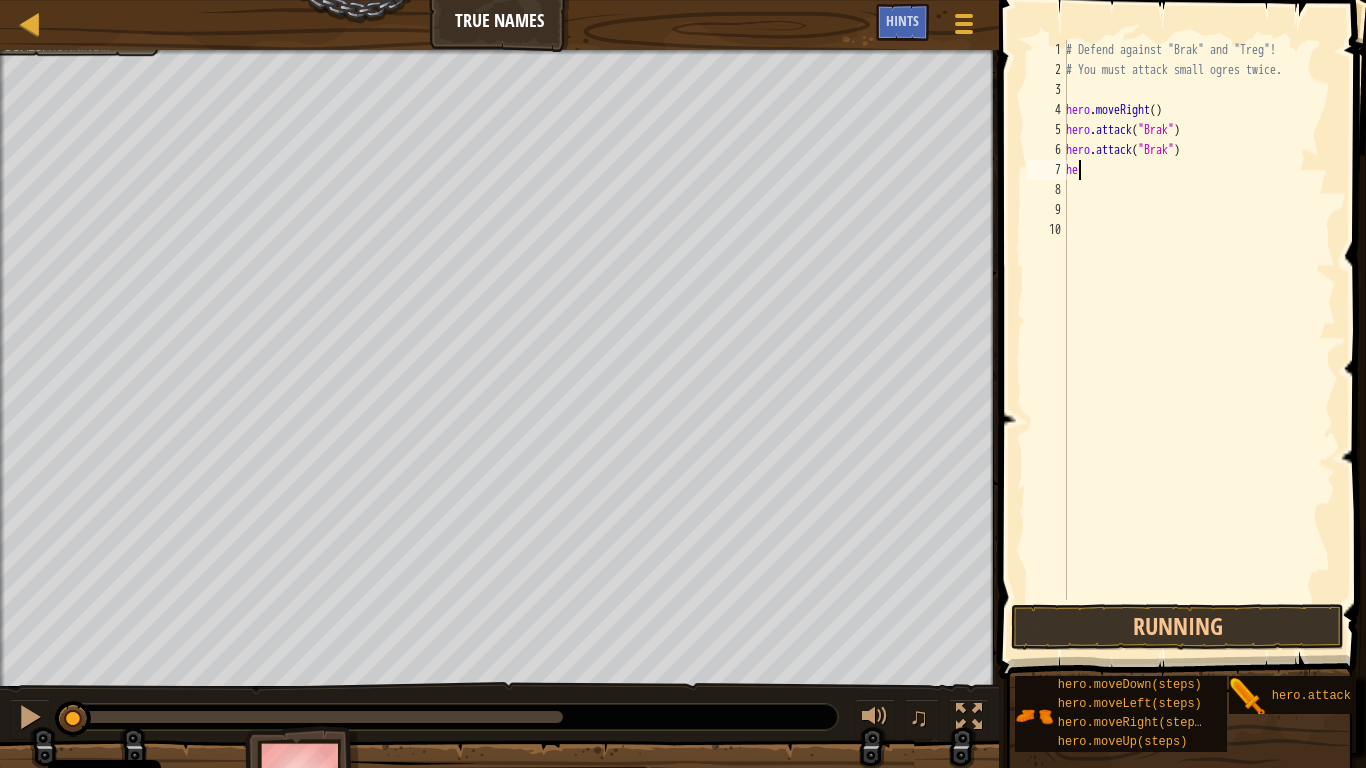 type on "h" 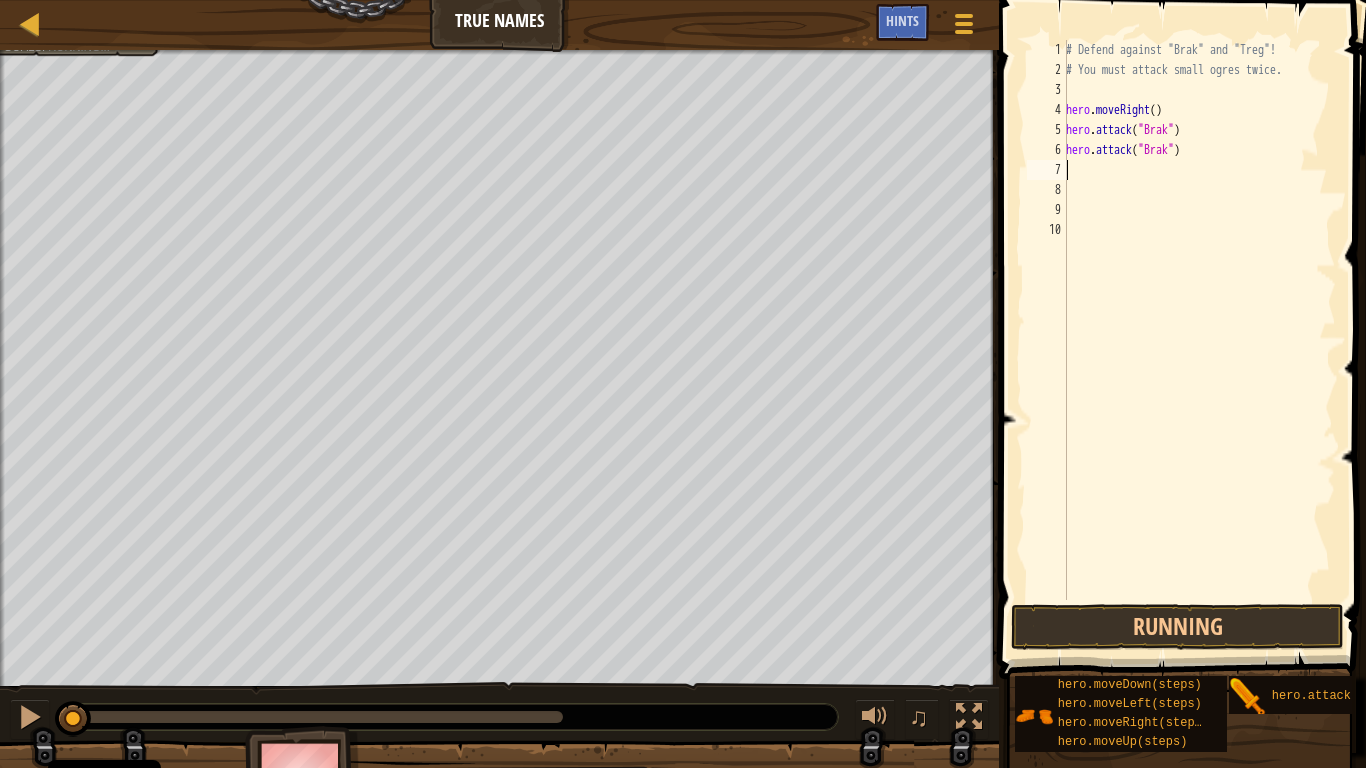 type on "h" 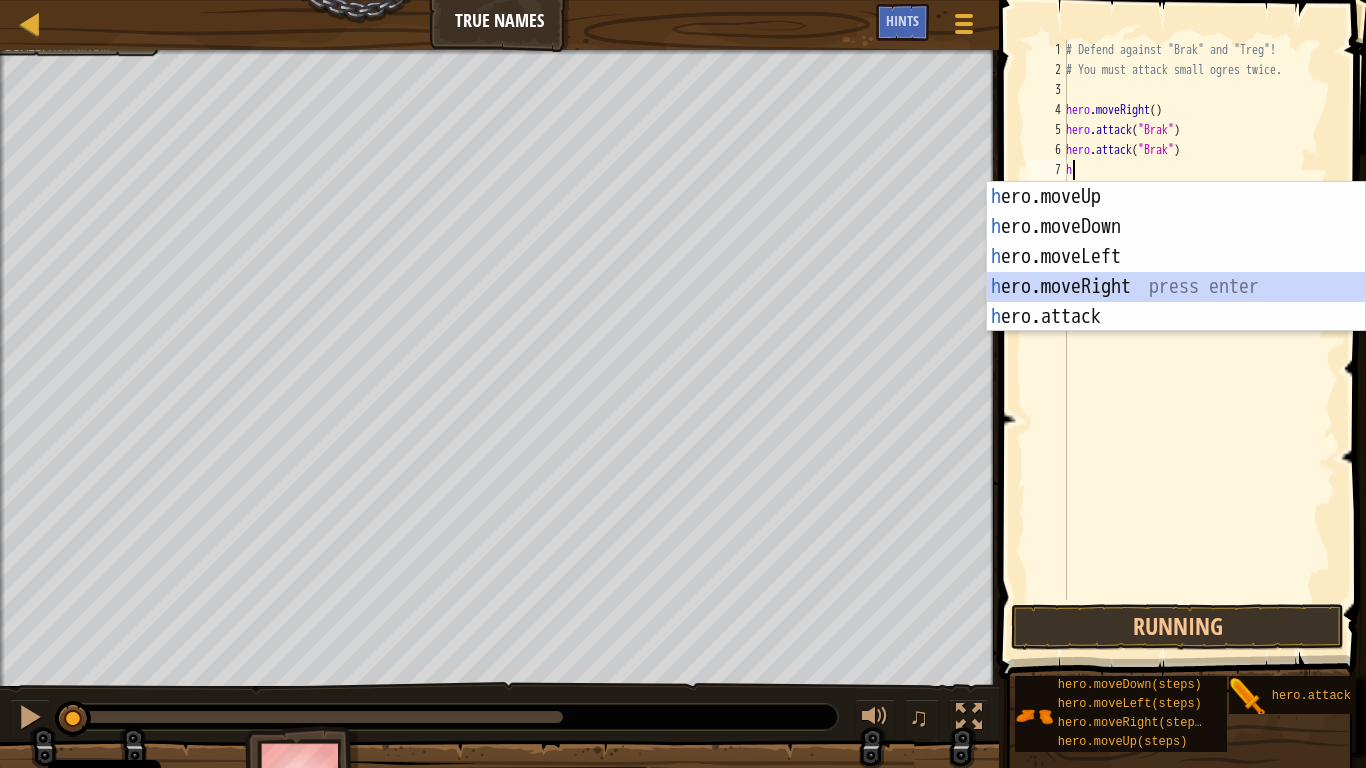 click on "h ero.moveUp press enter h ero.moveDown press enter h ero.moveLeft press enter h ero.moveRight press enter h ero.attack press enter" at bounding box center (1176, 287) 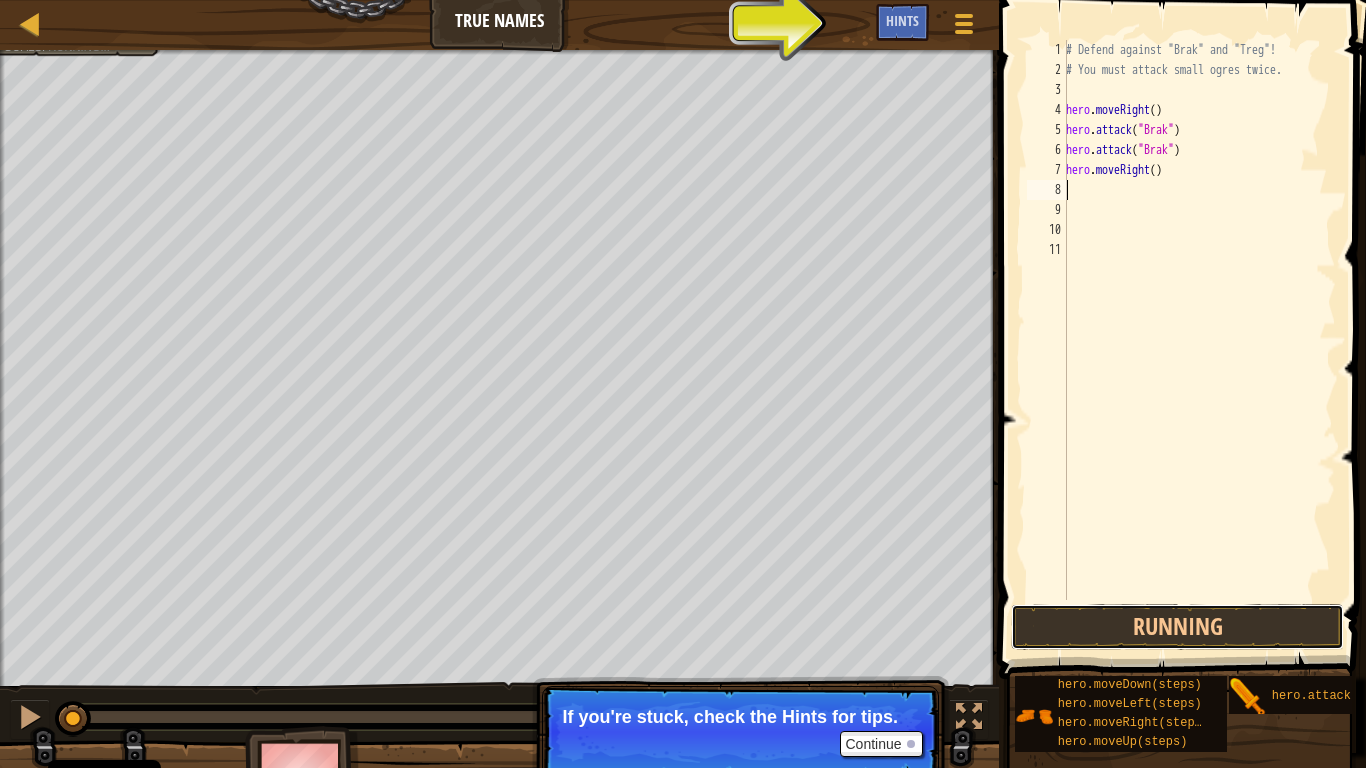 click on "Running" at bounding box center [1177, 627] 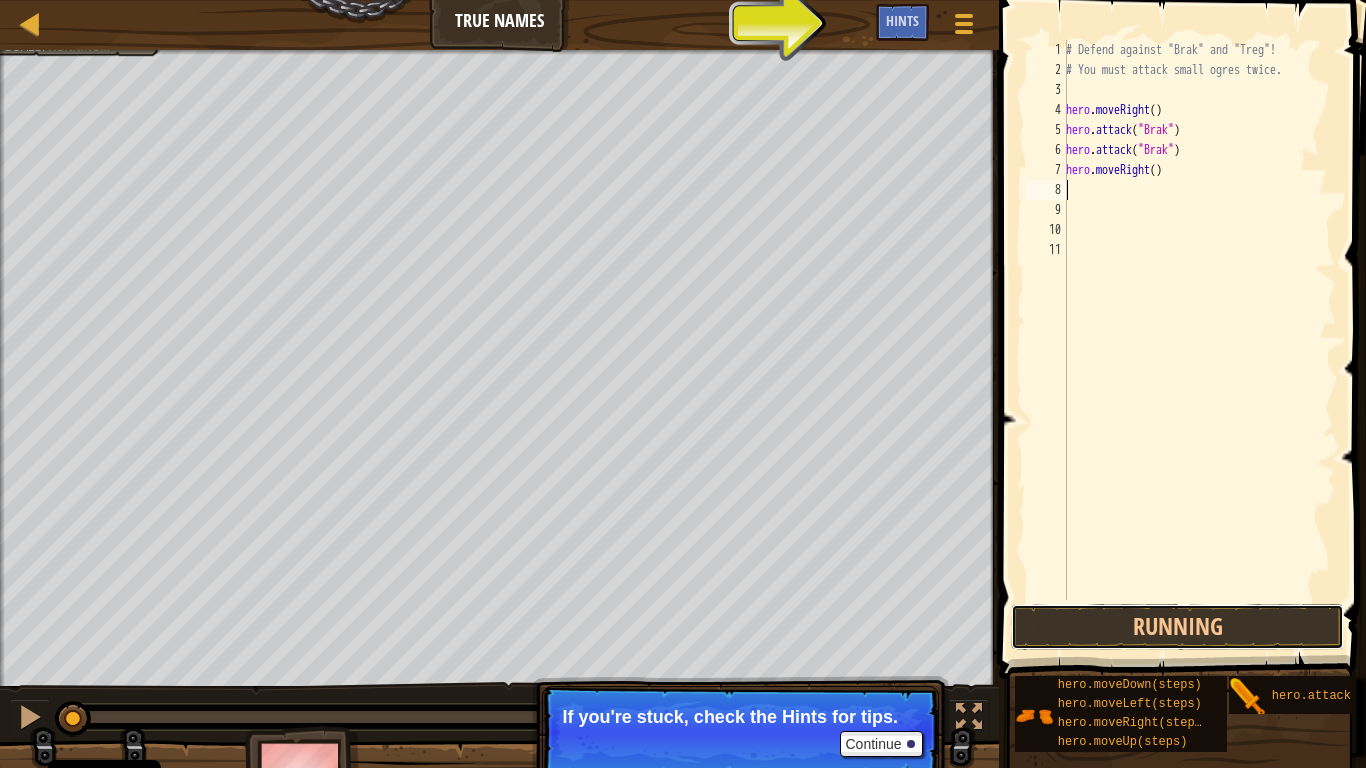 click on "Running" at bounding box center (1177, 627) 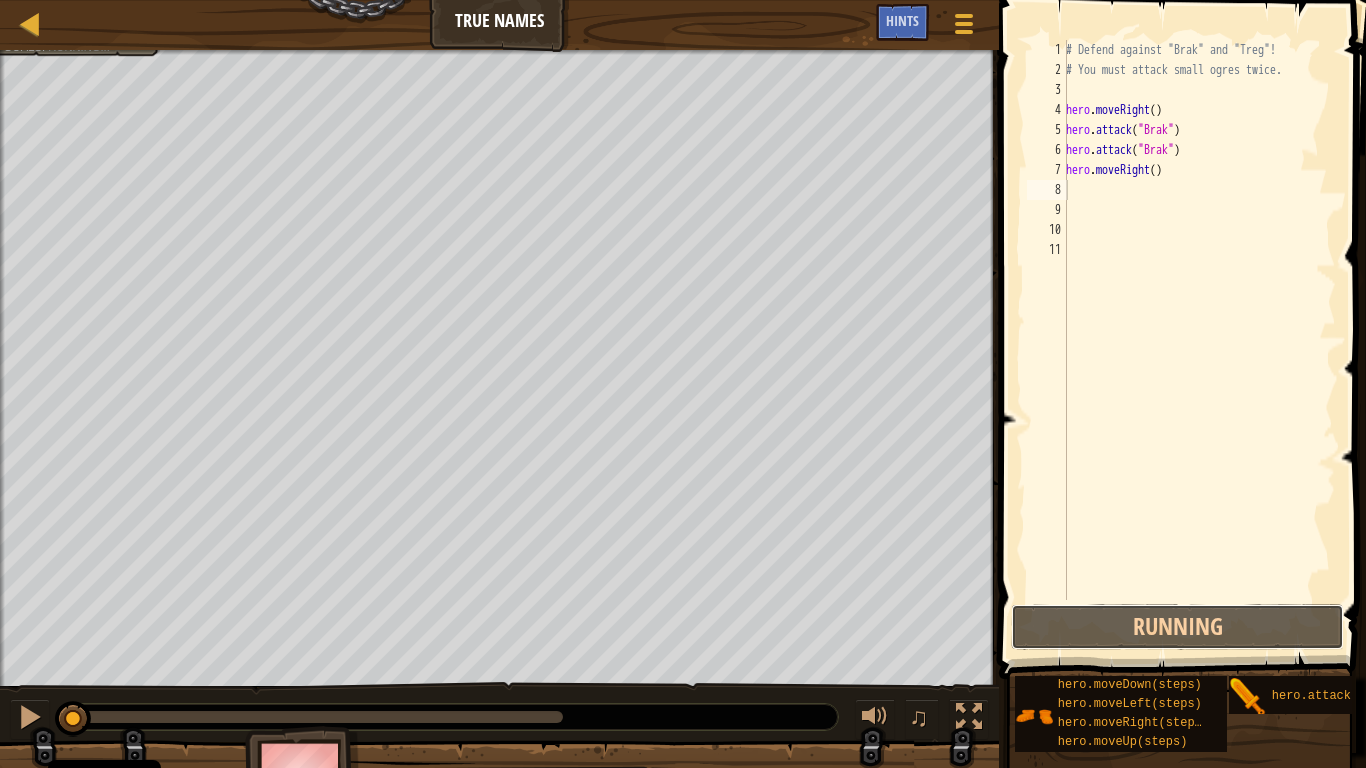 click on "Running" at bounding box center [1177, 627] 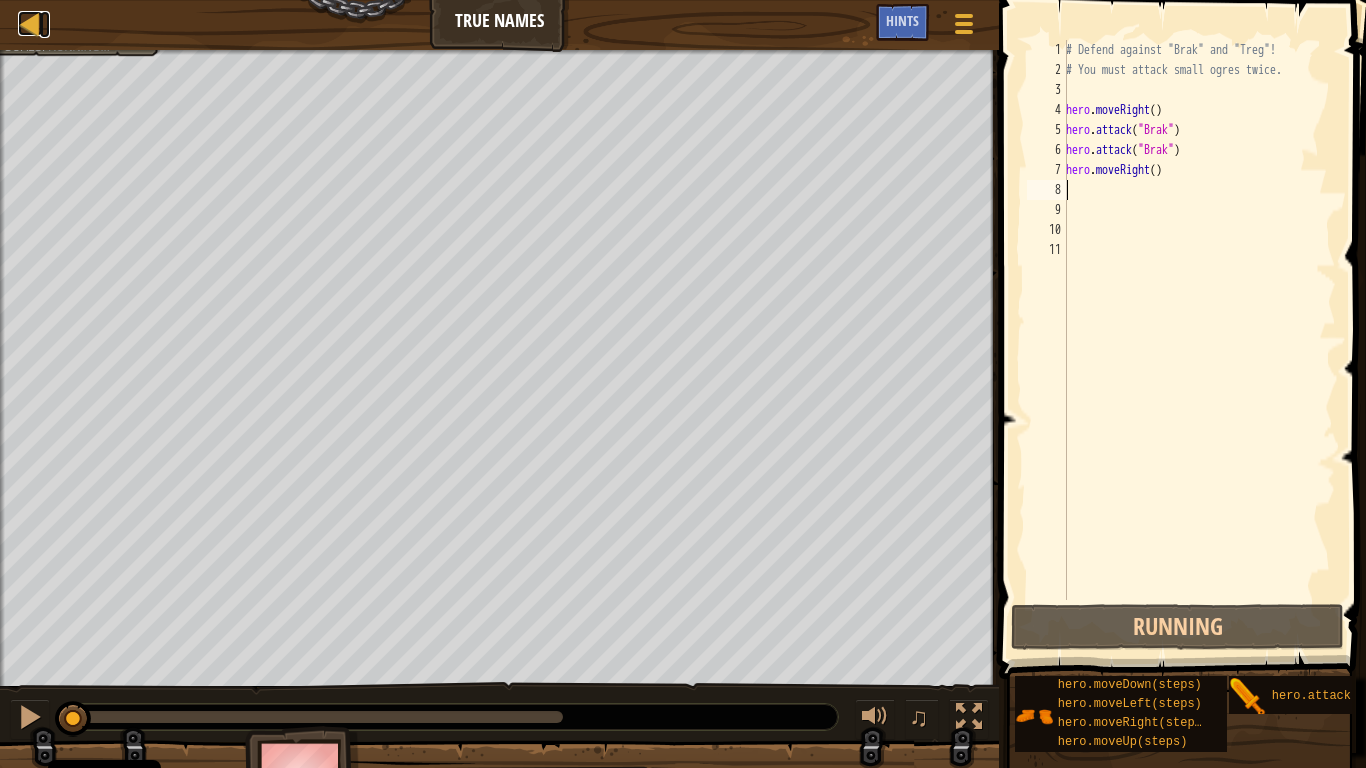 click at bounding box center [30, 23] 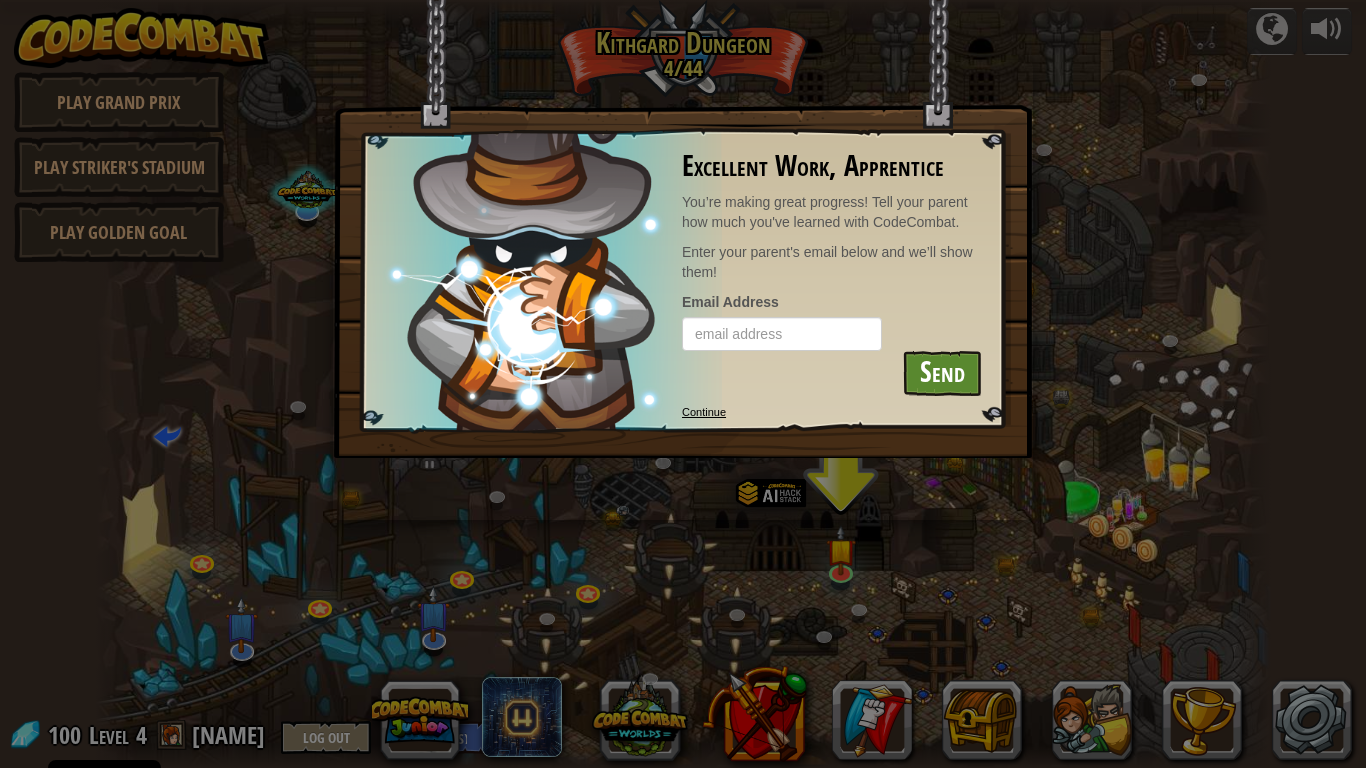 click on "Excellent Work, Apprentice You’re making great progress! Tell your parent how much you've learned with CodeCombat. Enter your parent's email below and we’ll show them! Email Address Email address invalid. Send Continue" at bounding box center [832, 276] 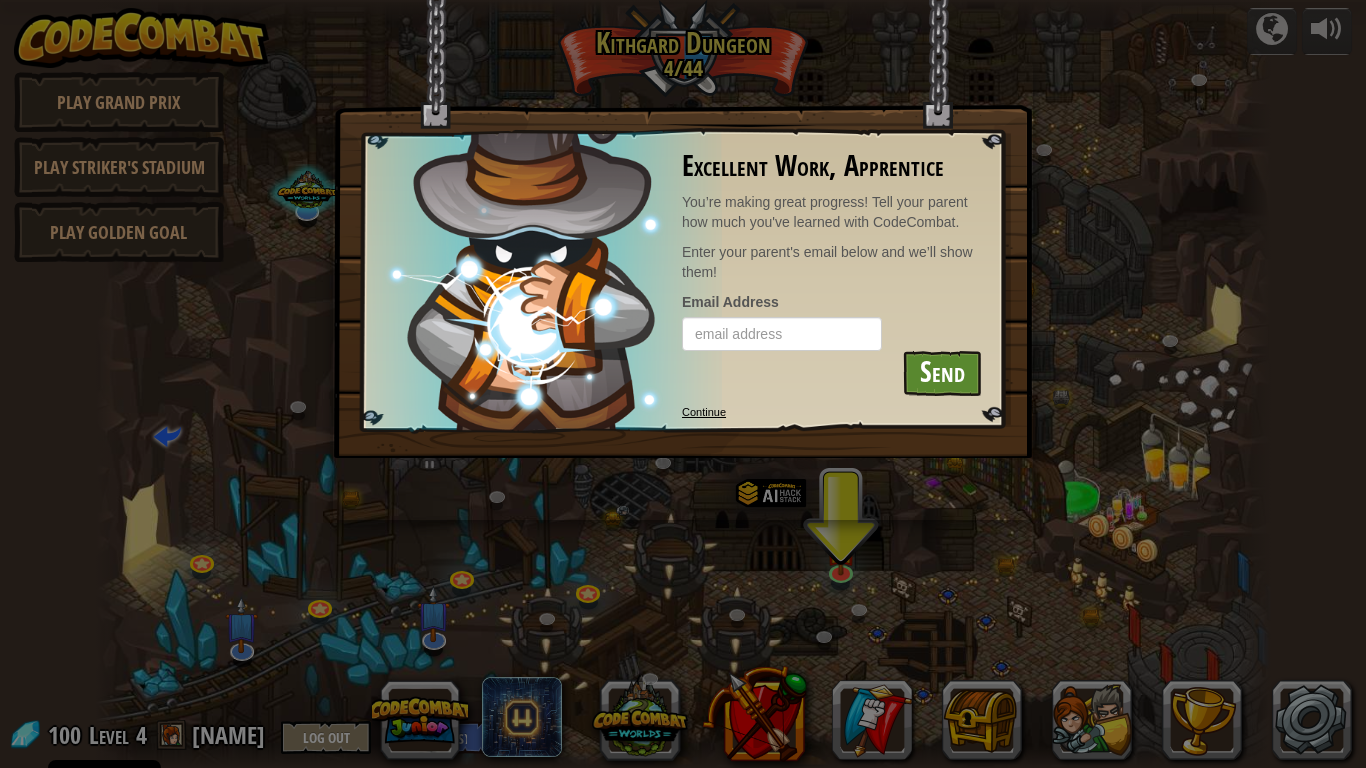 click on "Excellent Work, Apprentice You’re making great progress! Tell your parent how much you've learned with CodeCombat. Enter your parent's email below and we’ll show them! Email Address Email address invalid. Send Continue" at bounding box center [683, 384] 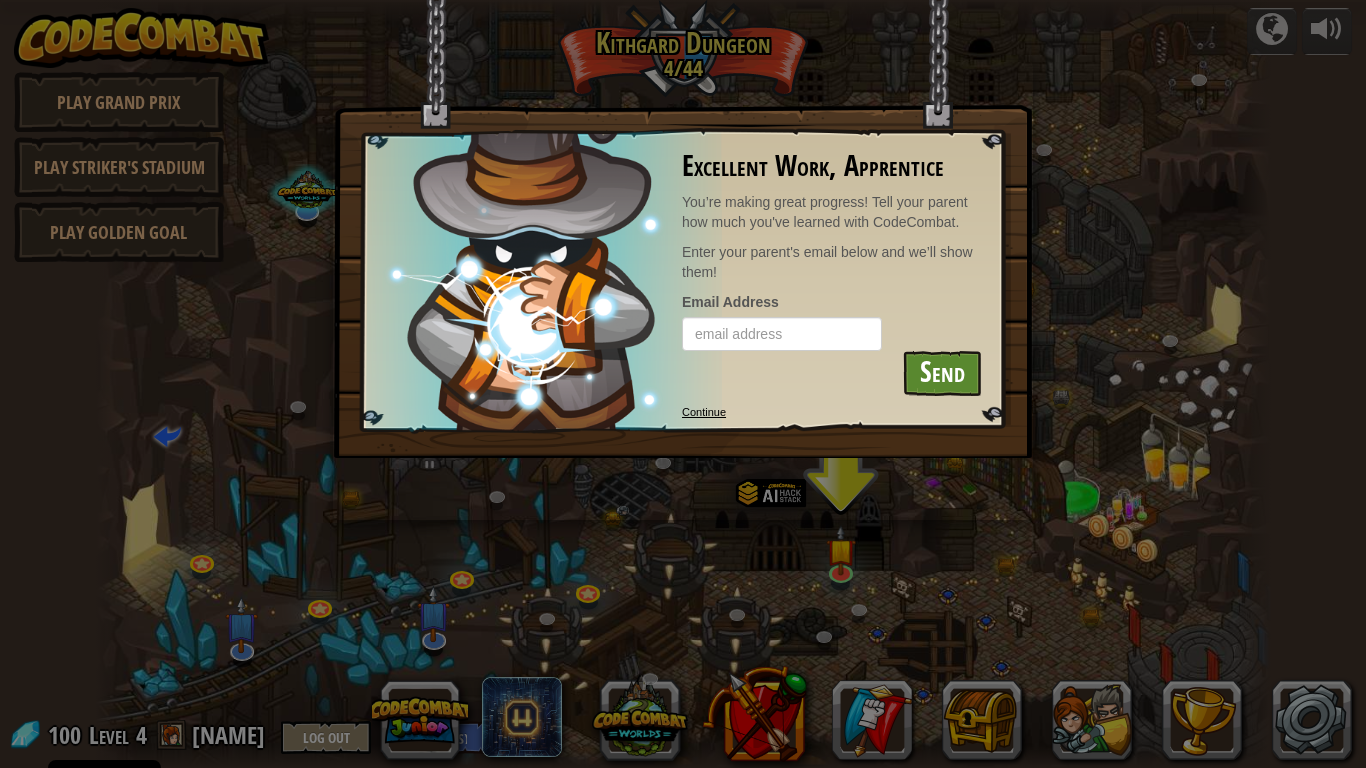 click on "Continue" at bounding box center [704, 412] 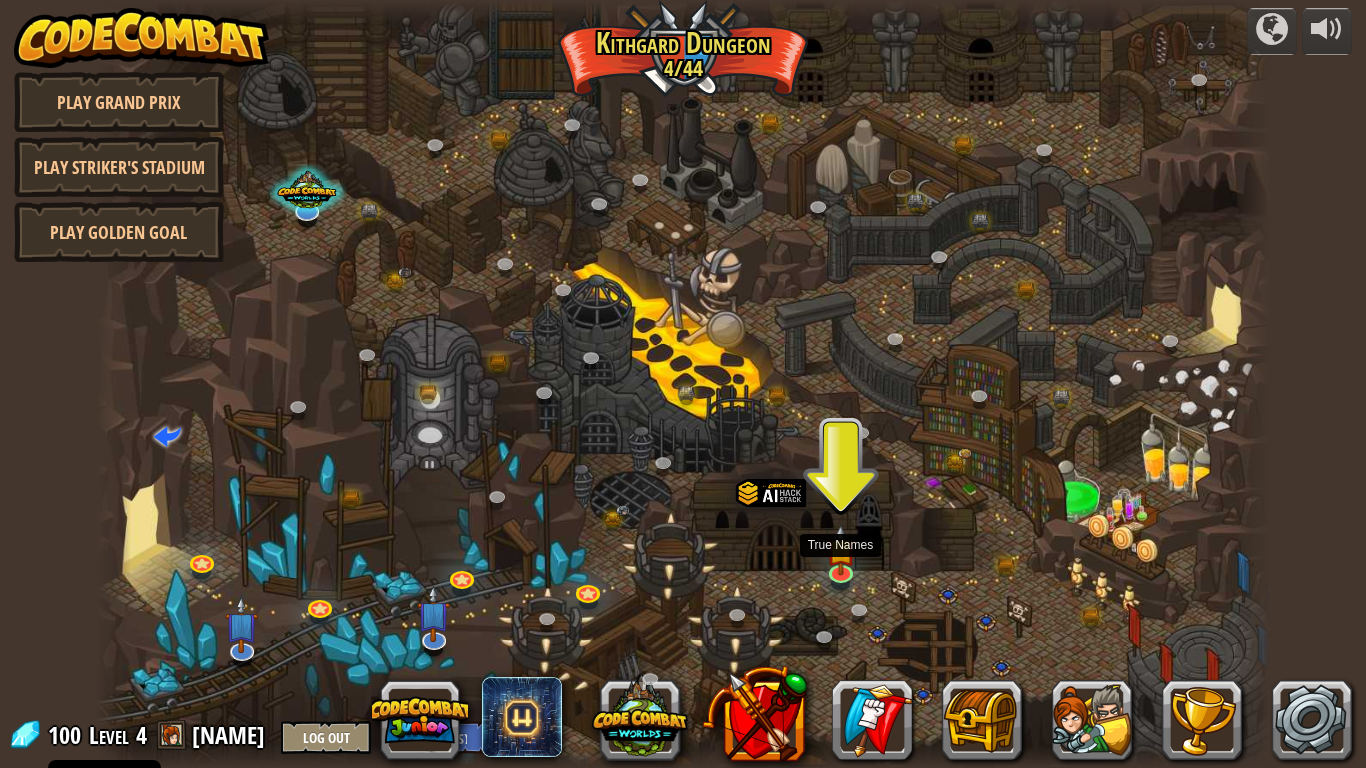 drag, startPoint x: 834, startPoint y: 569, endPoint x: 772, endPoint y: 543, distance: 67.23094 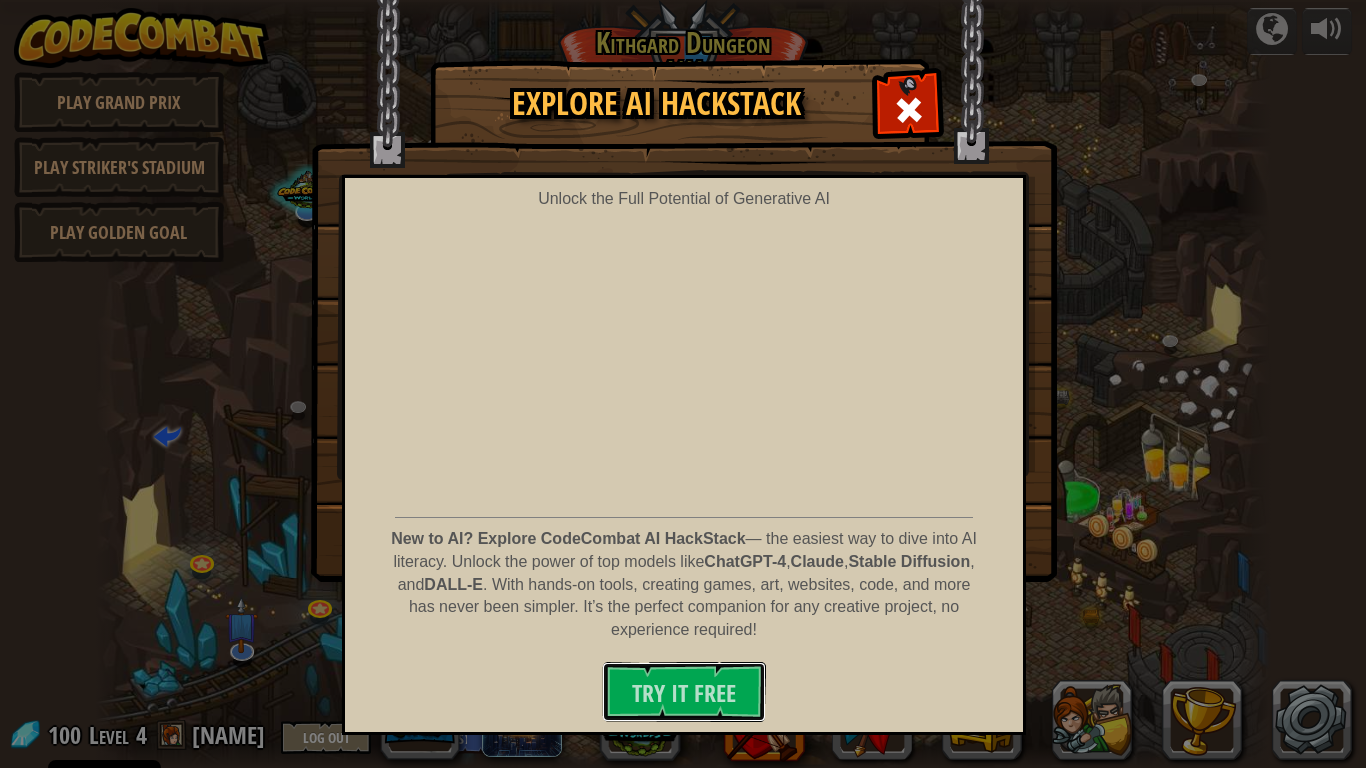 click on "Try It Free" at bounding box center [684, 693] 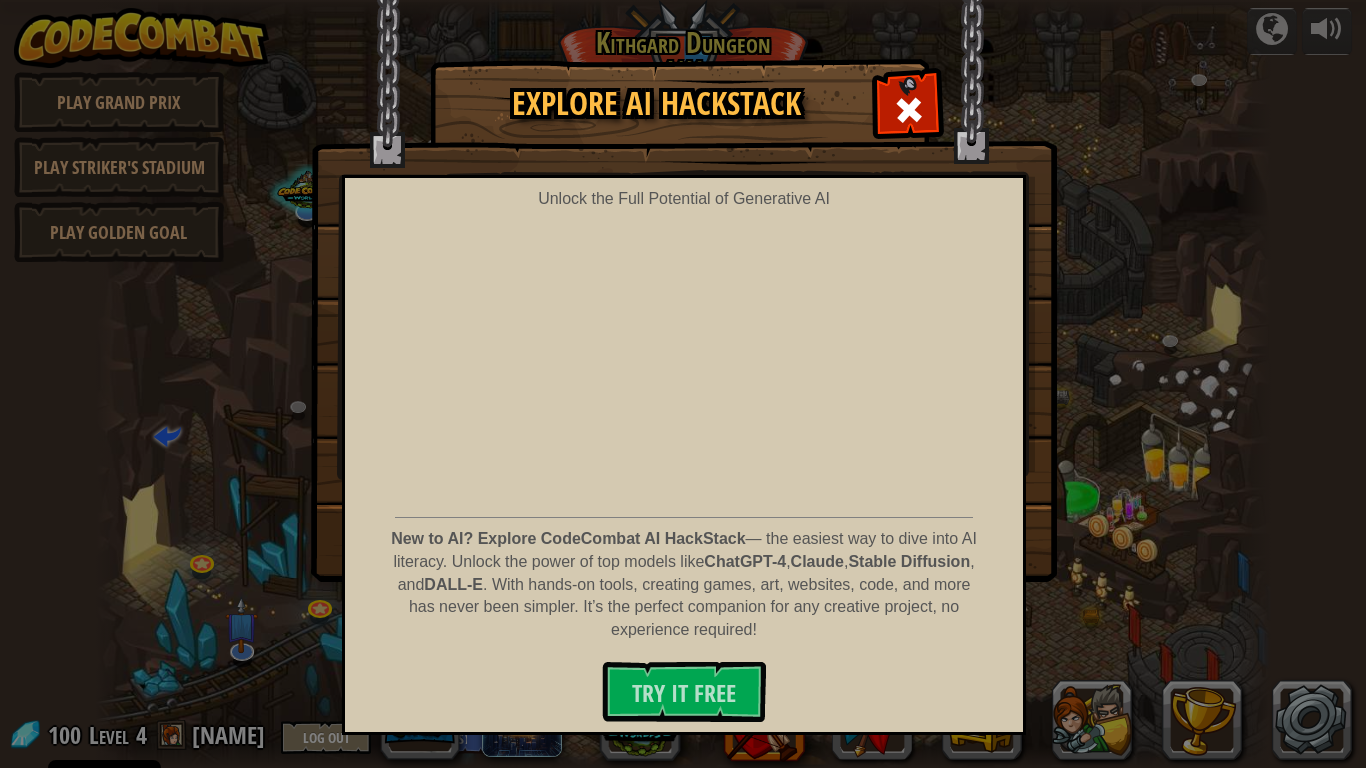 click at bounding box center [909, 110] 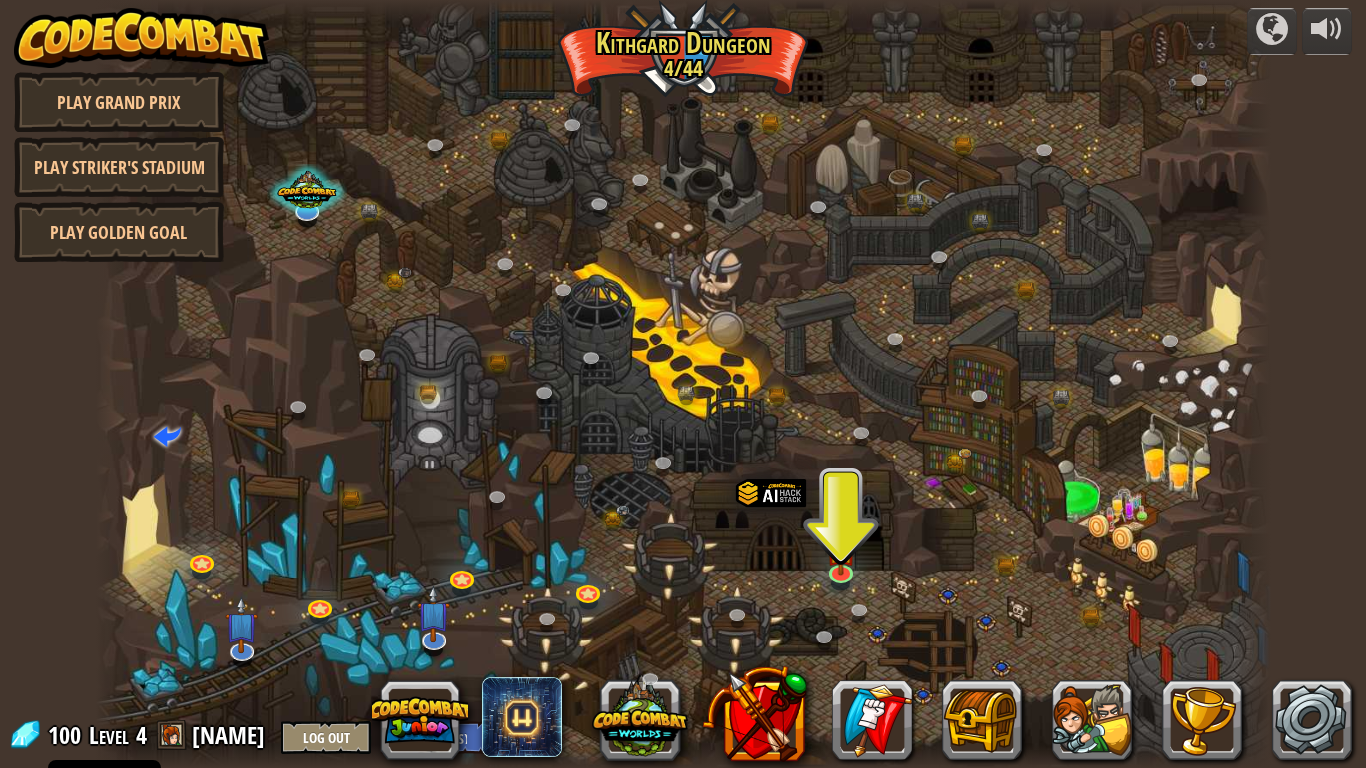 click at bounding box center (683, 384) 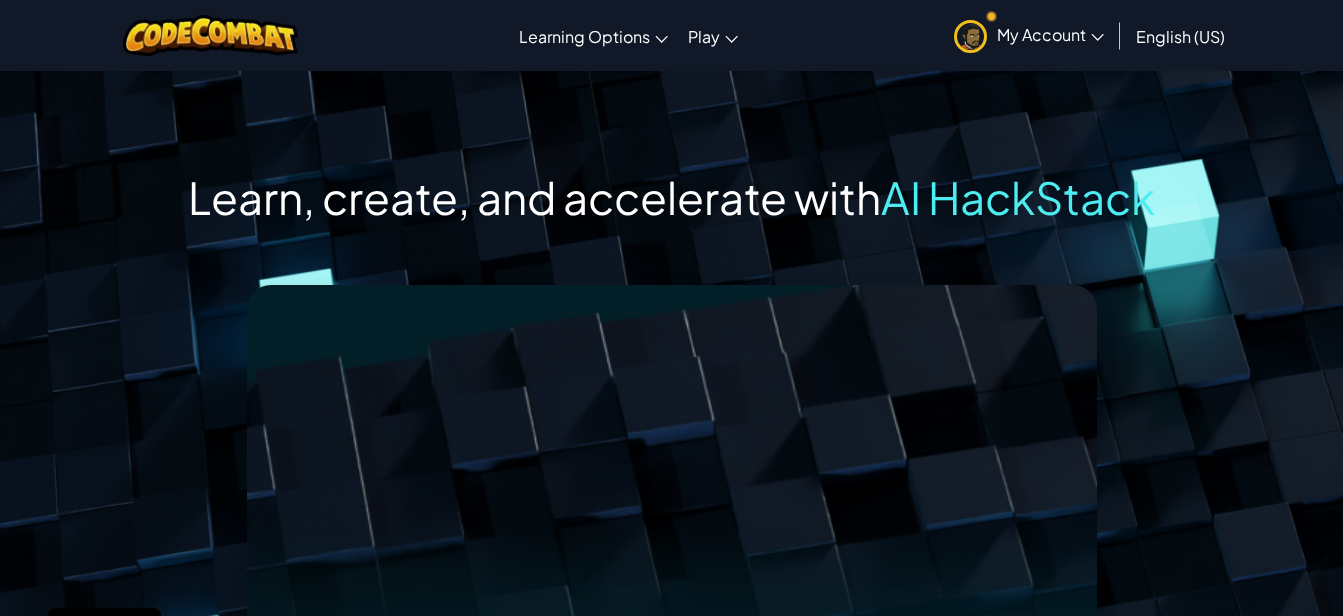 scroll, scrollTop: 0, scrollLeft: 0, axis: both 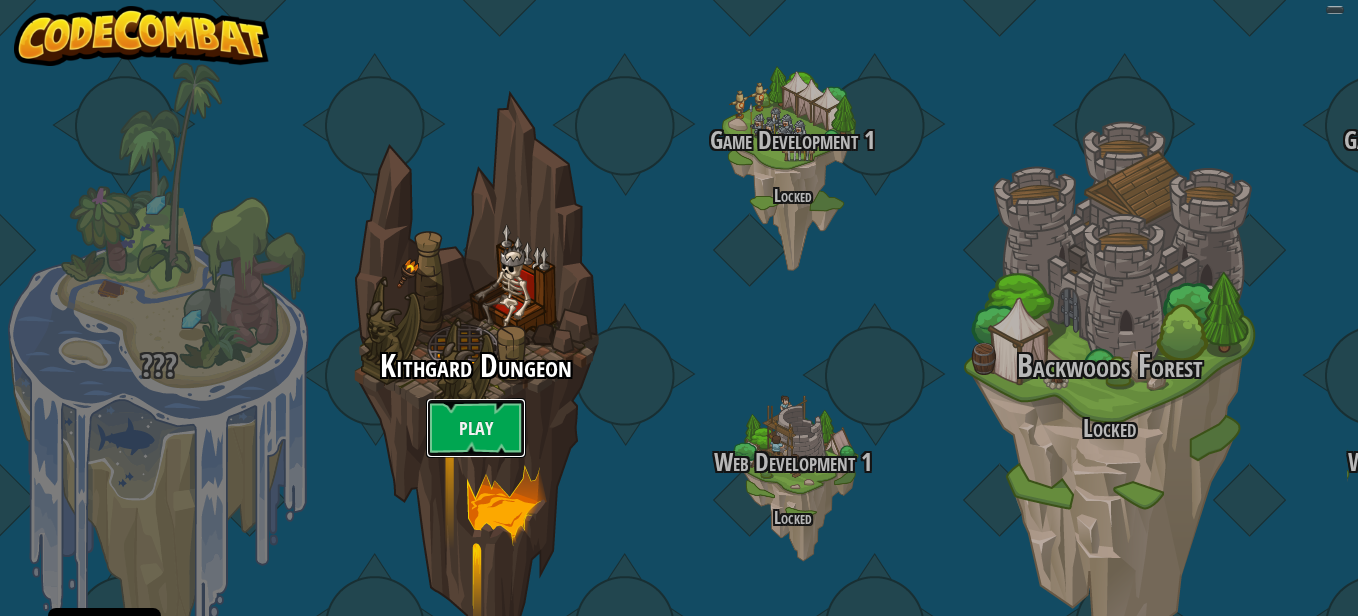 click on "Play" at bounding box center [476, 428] 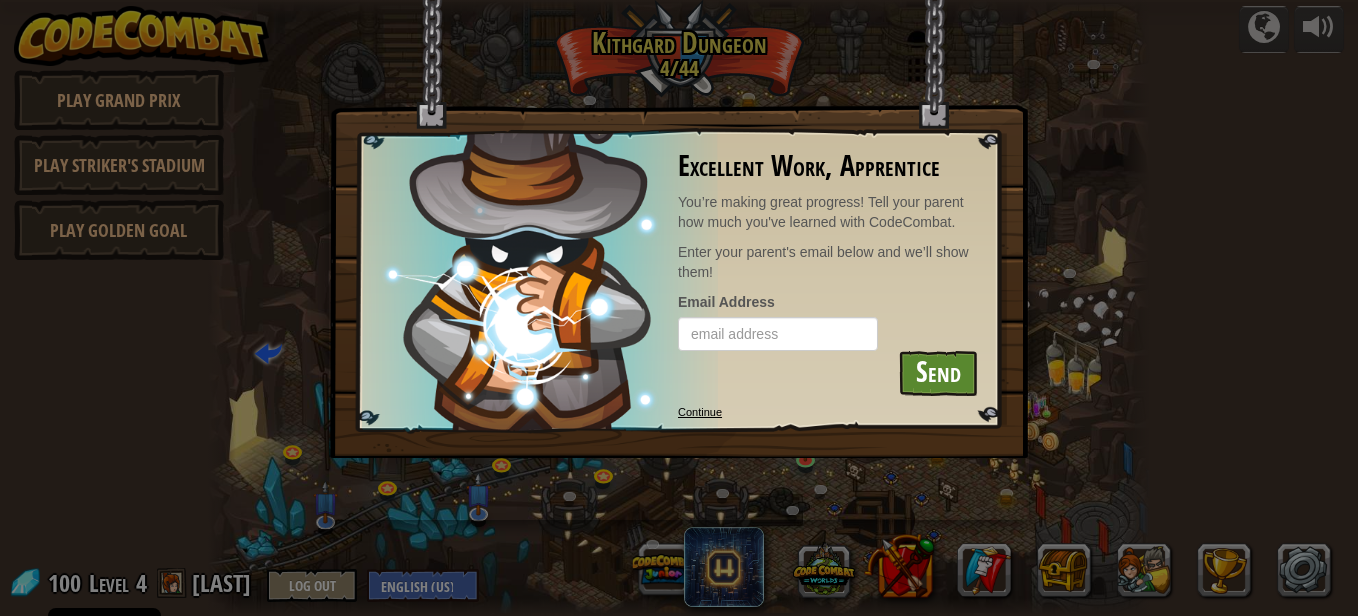 click on "Continue" at bounding box center (700, 412) 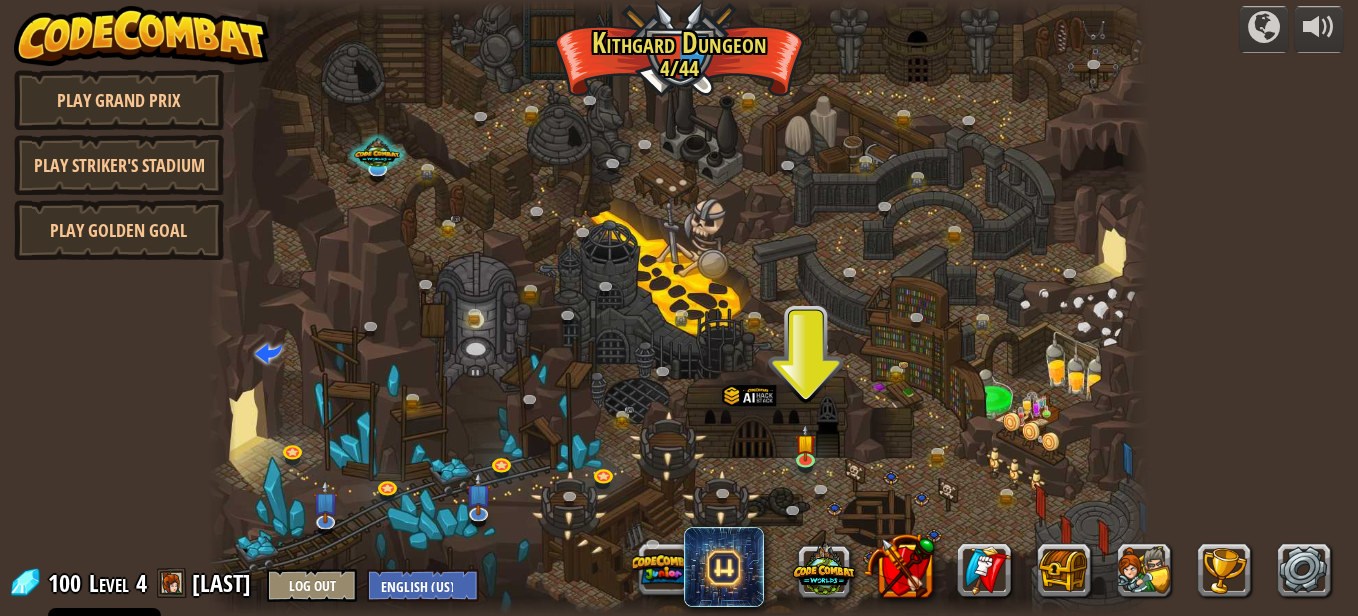 click at bounding box center (679, 308) 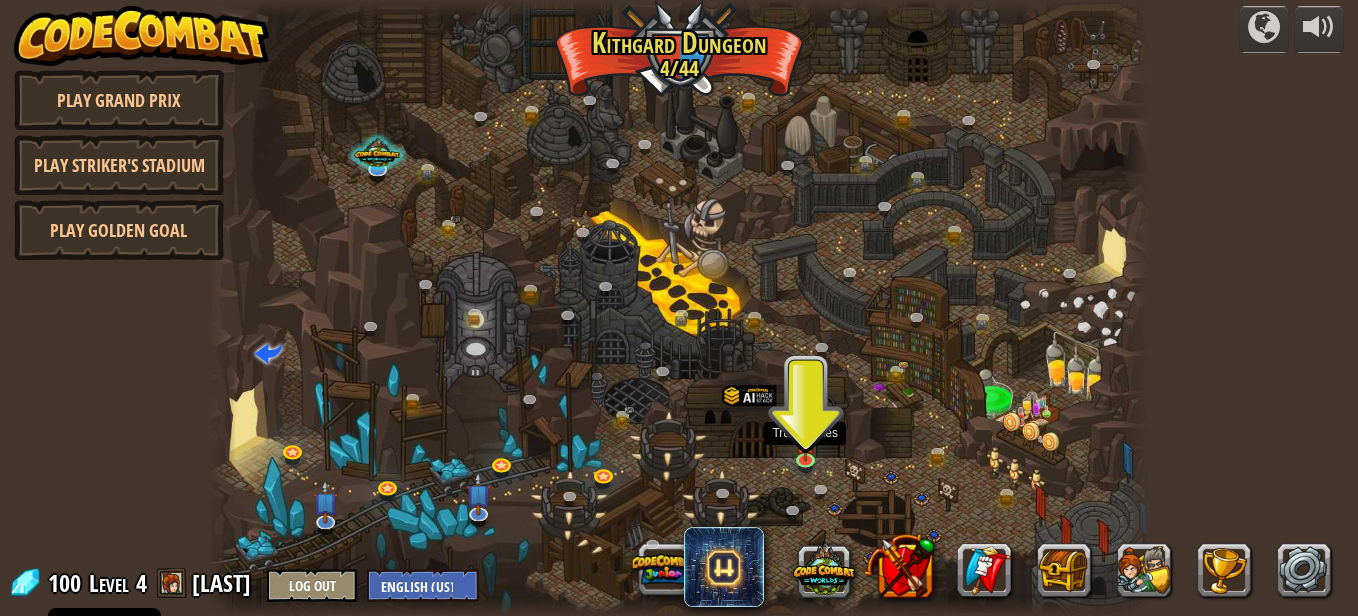 click at bounding box center [806, 443] 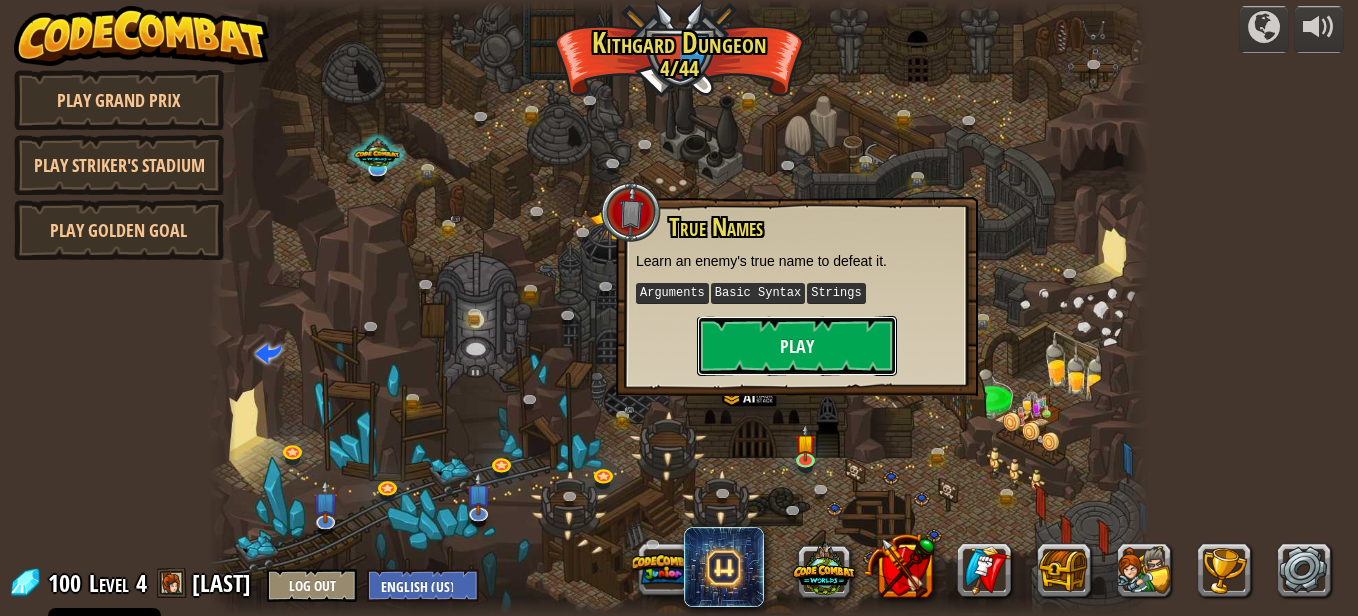 click on "Play" at bounding box center [797, 346] 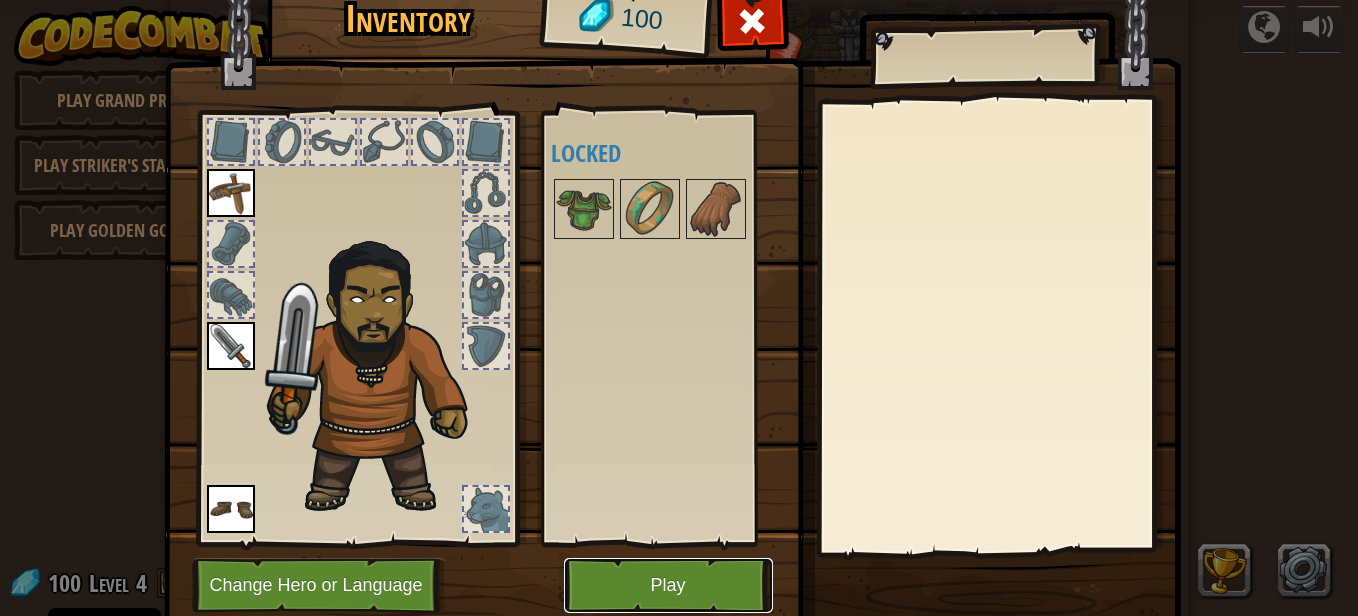 click on "Play" at bounding box center (668, 585) 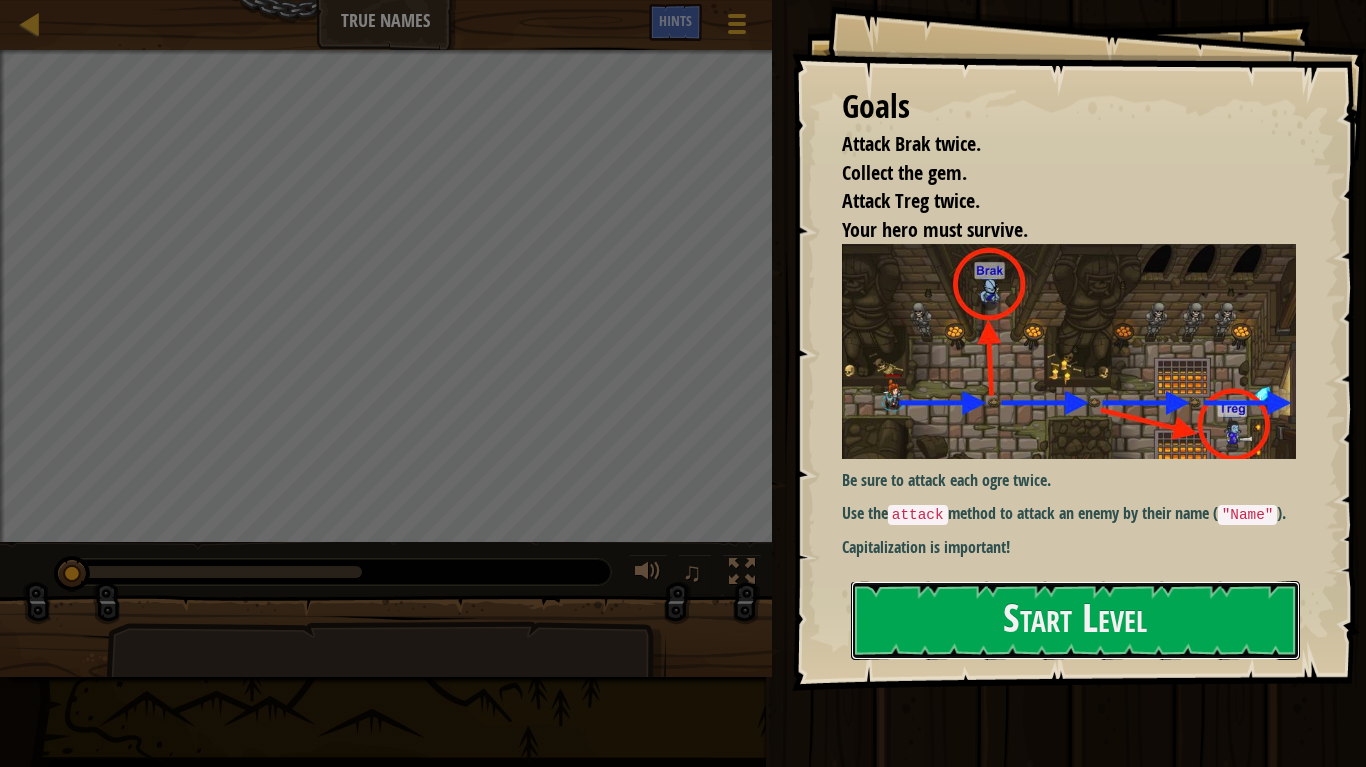 click on "Start Level" at bounding box center [1075, 620] 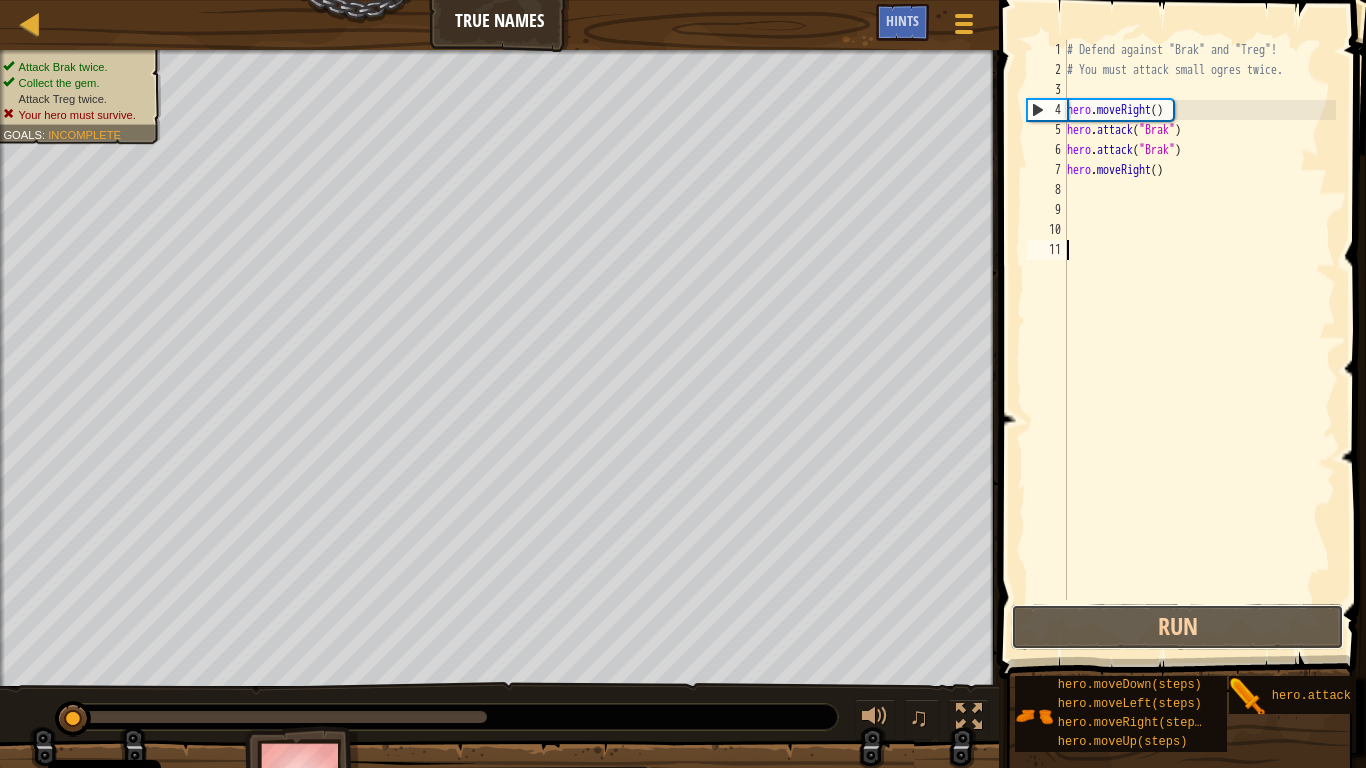 click on "Run" at bounding box center (1177, 627) 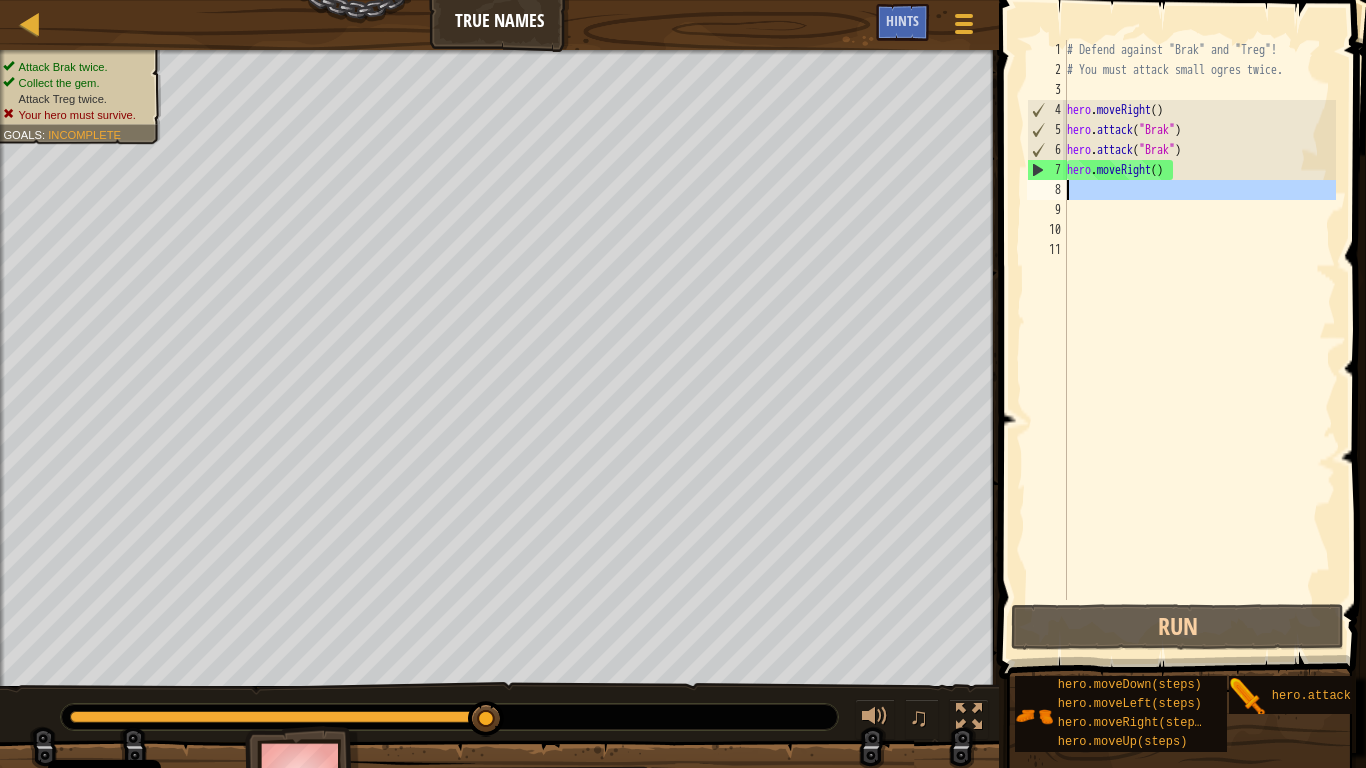 click on "8" at bounding box center [1047, 190] 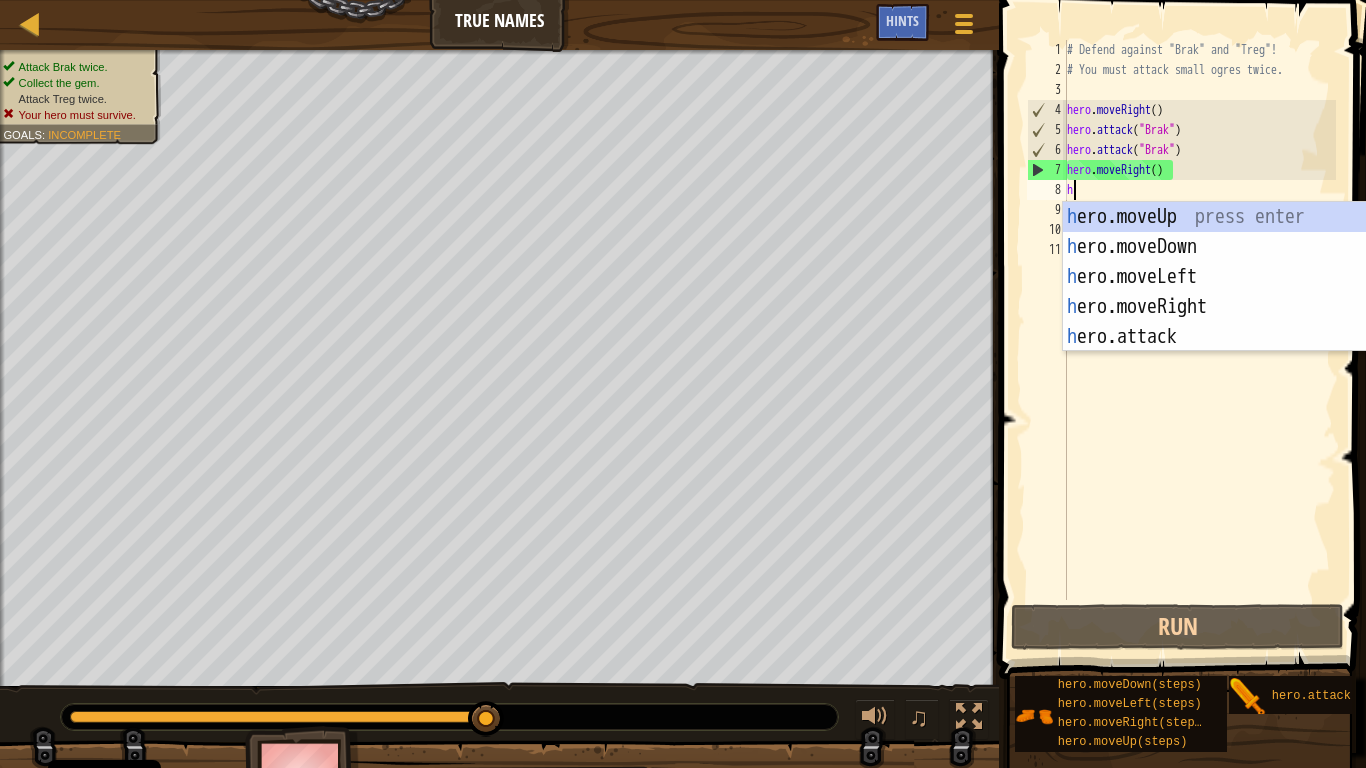 scroll, scrollTop: 9, scrollLeft: 0, axis: vertical 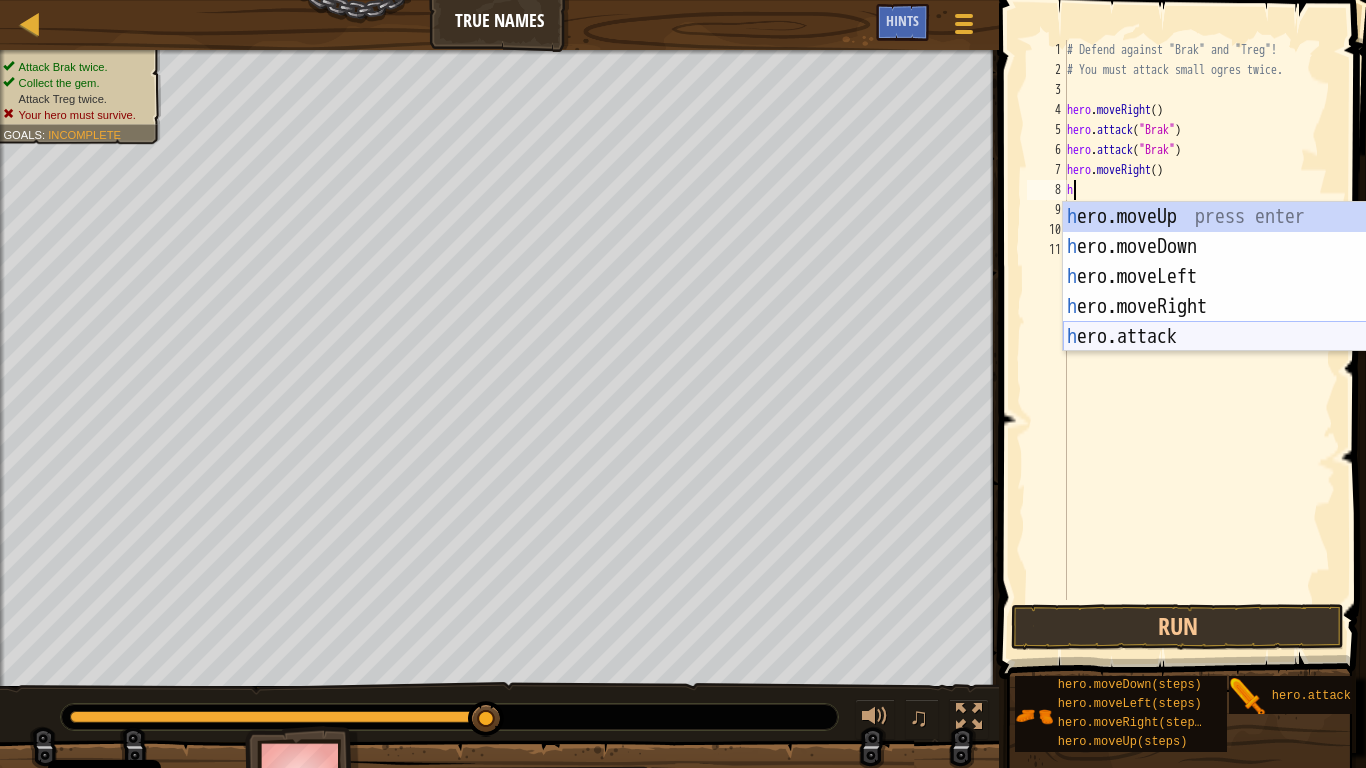 click on "h ero.moveUp press enter h ero.moveDown press enter h ero.moveLeft press enter h ero.moveRight press enter h ero.attack press enter" at bounding box center [1252, 307] 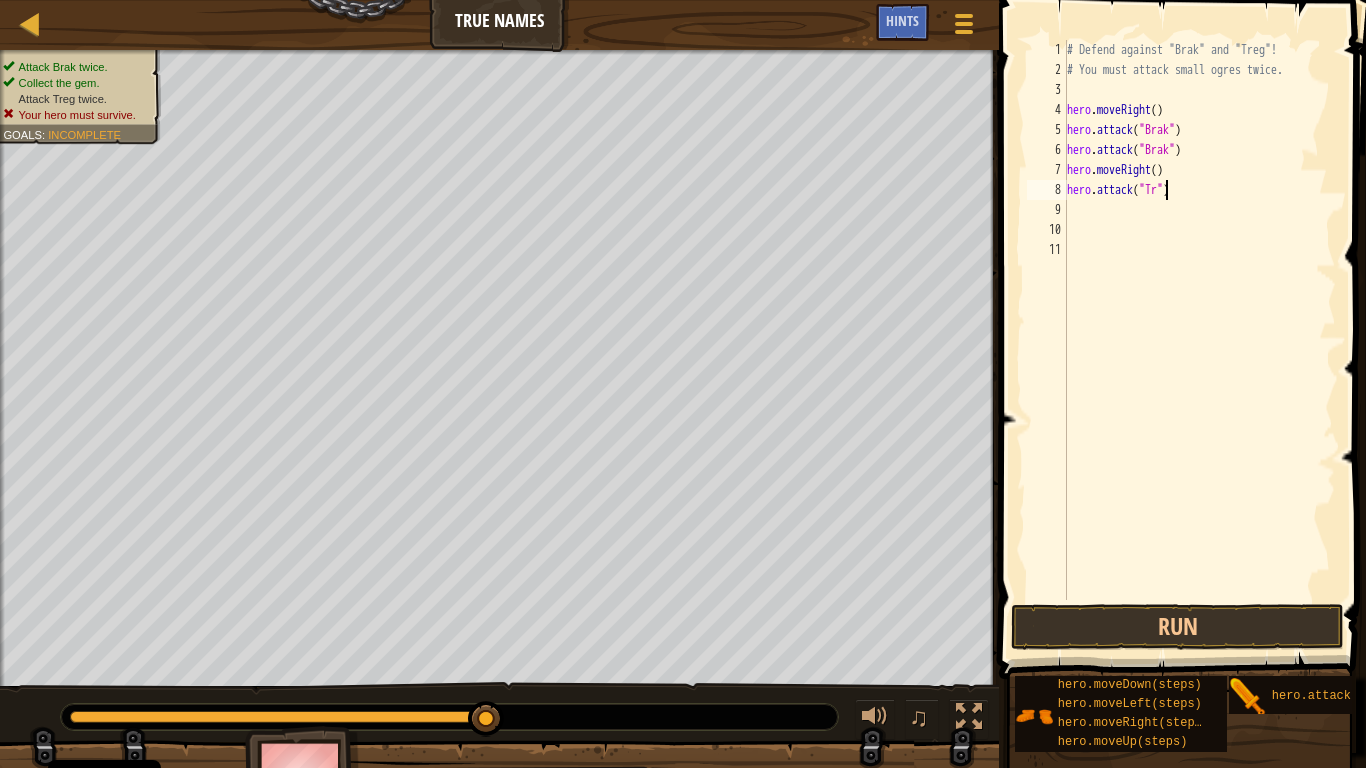 scroll, scrollTop: 9, scrollLeft: 8, axis: both 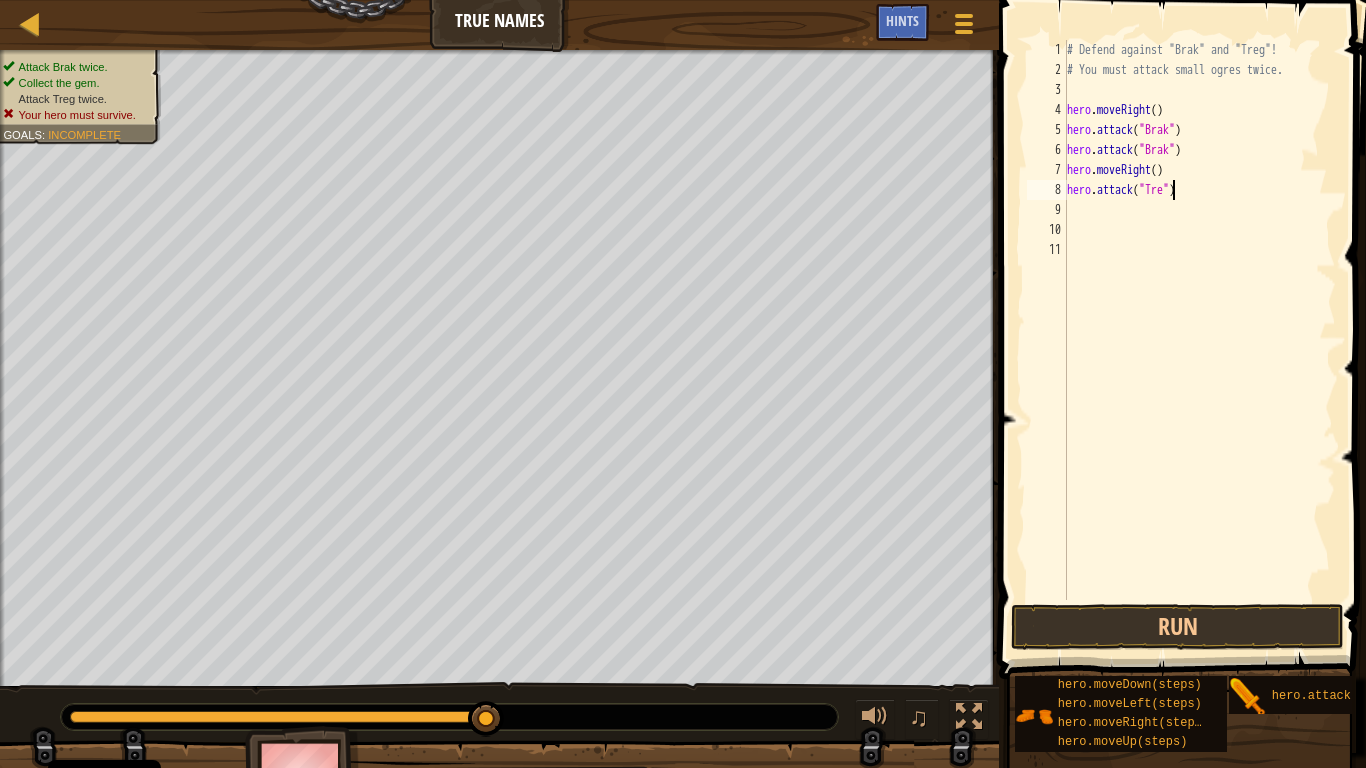 type on "hero.attack("Treg")" 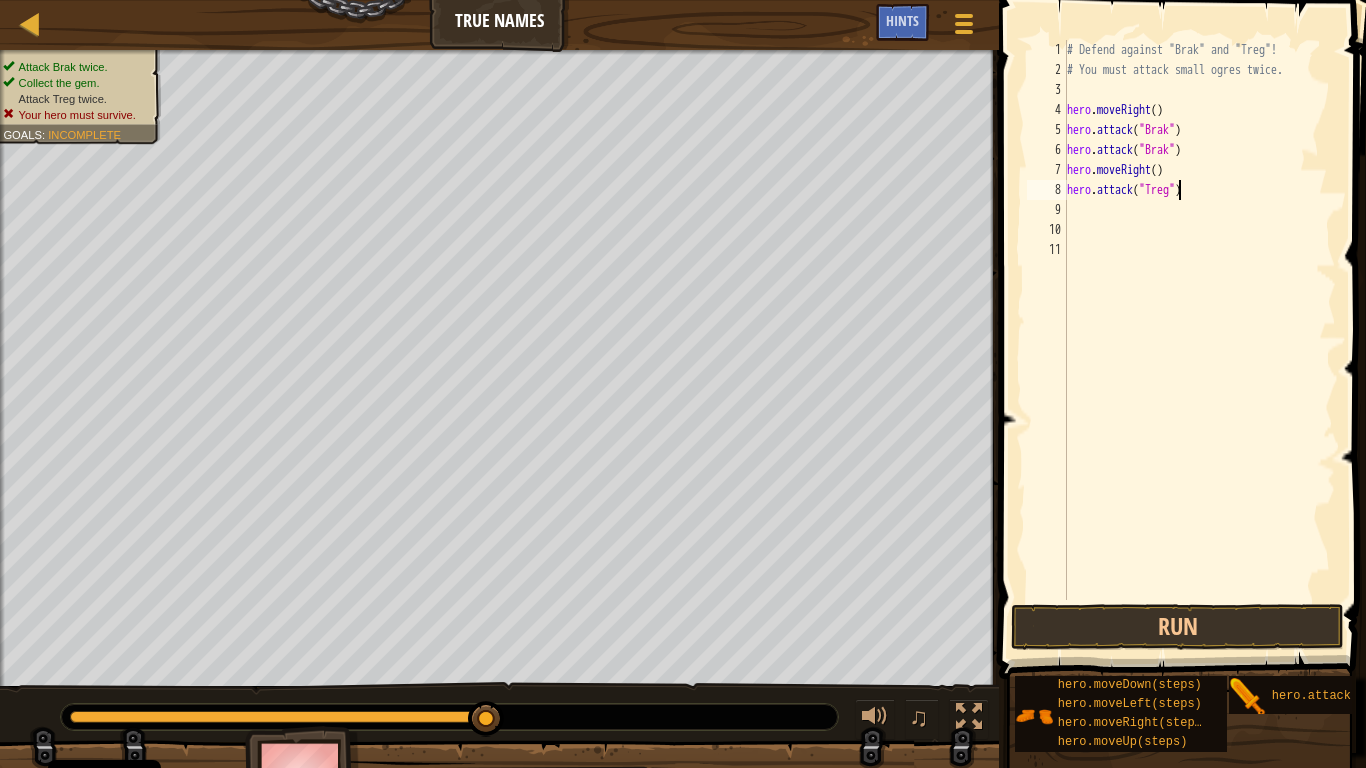 scroll, scrollTop: 9, scrollLeft: 9, axis: both 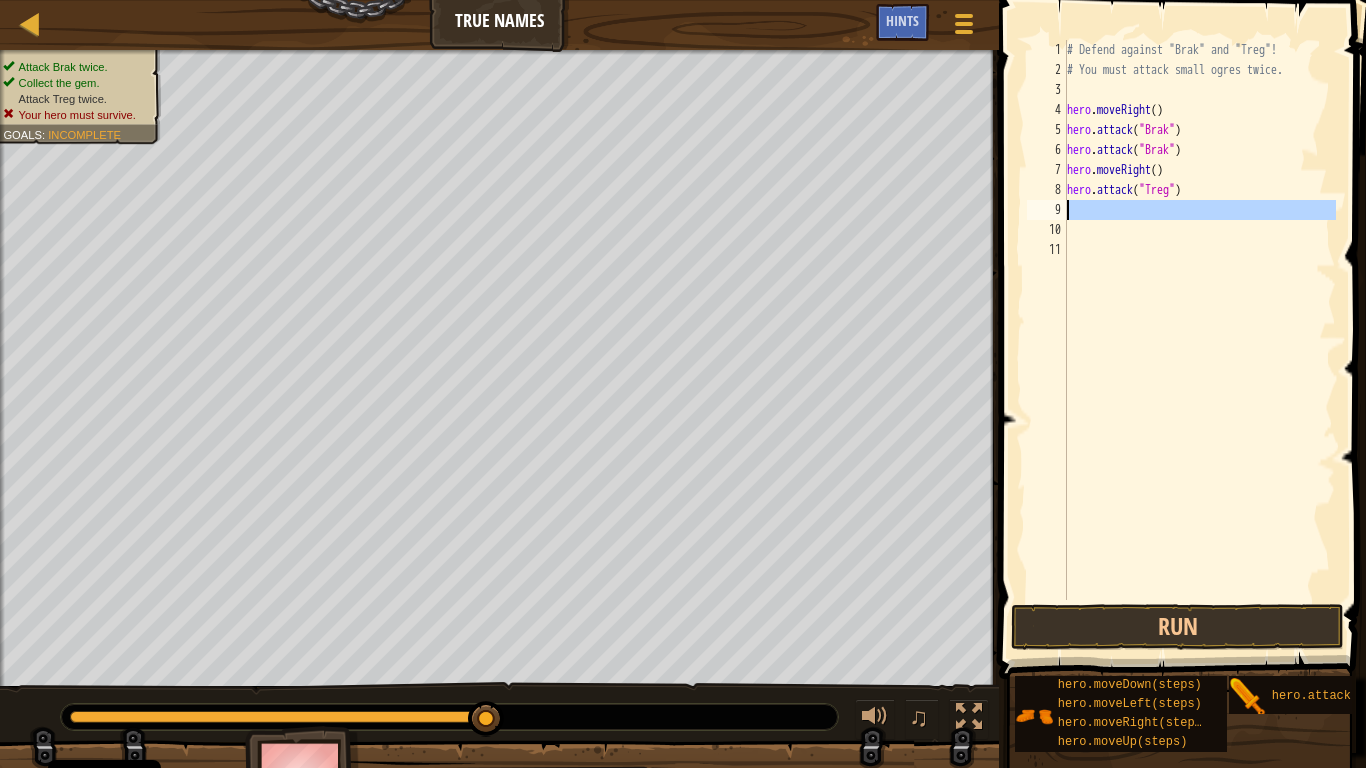 click on "9" at bounding box center [1047, 210] 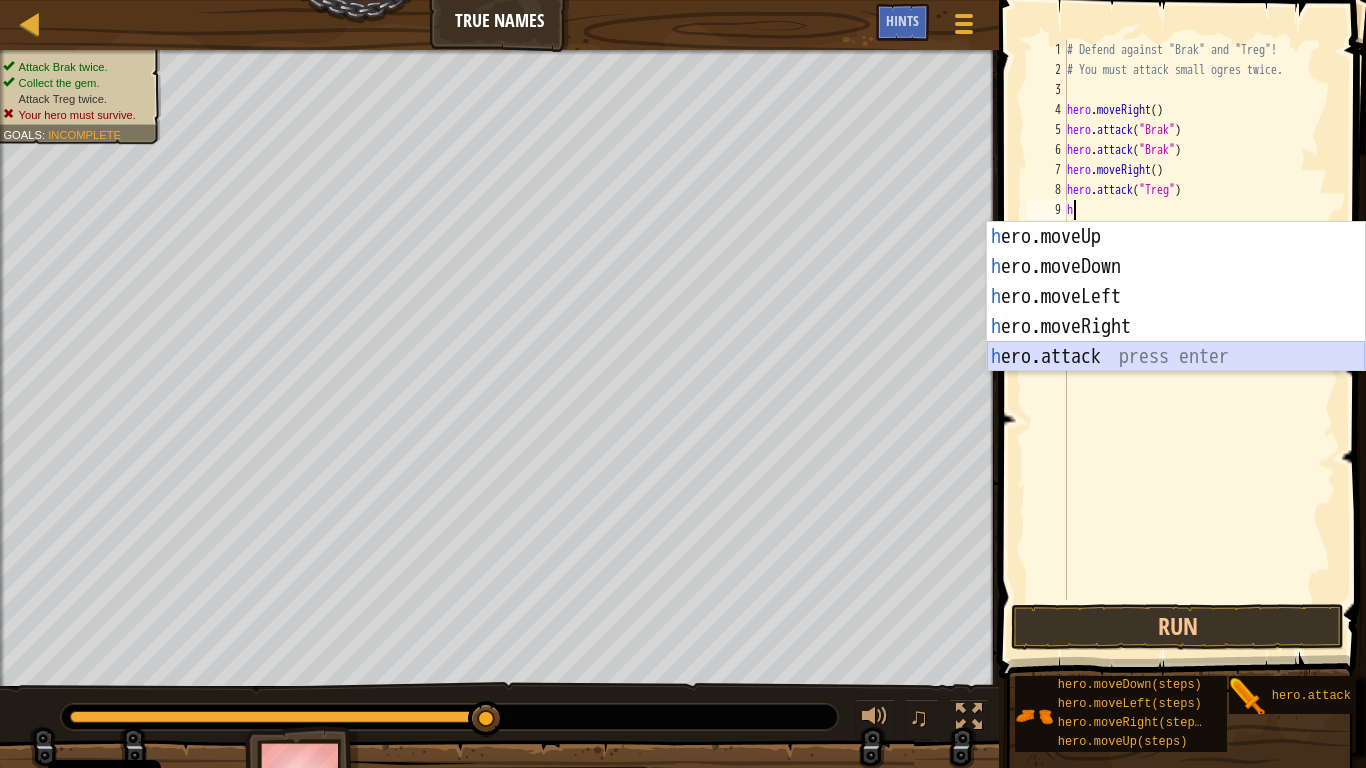 click on "h ero.moveUp press enter h ero.moveDown press enter h ero.moveLeft press enter h ero.moveRight press enter h ero.attack press enter" at bounding box center (1176, 327) 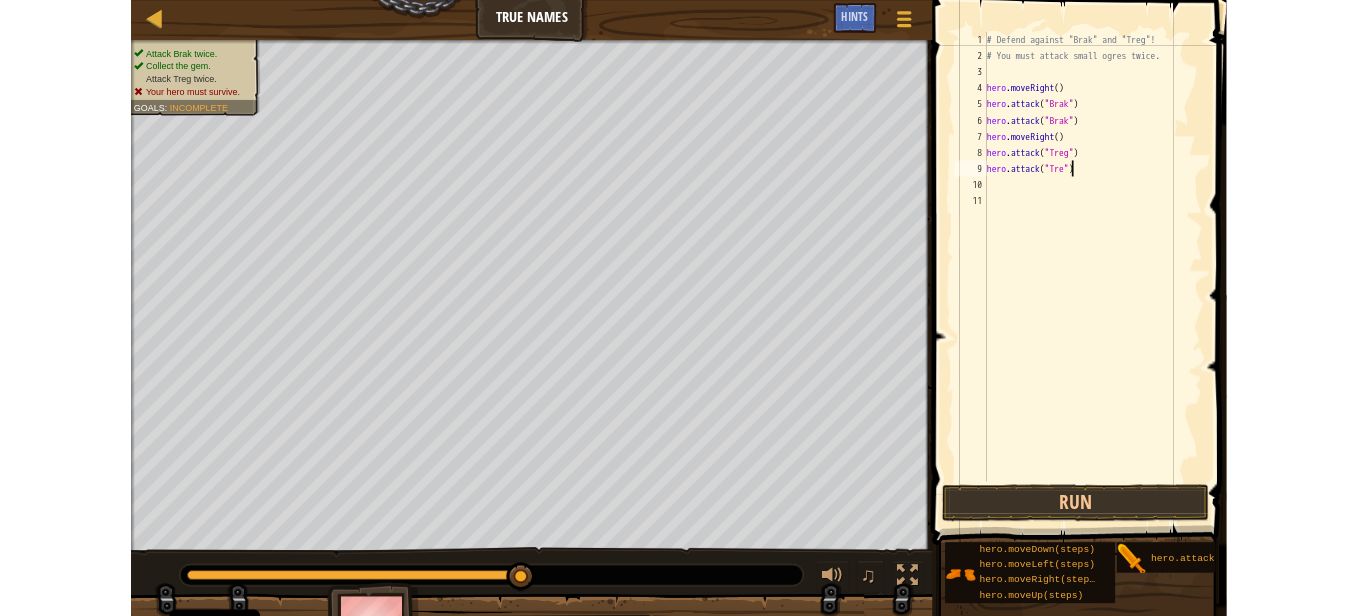 scroll, scrollTop: 9, scrollLeft: 9, axis: both 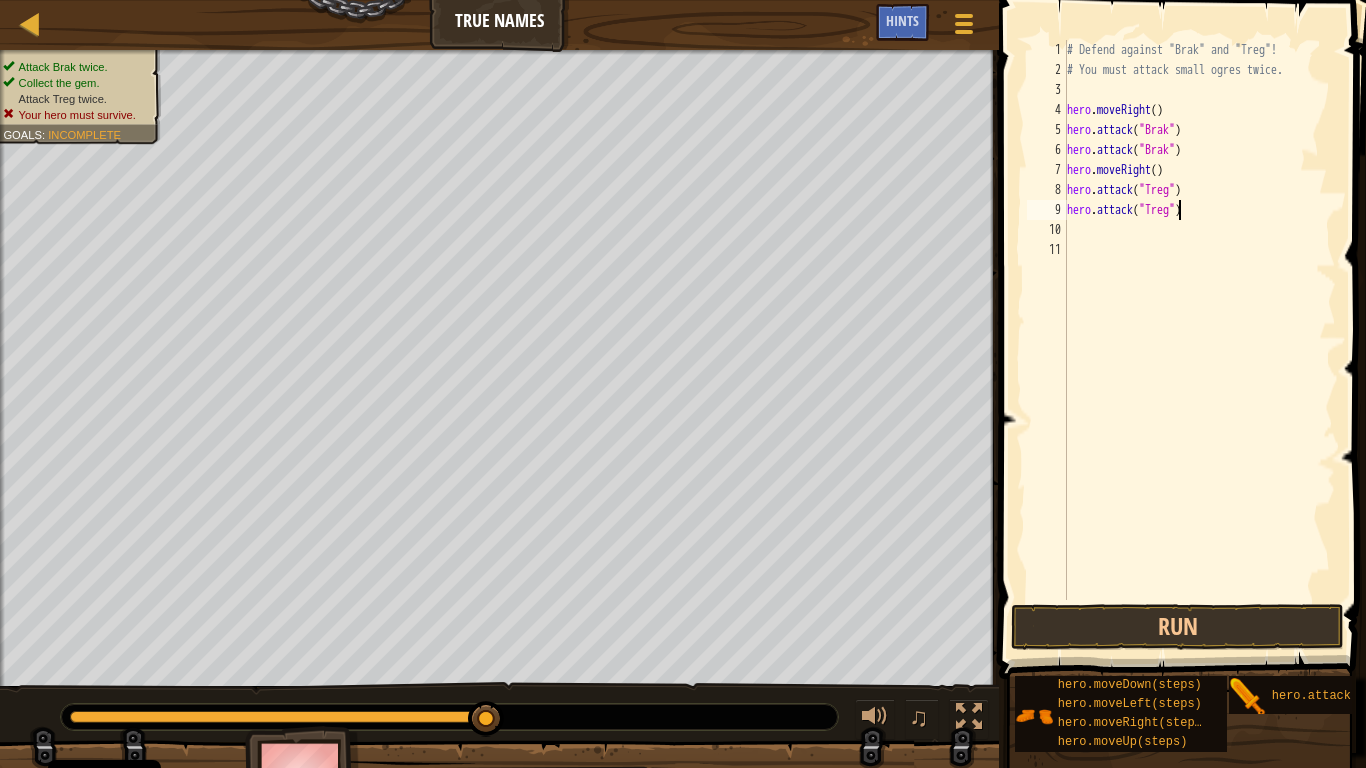 type on "hero.attack("Treg")" 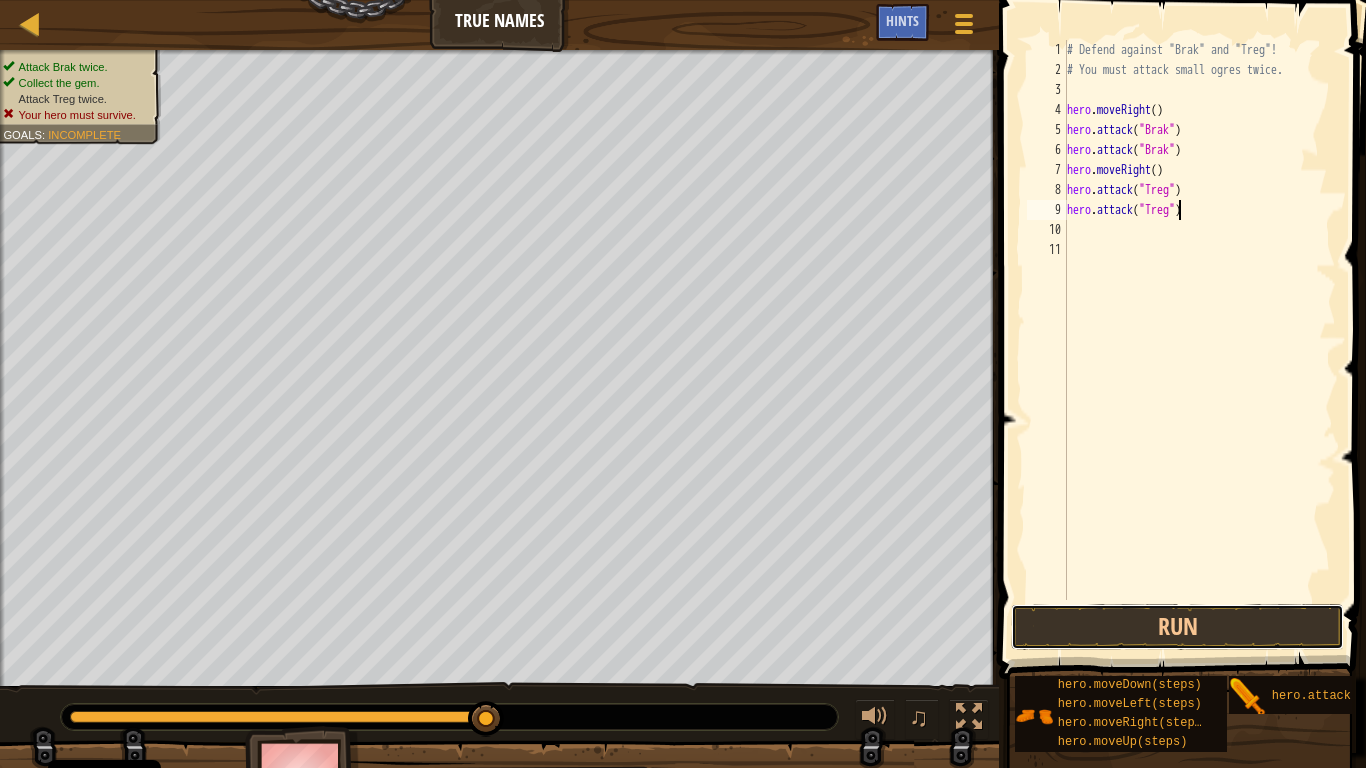 click on "Run" at bounding box center [1177, 627] 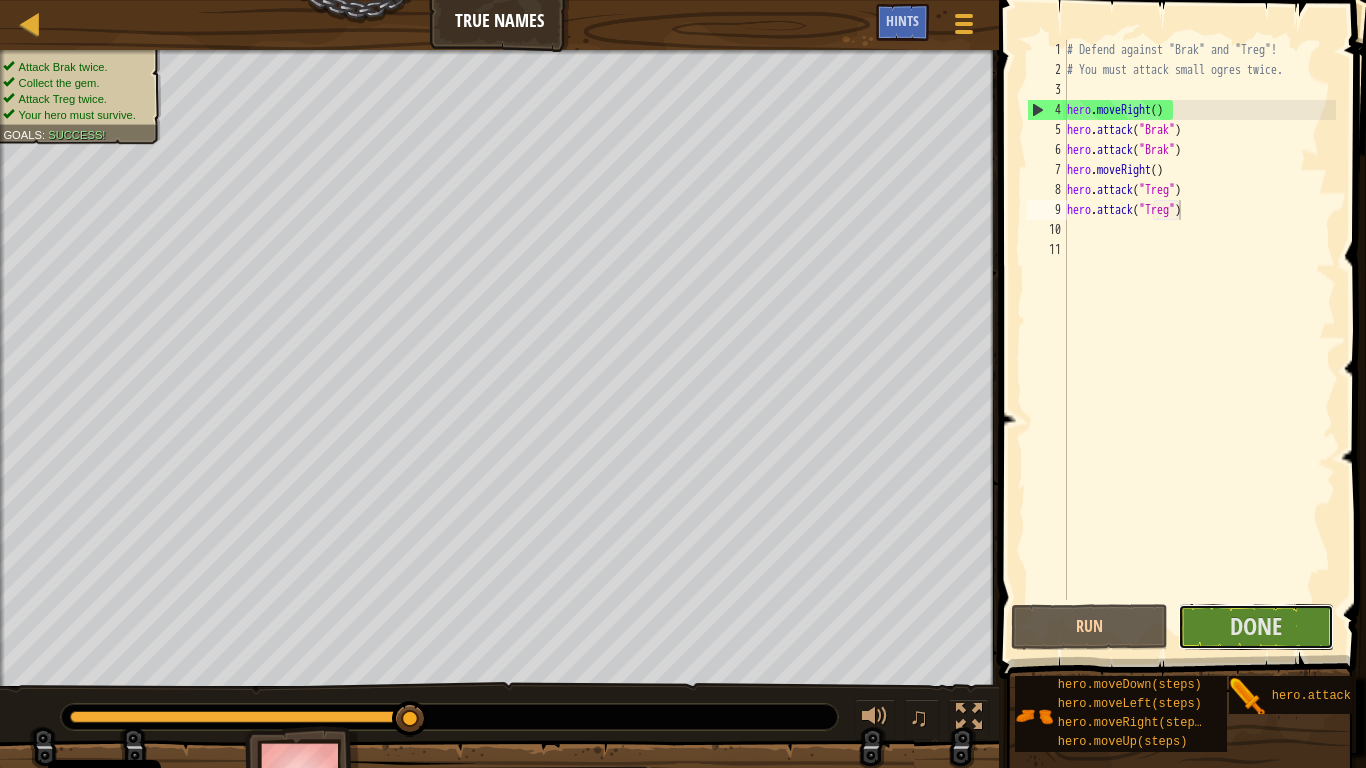 click on "Done" at bounding box center [1256, 627] 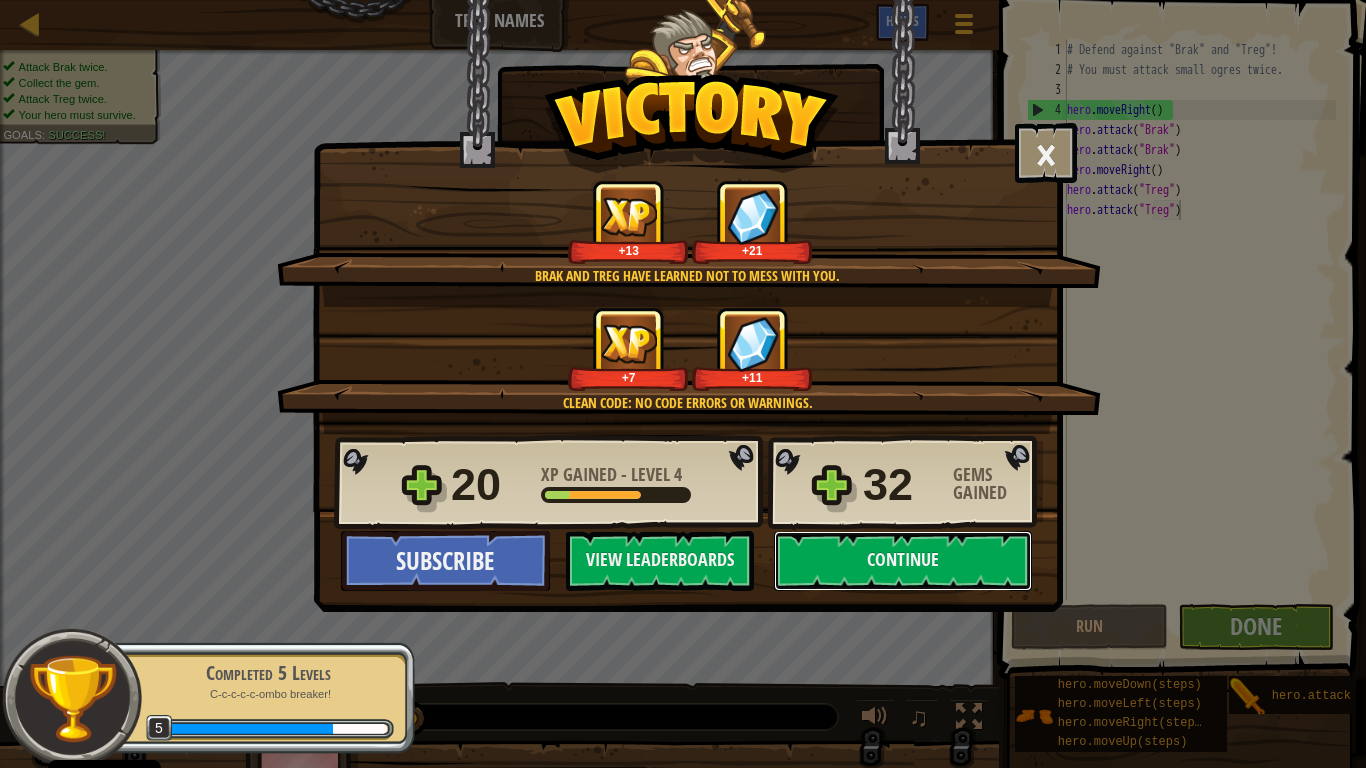 click on "Continue" at bounding box center (903, 561) 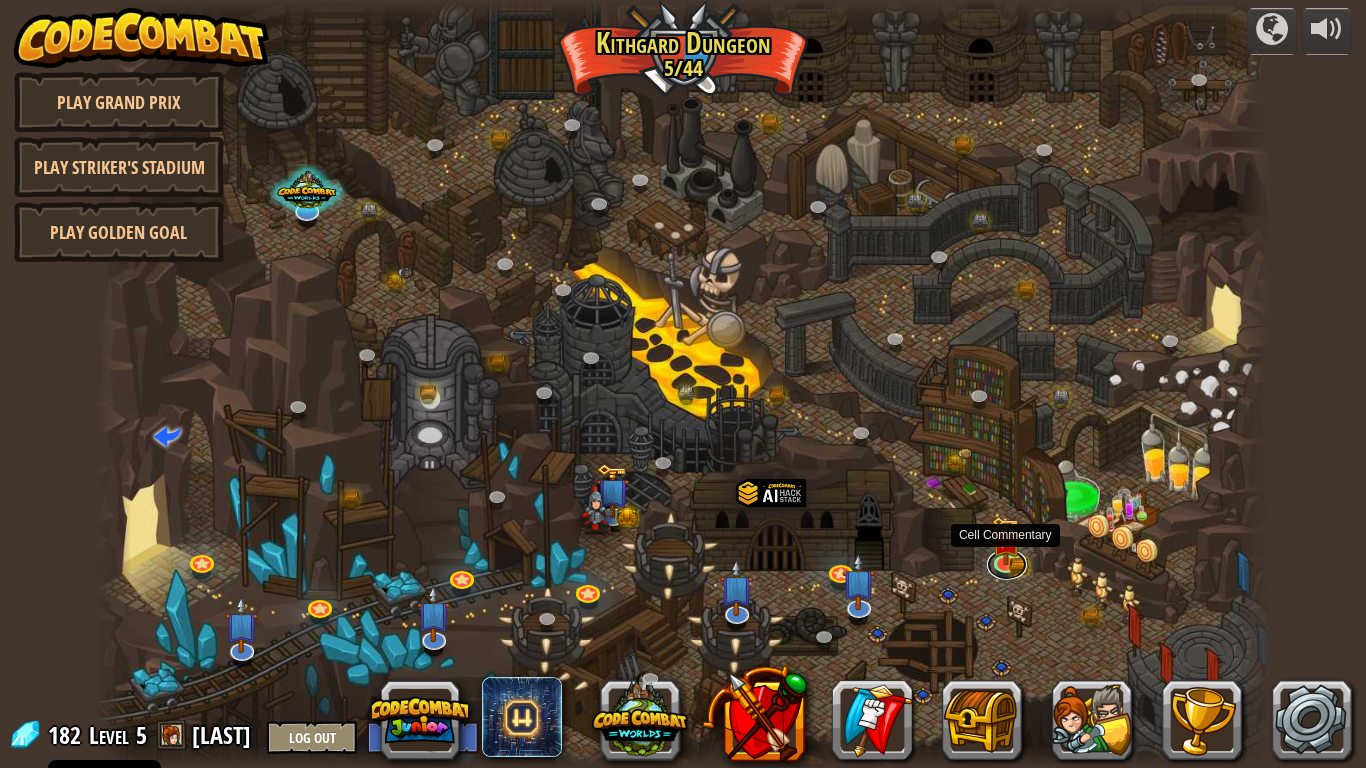 click at bounding box center [1007, 565] 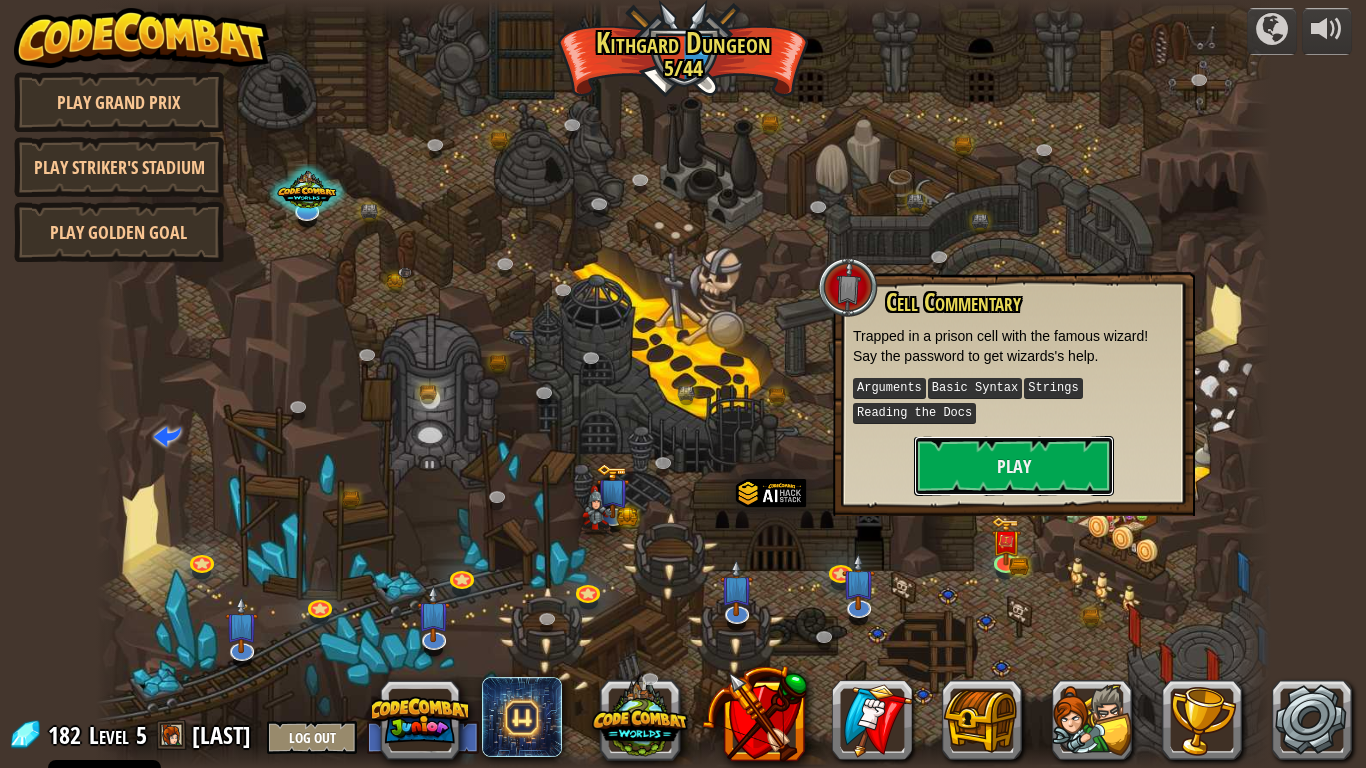 click on "Play" at bounding box center [1014, 466] 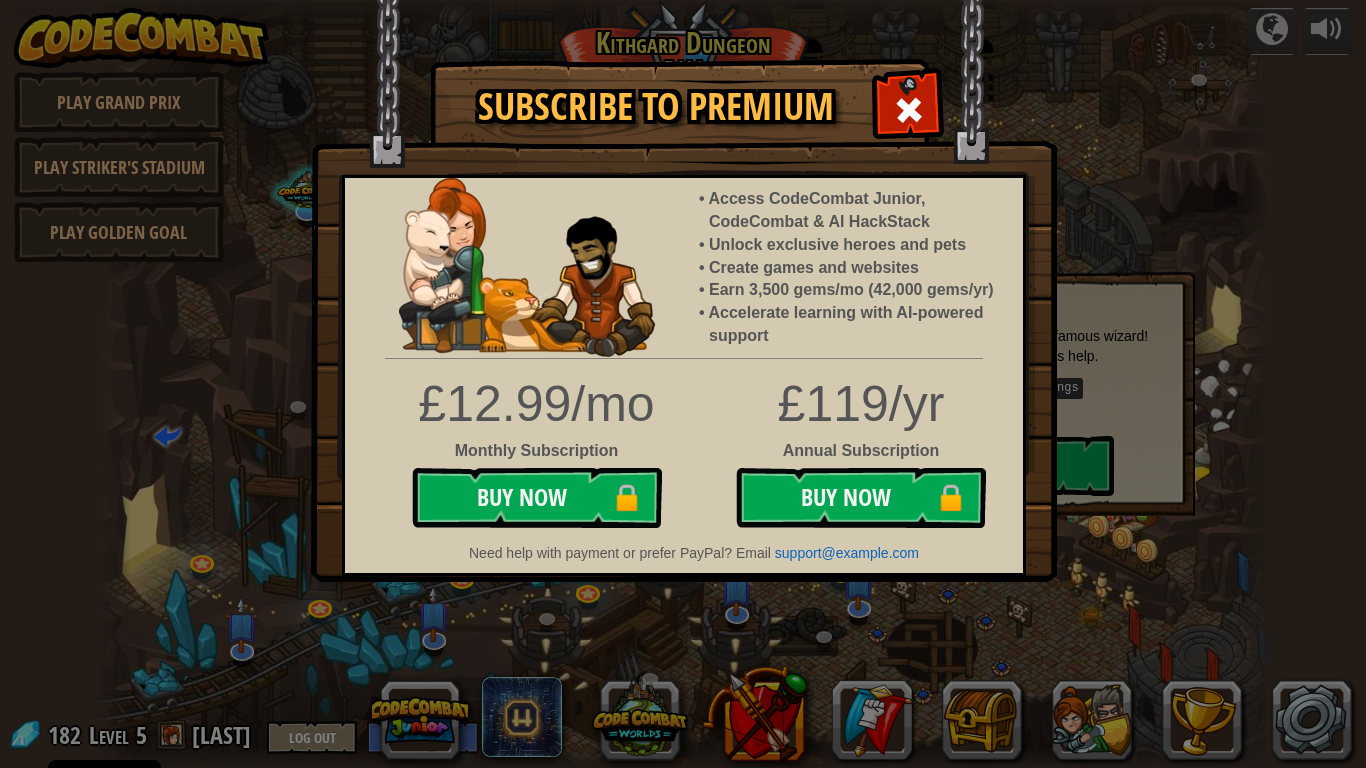 click at bounding box center (909, 110) 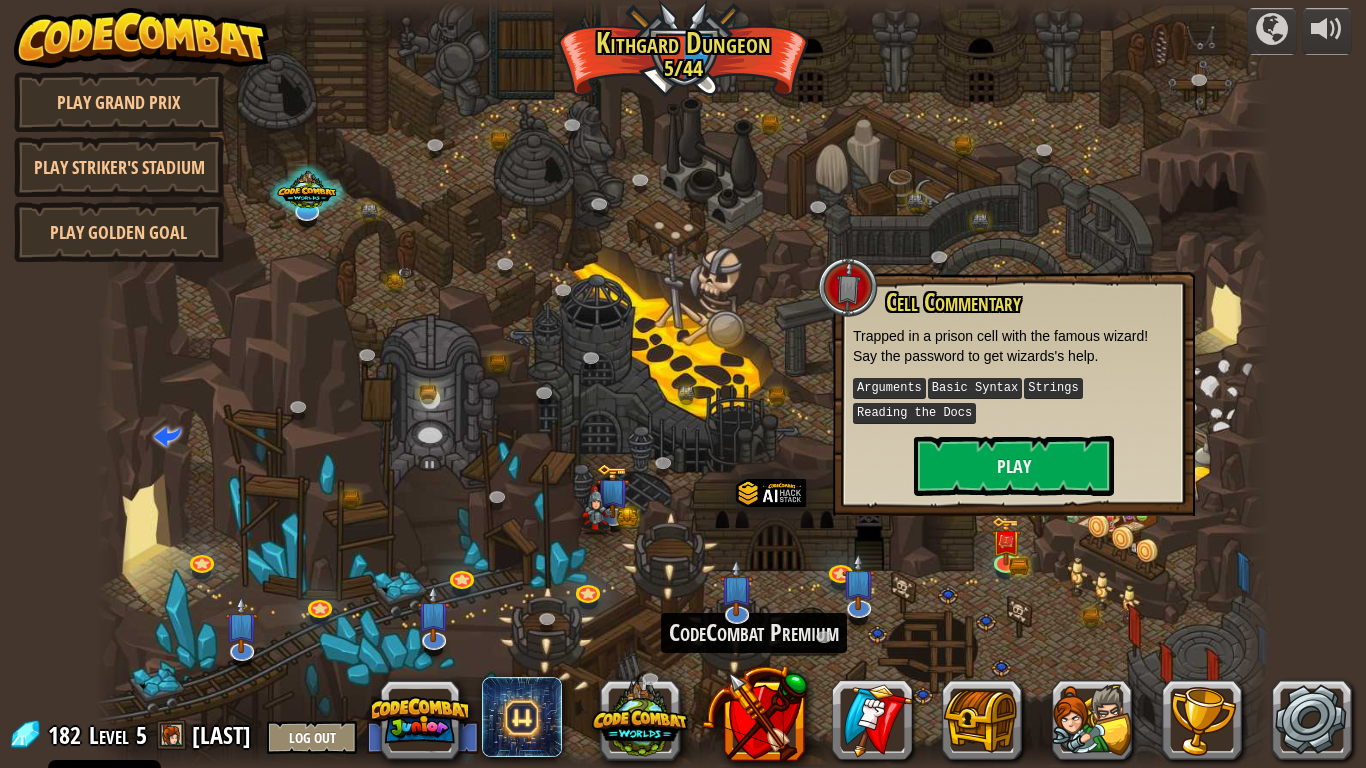 click at bounding box center [754, 713] 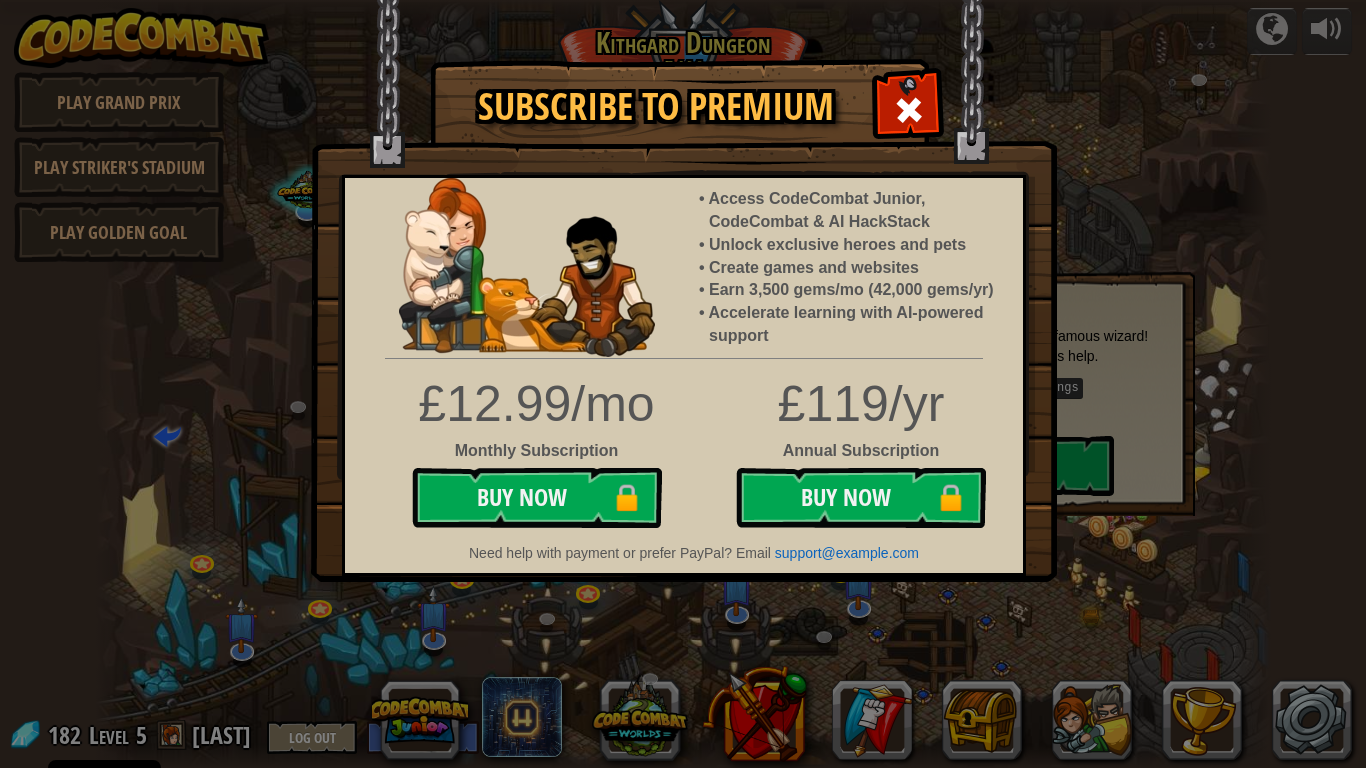 click at bounding box center (909, 110) 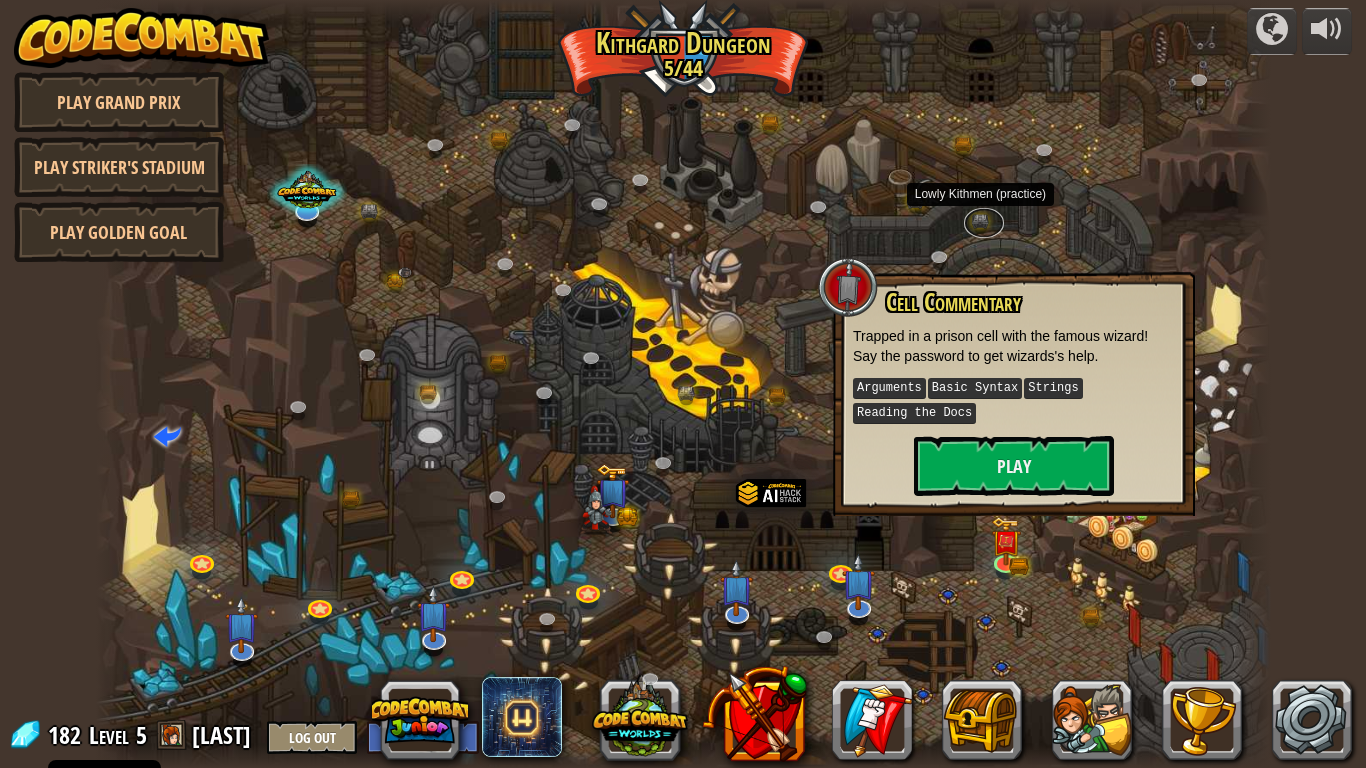 click at bounding box center (984, 223) 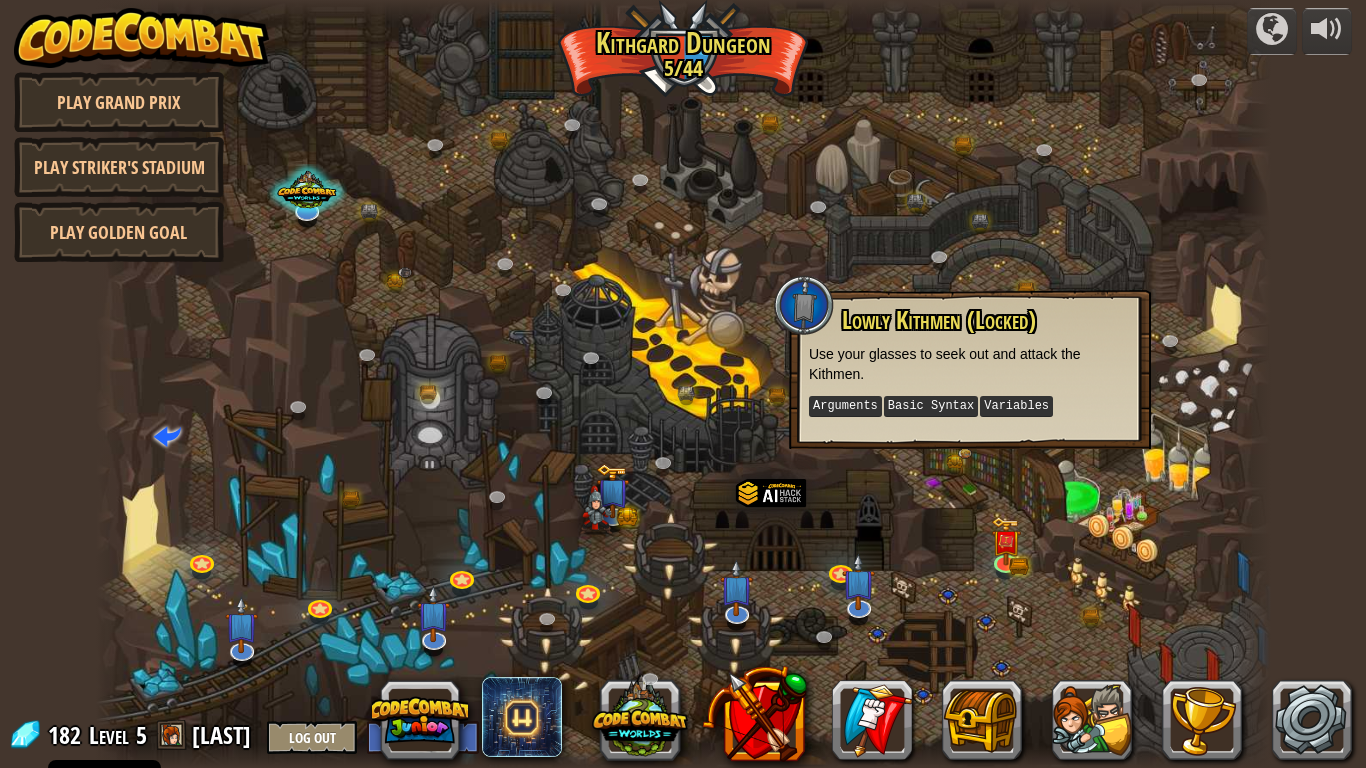 click at bounding box center [683, 384] 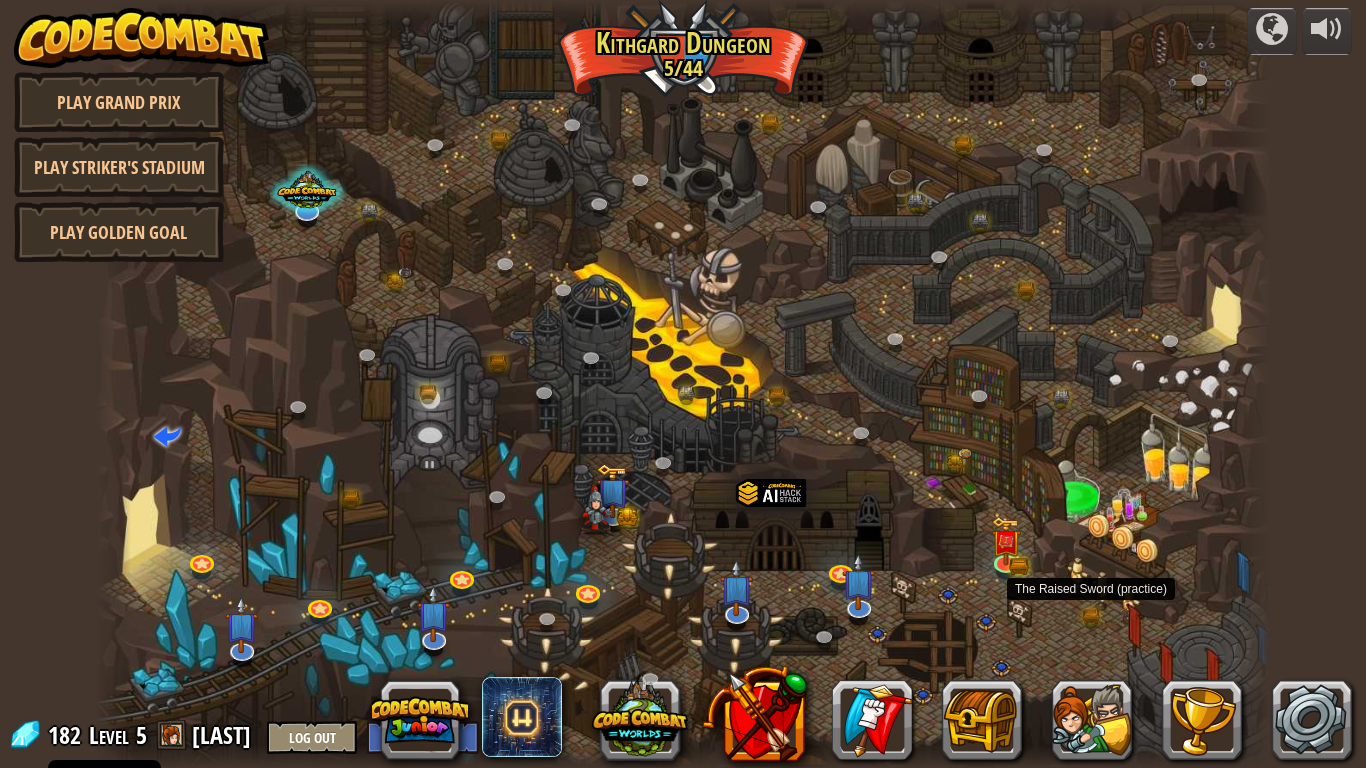drag, startPoint x: 1118, startPoint y: 630, endPoint x: 1093, endPoint y: 622, distance: 26.24881 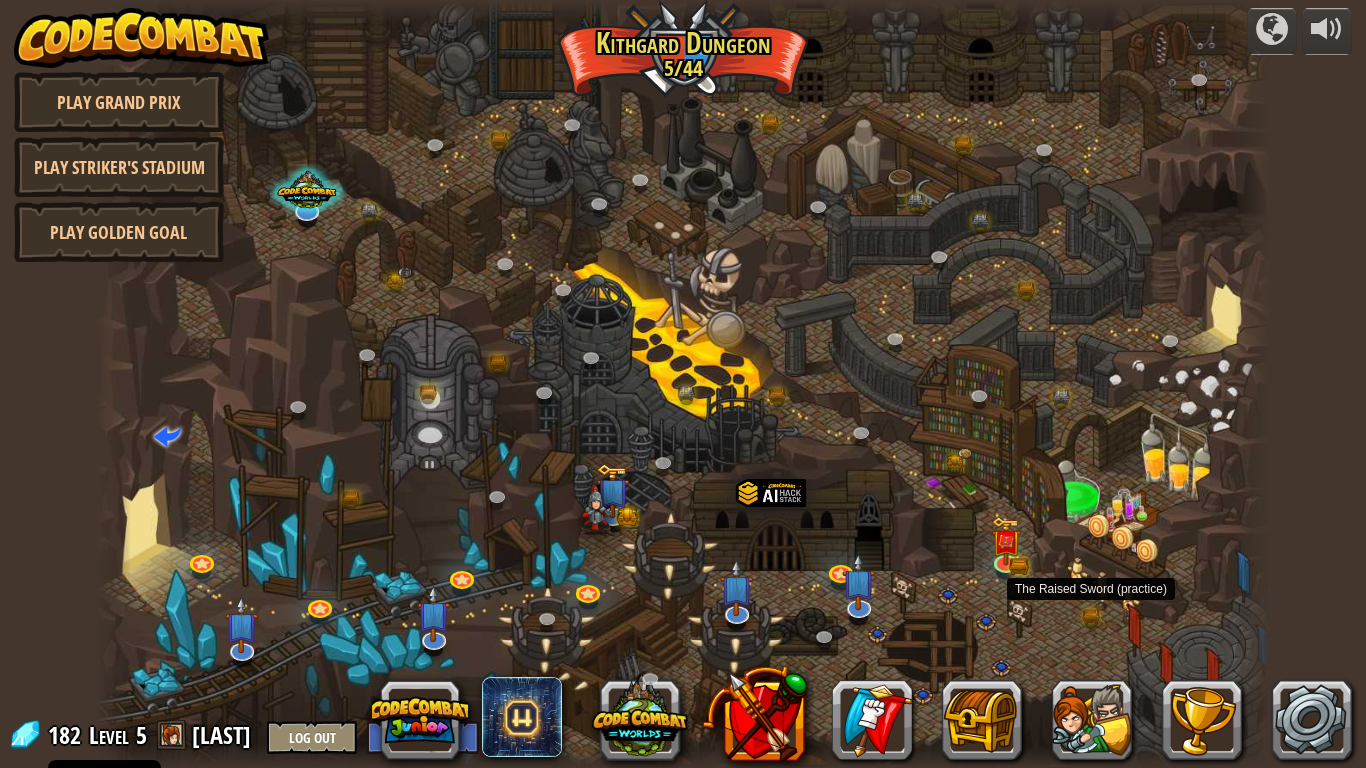 click on "Twisted Canyon (Locked) Challenge: collect the most gold using all the programming skills you've learned so far!
Basic Syntax While Loops Strings Variables Reading the Docs Known Enemy (Locked) Using your first variable to achieve victory.
Arguments Basic Syntax Strings Variables Hack and Dash (Locked) Escape the Dungeon Sprite with the help of a speed potion.
Arguments Basic Syntax Strings While Loops Dread Door (Locked) Behind a dread door lies a chest full of riches.
Arguments Basic Syntax Strings While Loops Master of Names (Locked) Use your new coding powers to target nameless enemies.
Arguments Basic Syntax Variables Pong Pong (Locked) Challenge: write the shortest solution using all the programming skills you've learned so far!
Basic Syntax Reading the Docs Ingredient Identification (Locked) Variables are like labeled bottles that hold data.
Basic Syntax Variables Cupboards of Kithgard (Locked) Who knows what horrors lurk in the Cupboards of Kithgard?
Arguments Basic Syntax Strings" at bounding box center [683, 384] 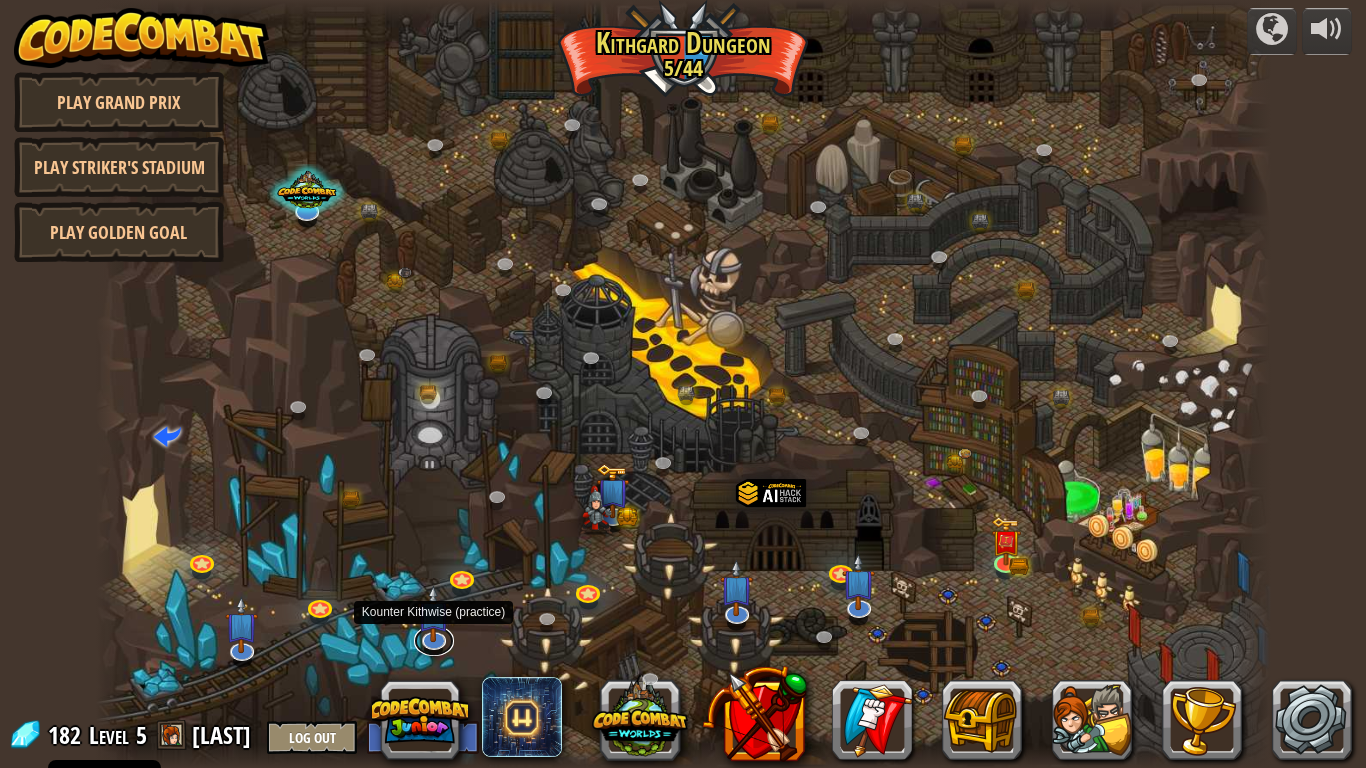 click at bounding box center [434, 641] 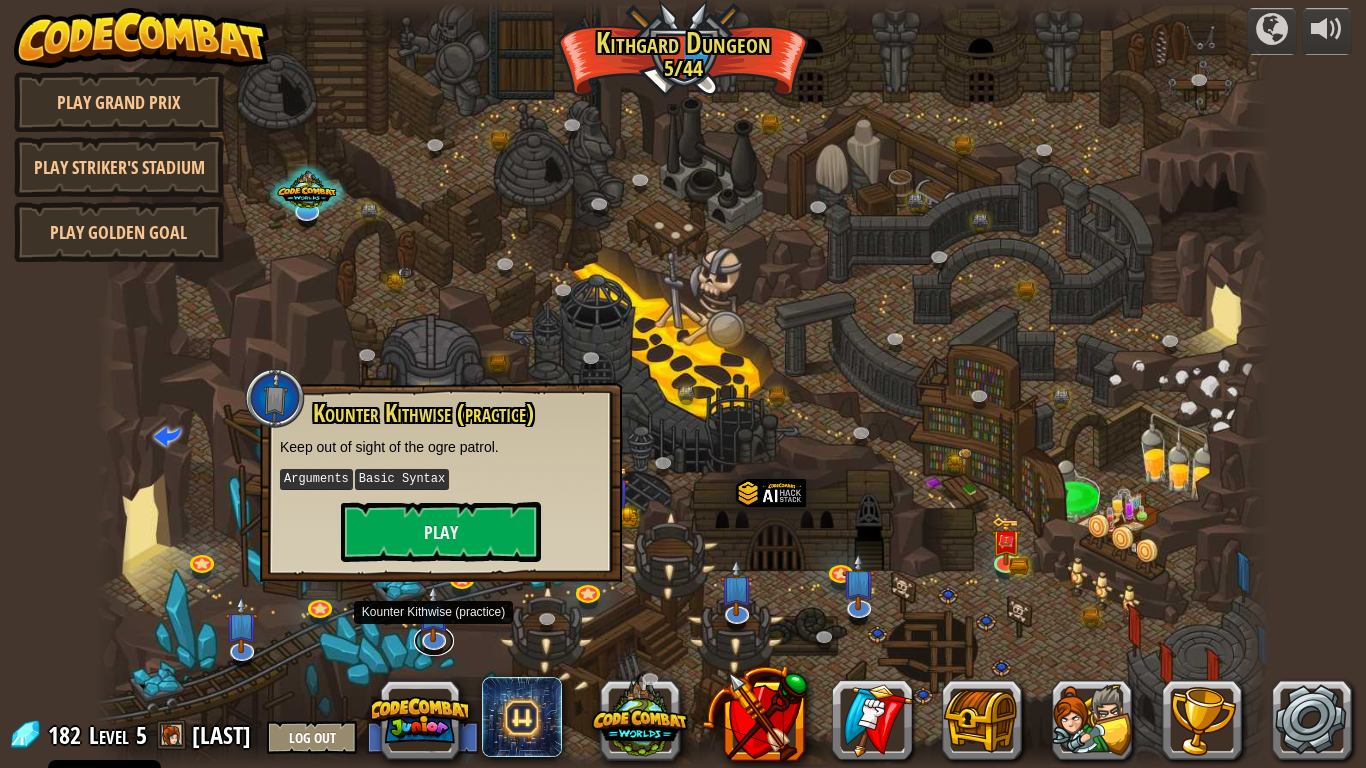 click at bounding box center [434, 641] 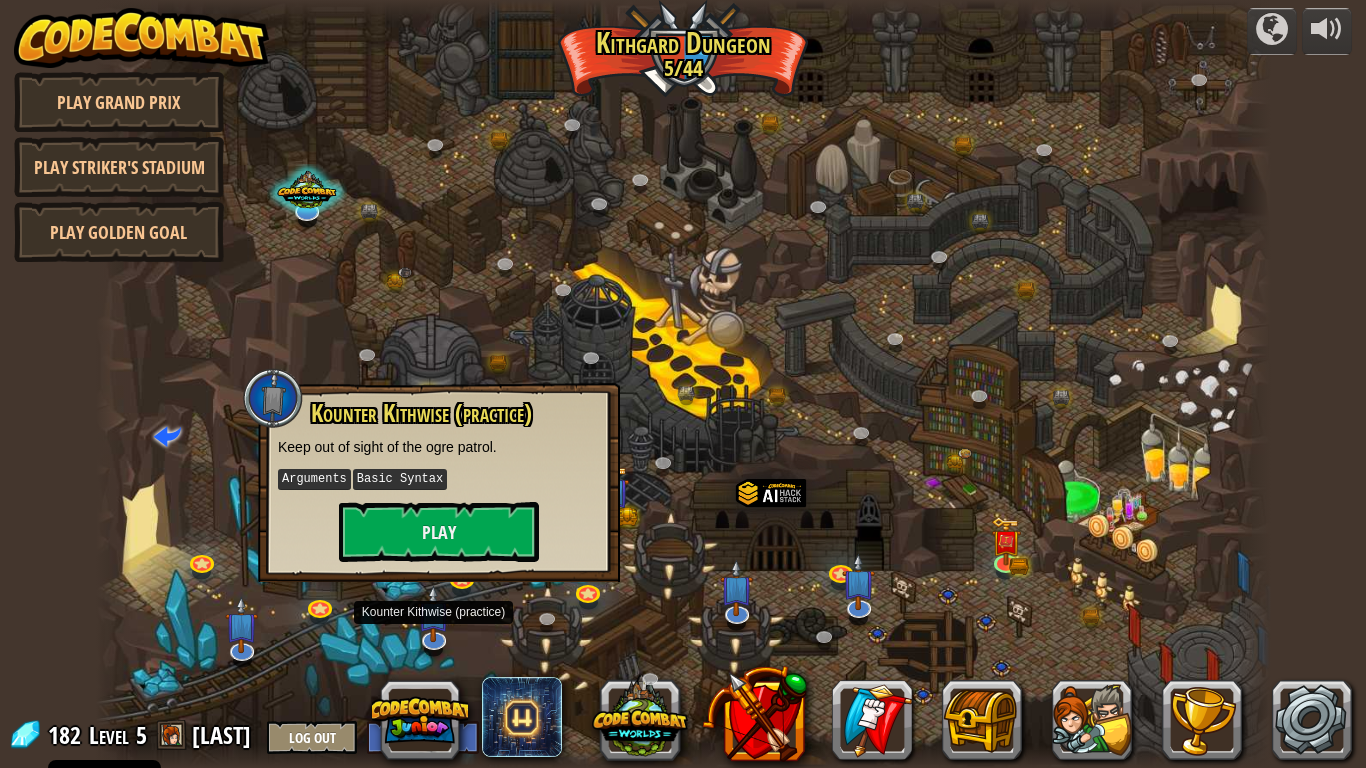 click at bounding box center [683, 384] 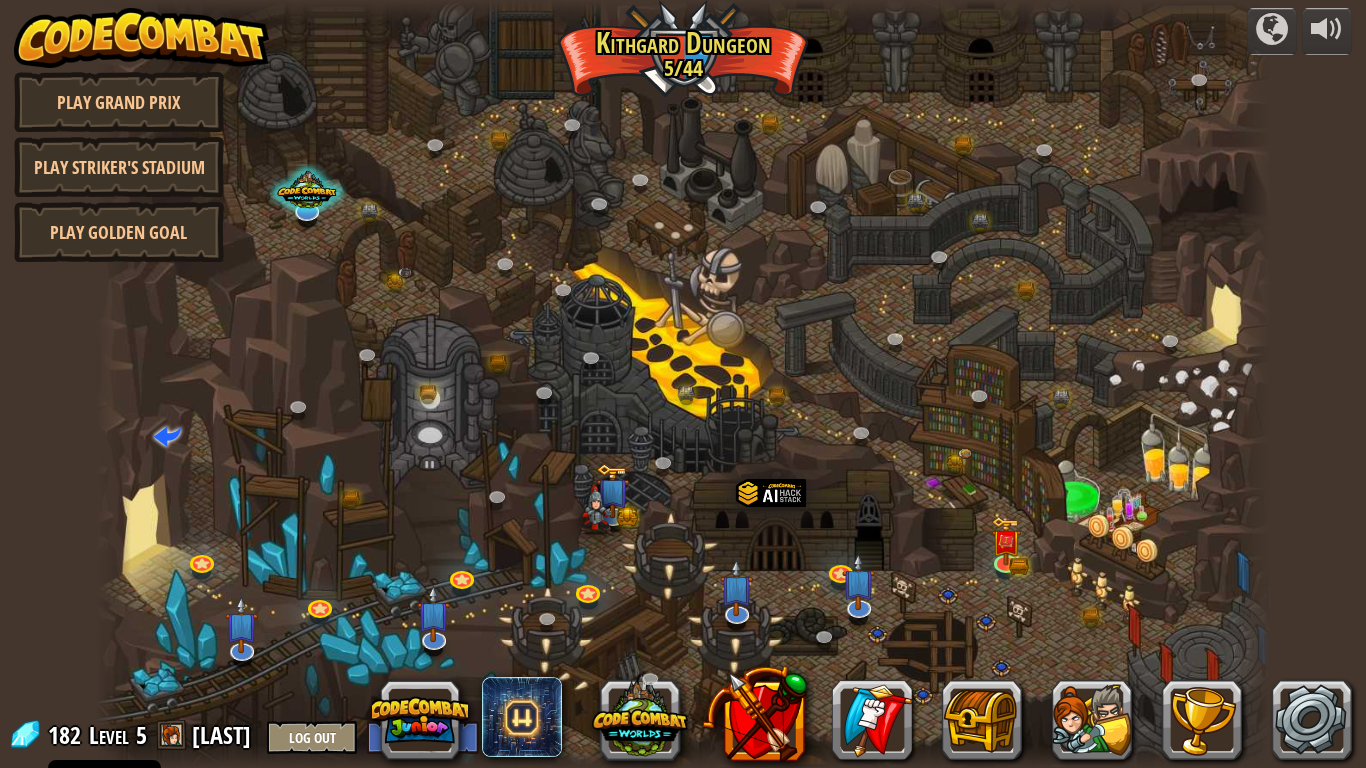 click at bounding box center (683, 384) 